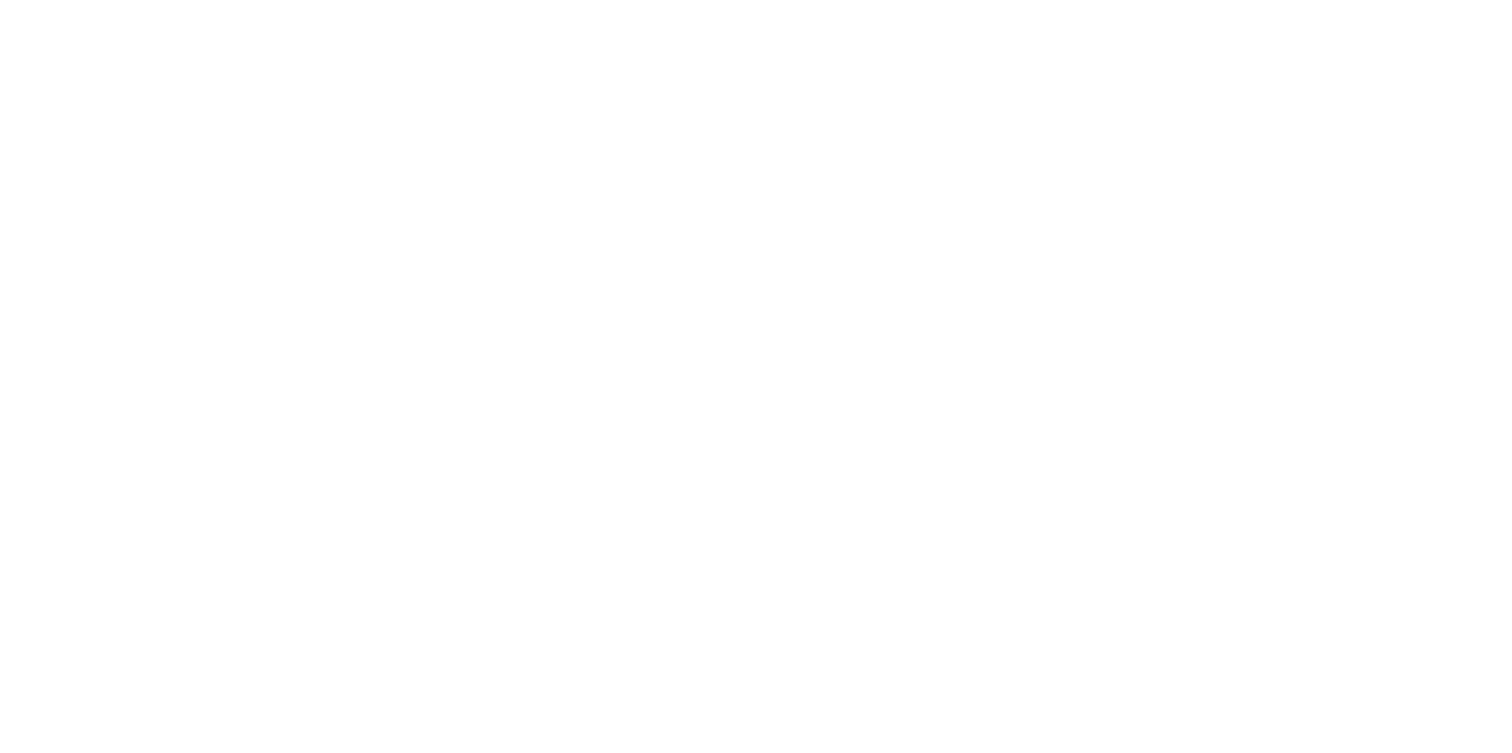 scroll, scrollTop: 0, scrollLeft: 0, axis: both 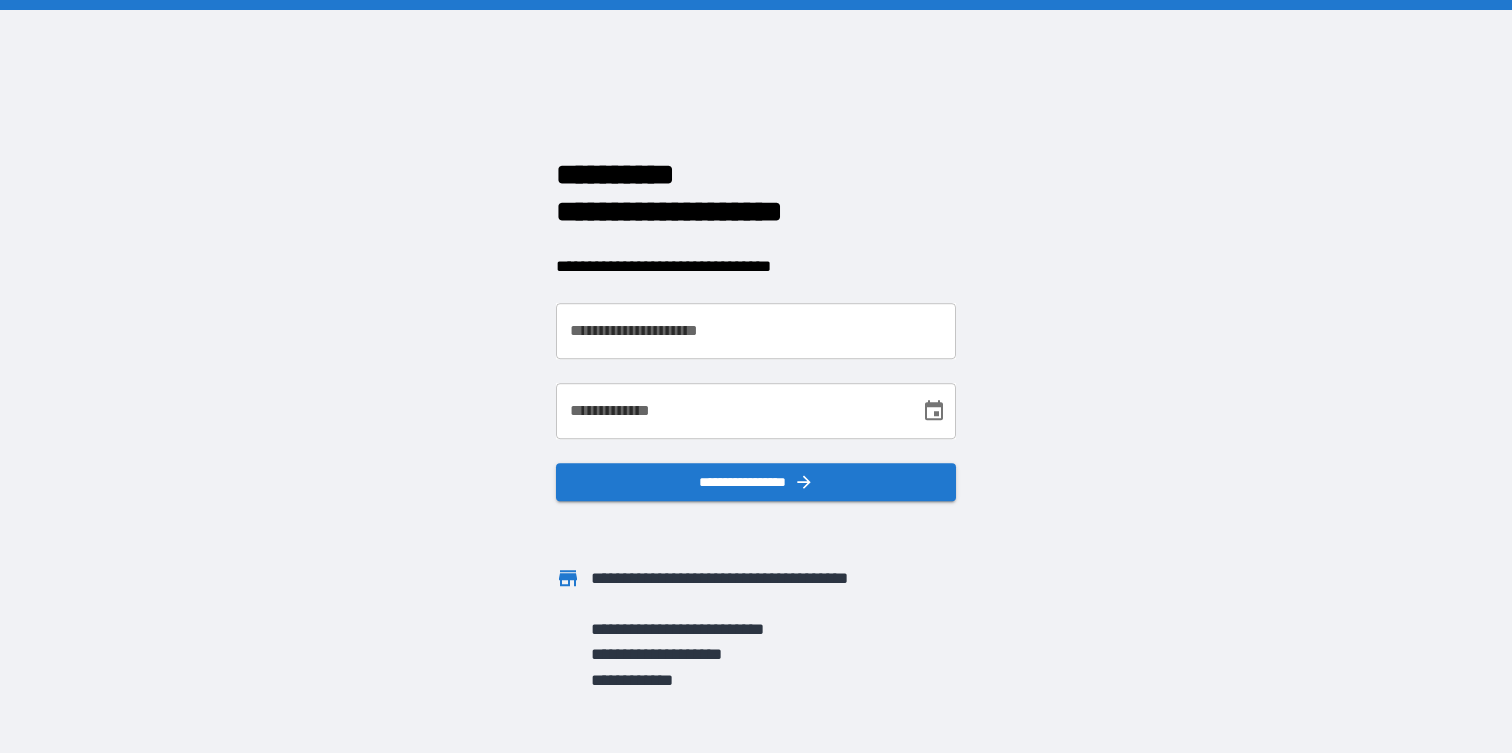 click on "**********" at bounding box center (756, 331) 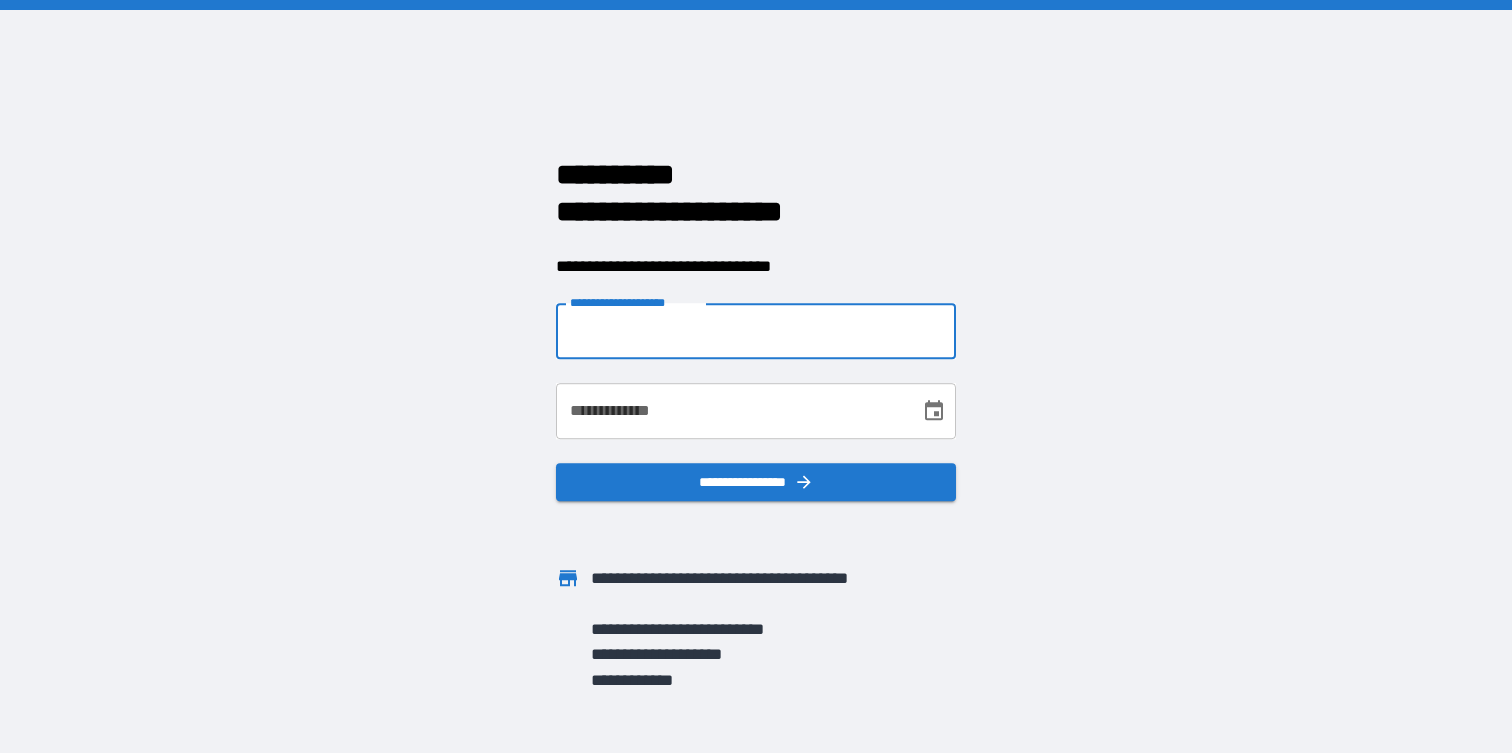 type on "**********" 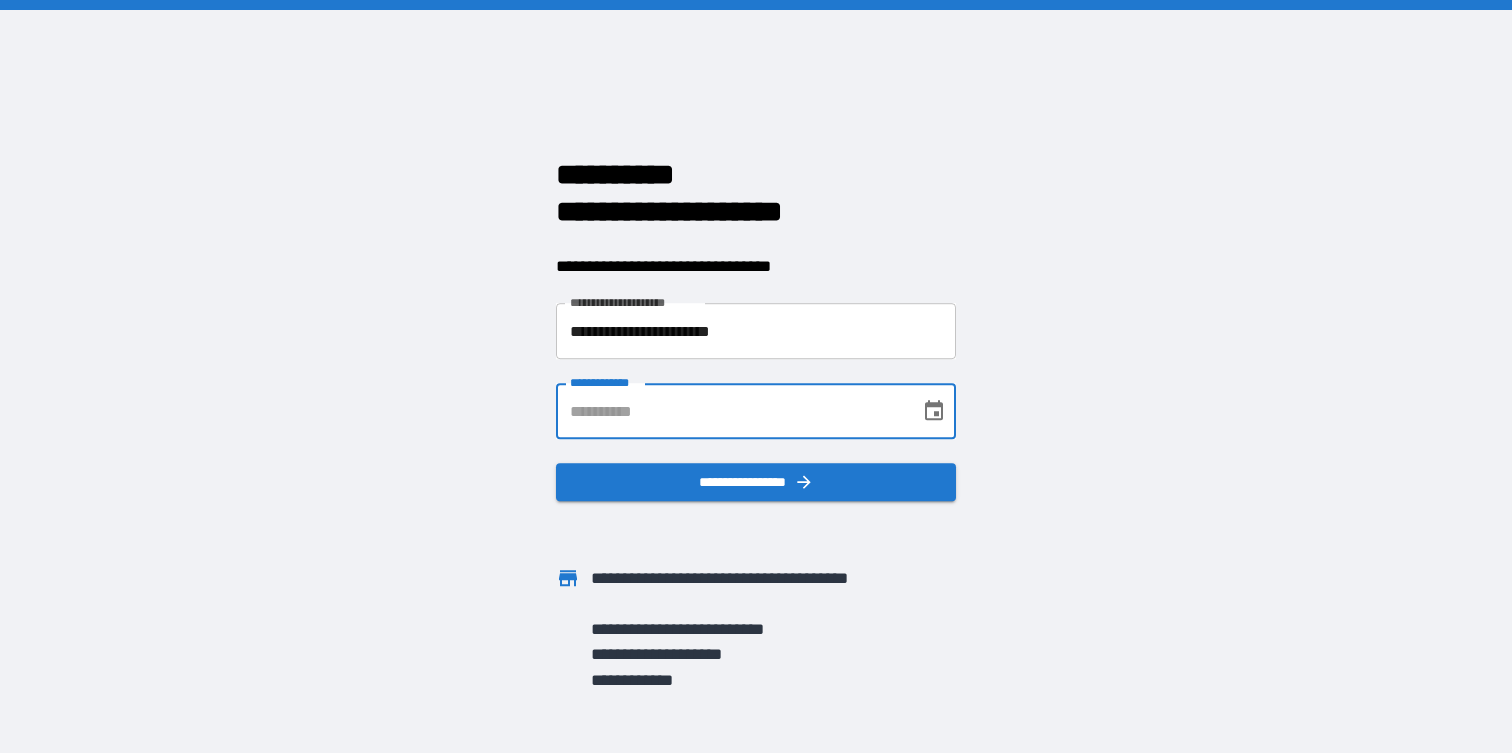 click on "**********" at bounding box center [731, 411] 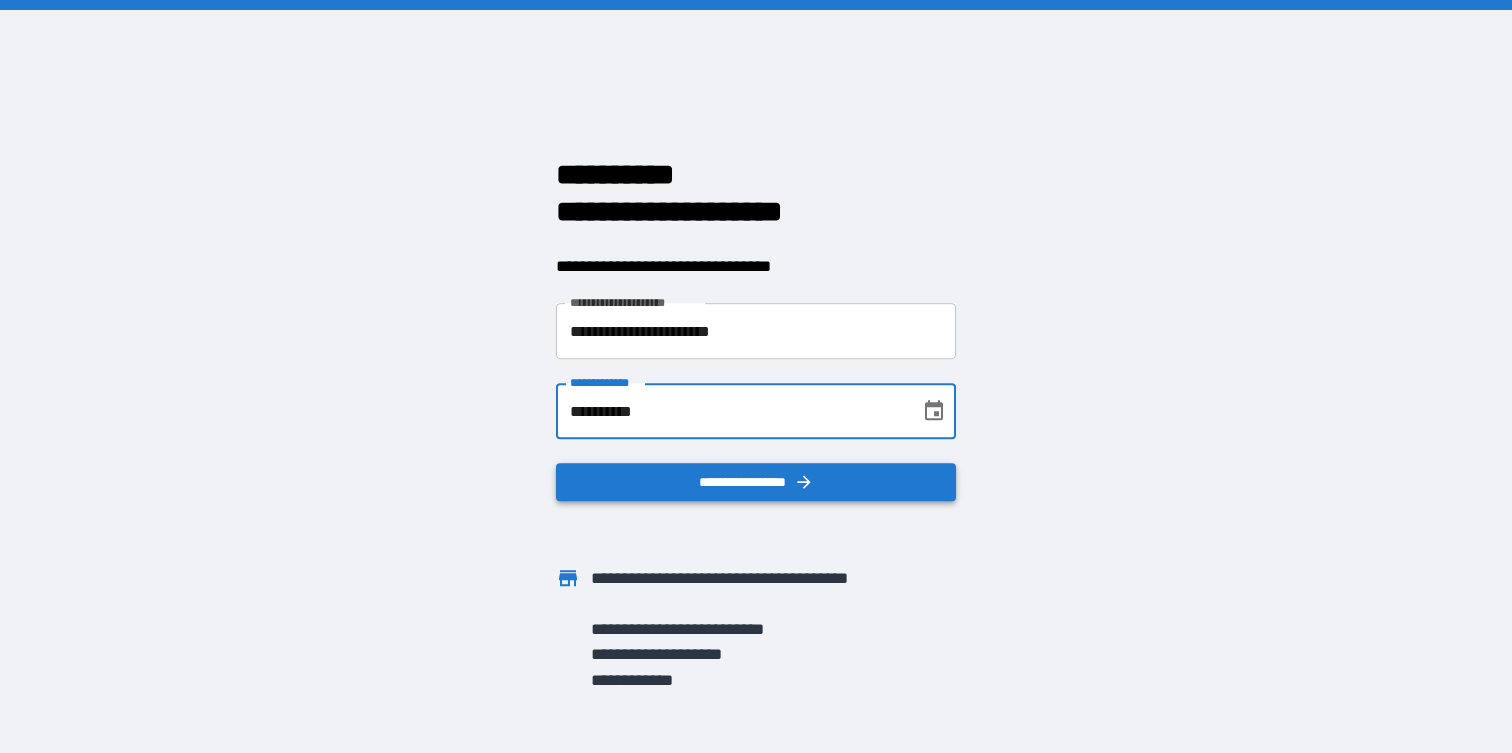 click on "**********" at bounding box center [756, 482] 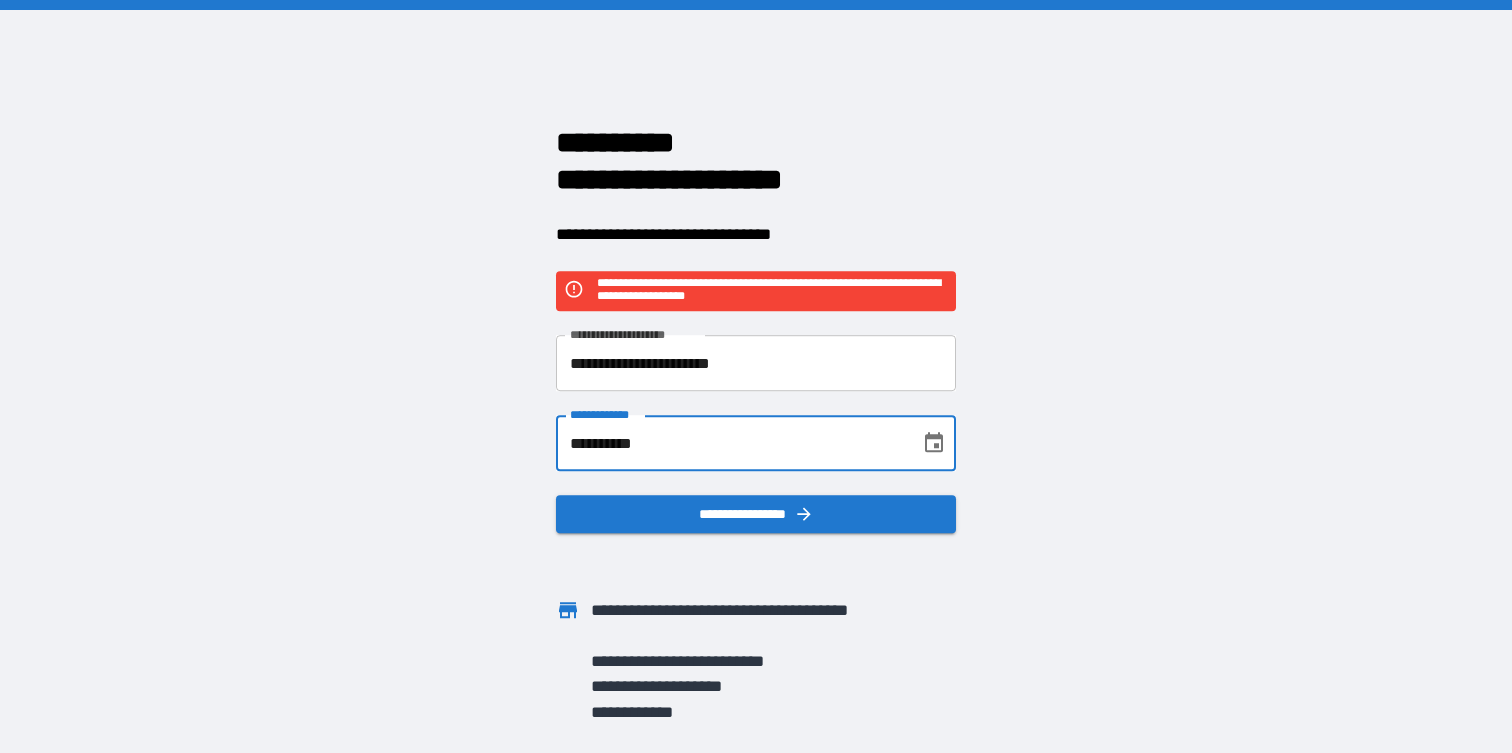 drag, startPoint x: 666, startPoint y: 439, endPoint x: 530, endPoint y: 430, distance: 136.29747 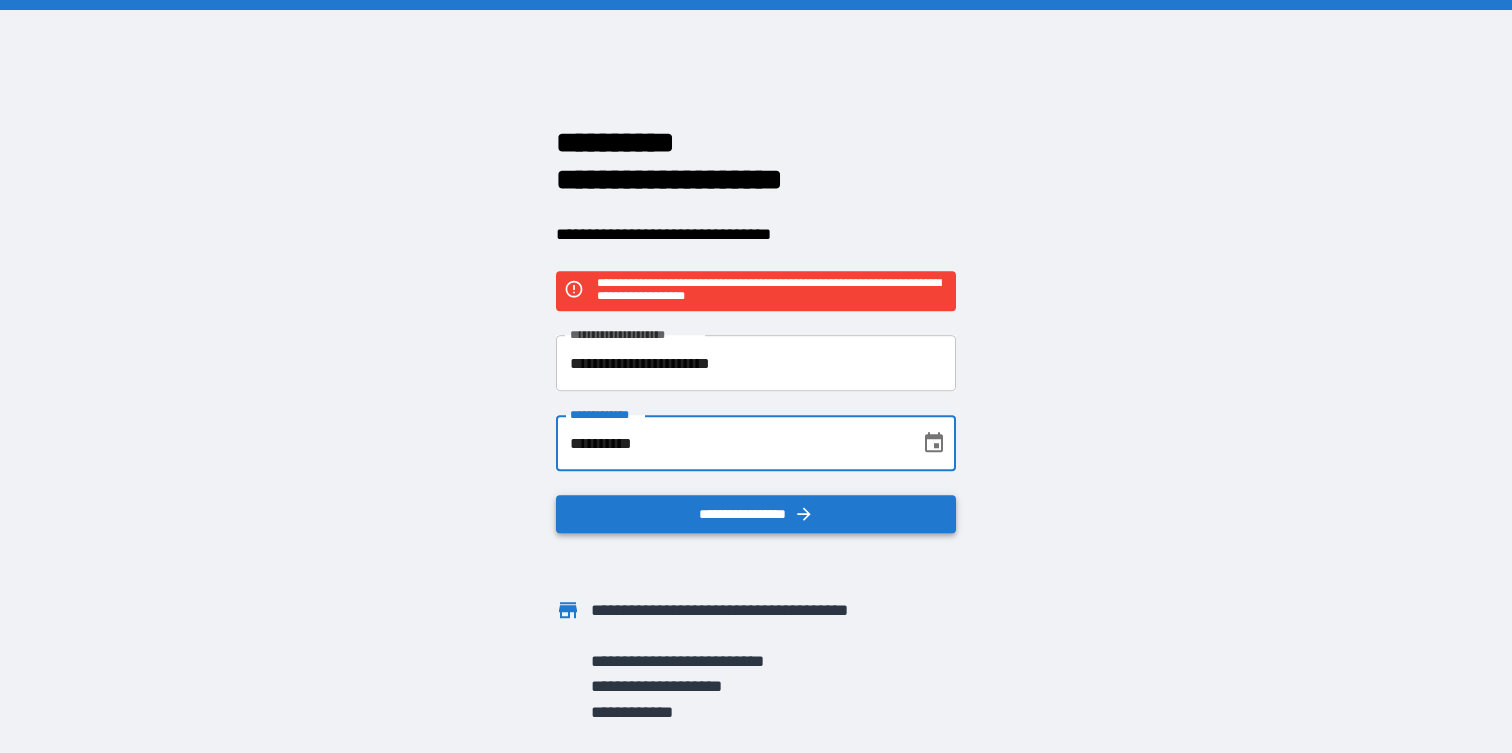 type on "**********" 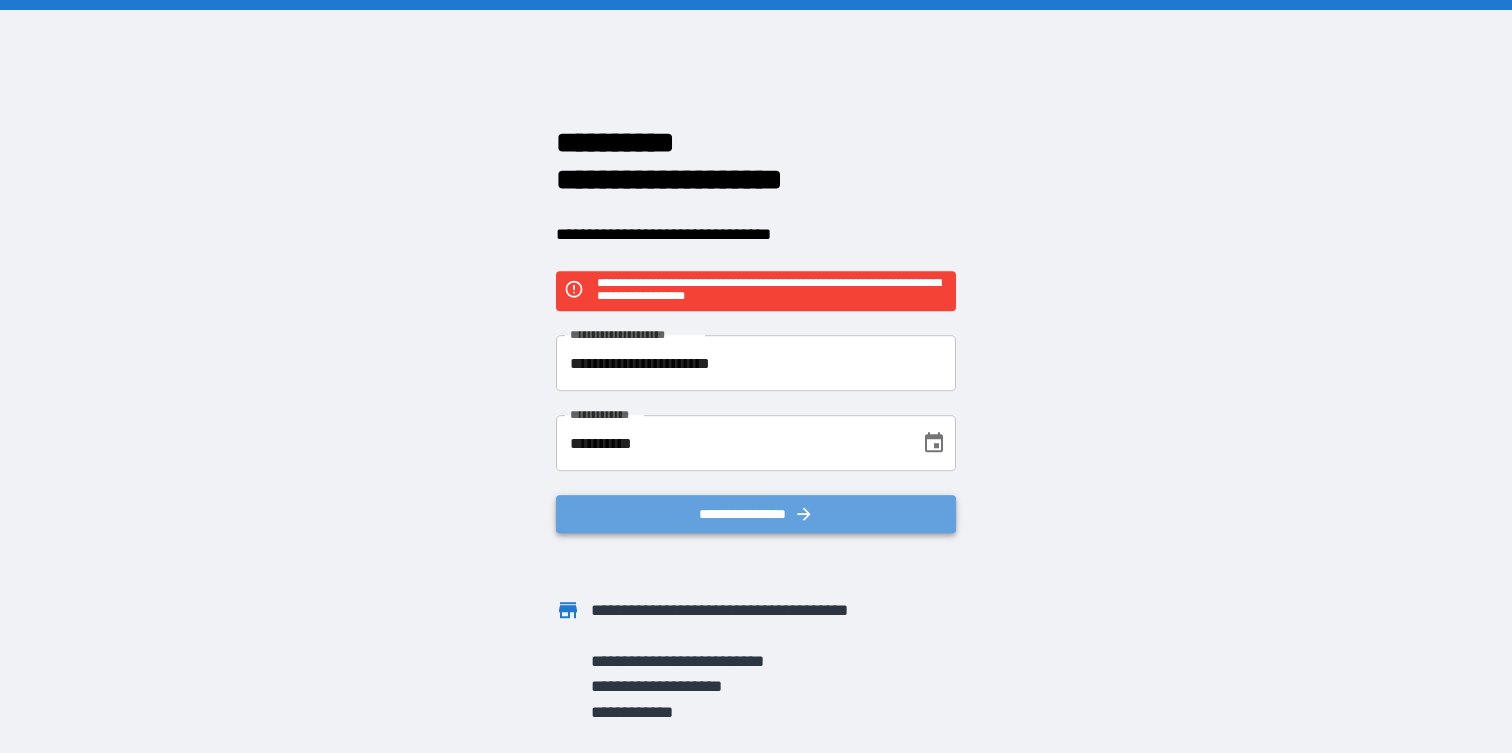 click on "**********" at bounding box center (756, 514) 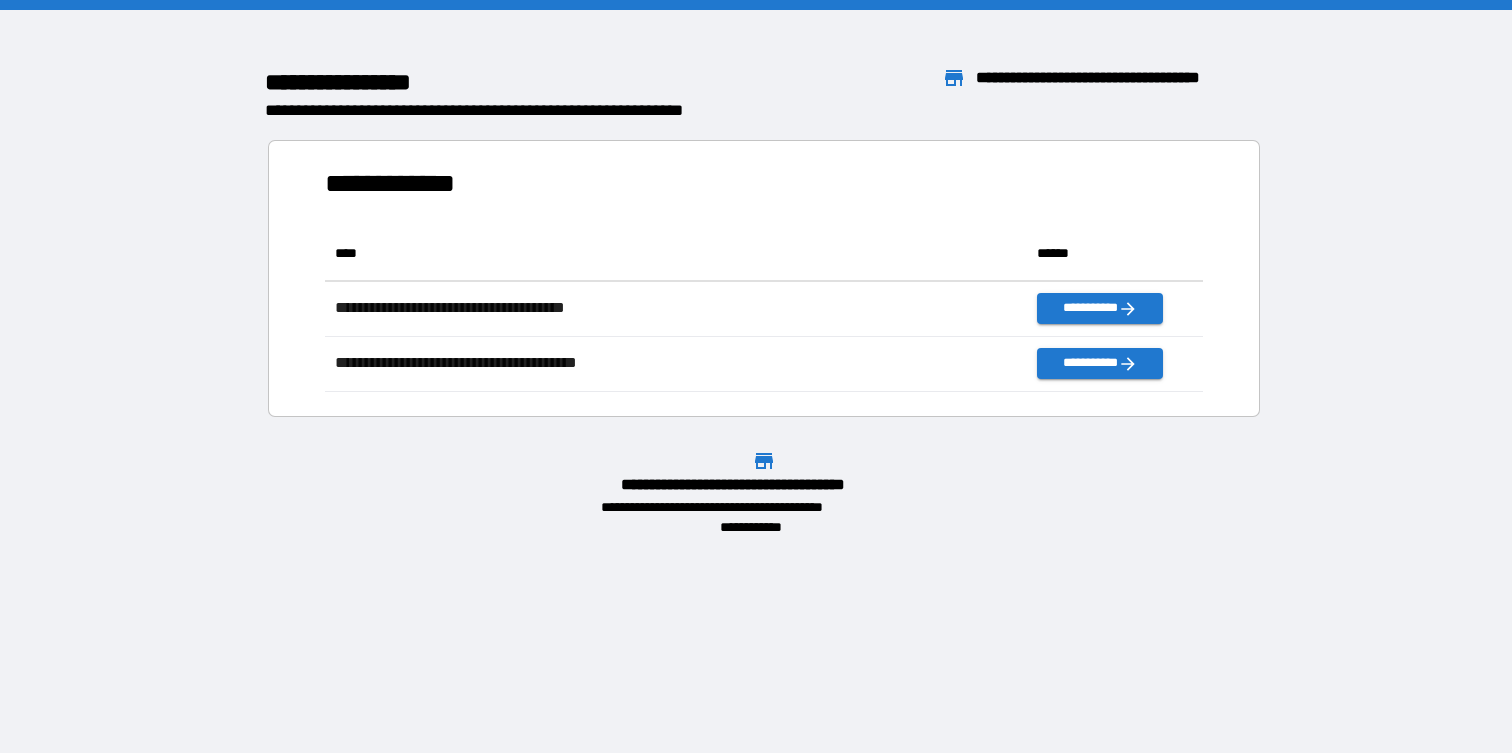 scroll, scrollTop: 1, scrollLeft: 1, axis: both 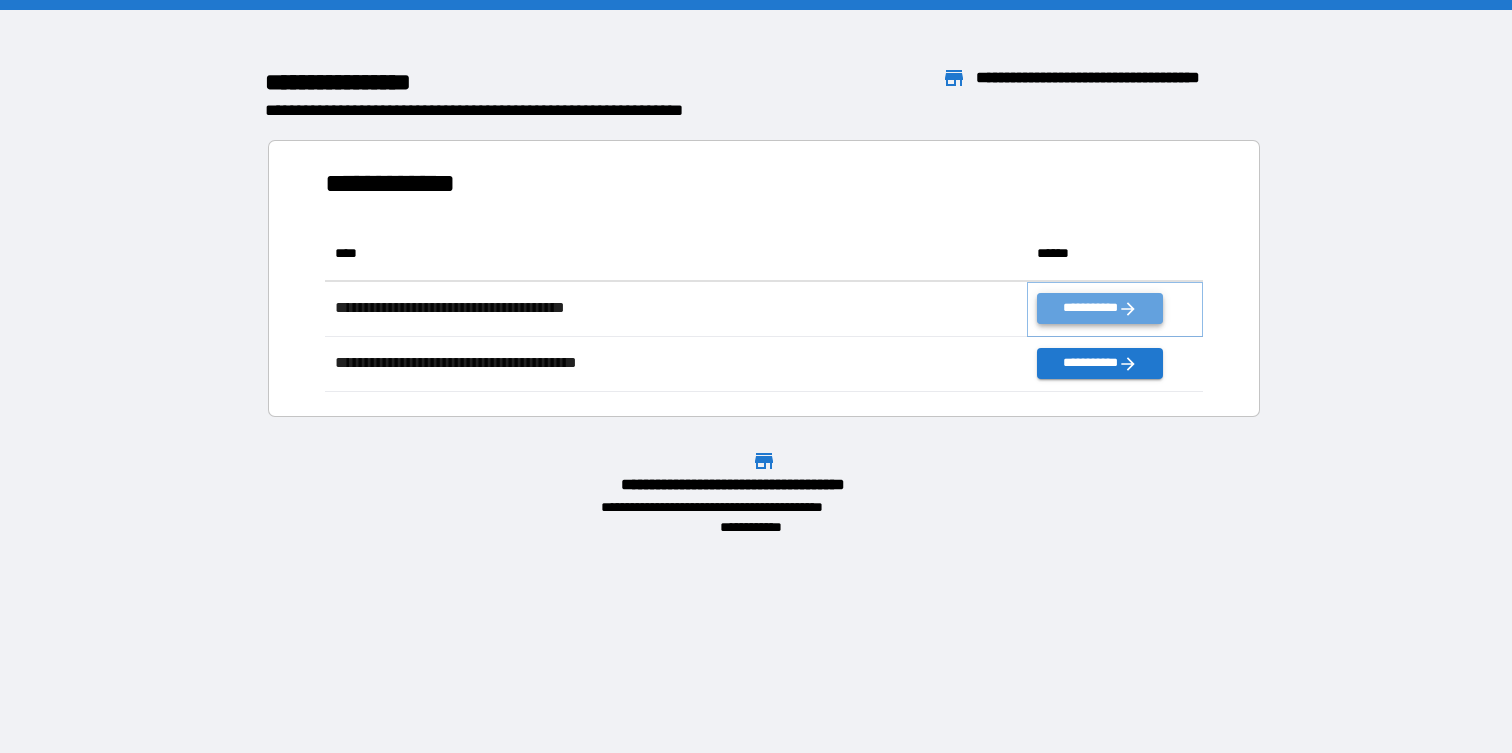 click on "**********" at bounding box center (1099, 308) 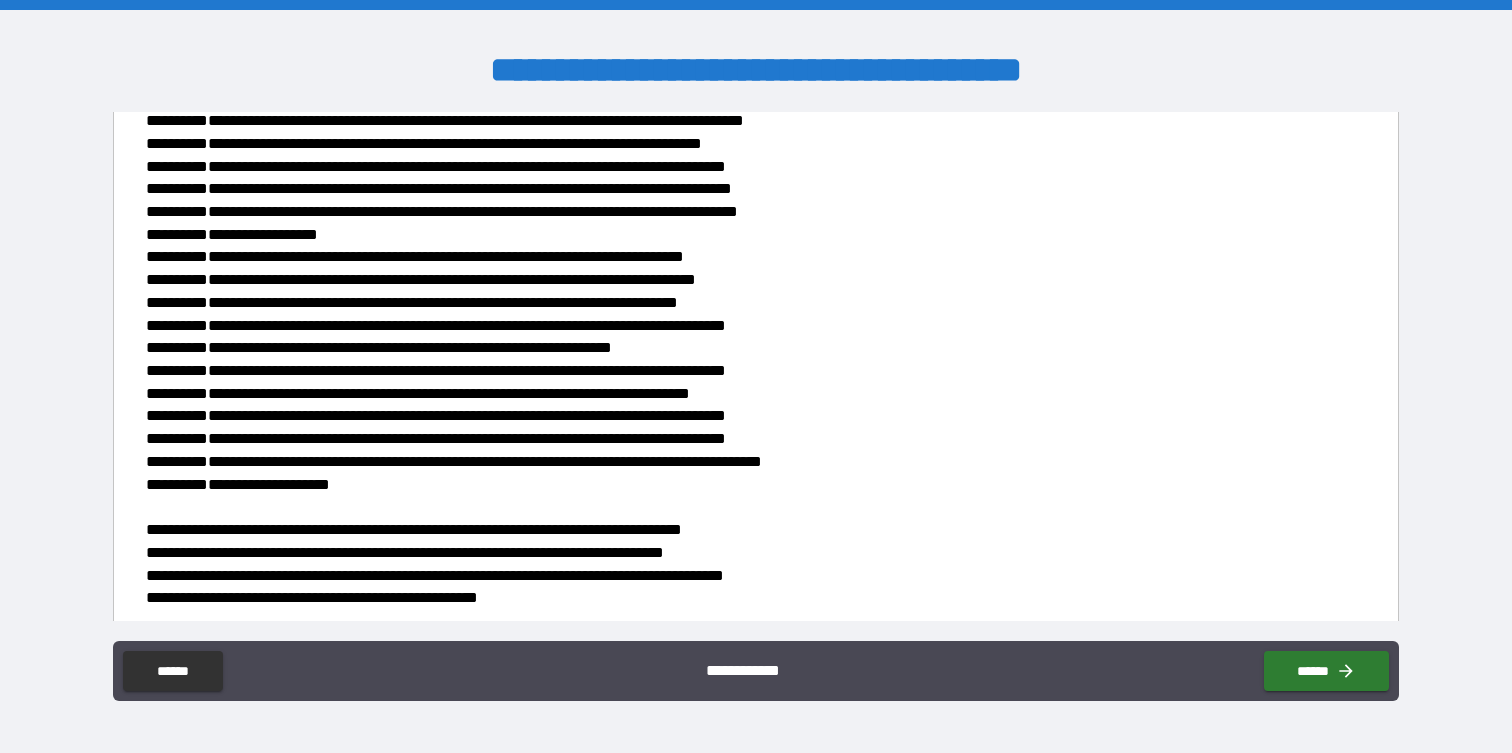 scroll, scrollTop: 1244, scrollLeft: 0, axis: vertical 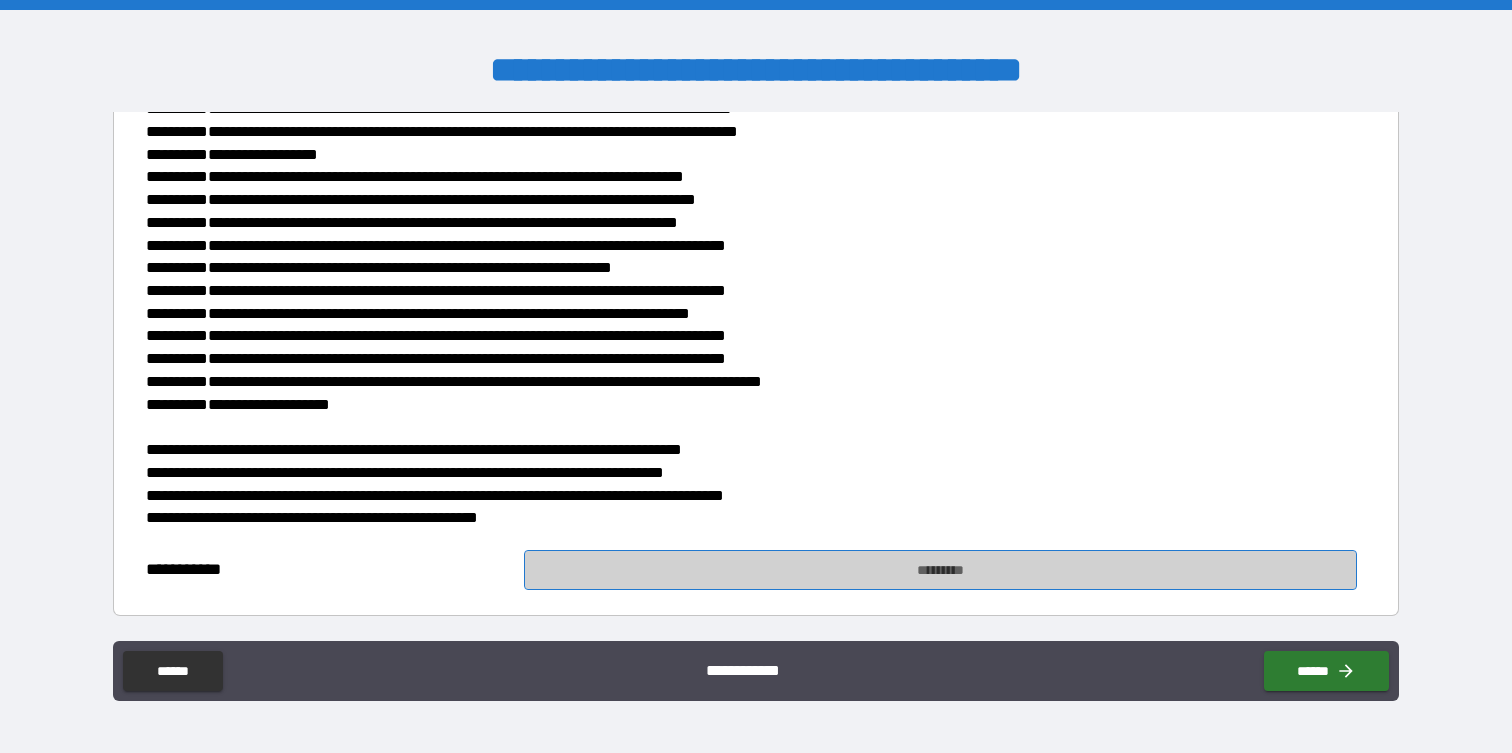 click on "*********" at bounding box center [940, 570] 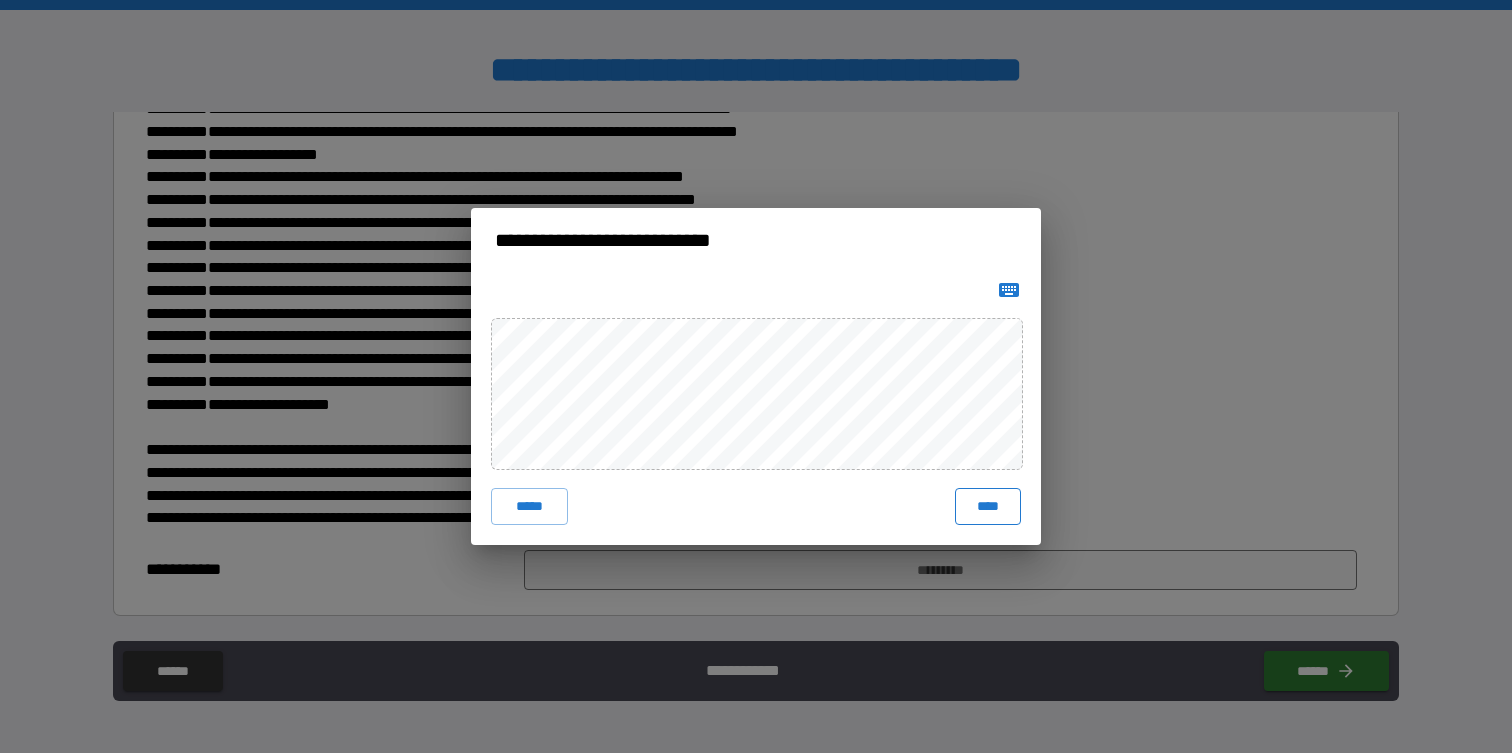 click on "****" at bounding box center [988, 506] 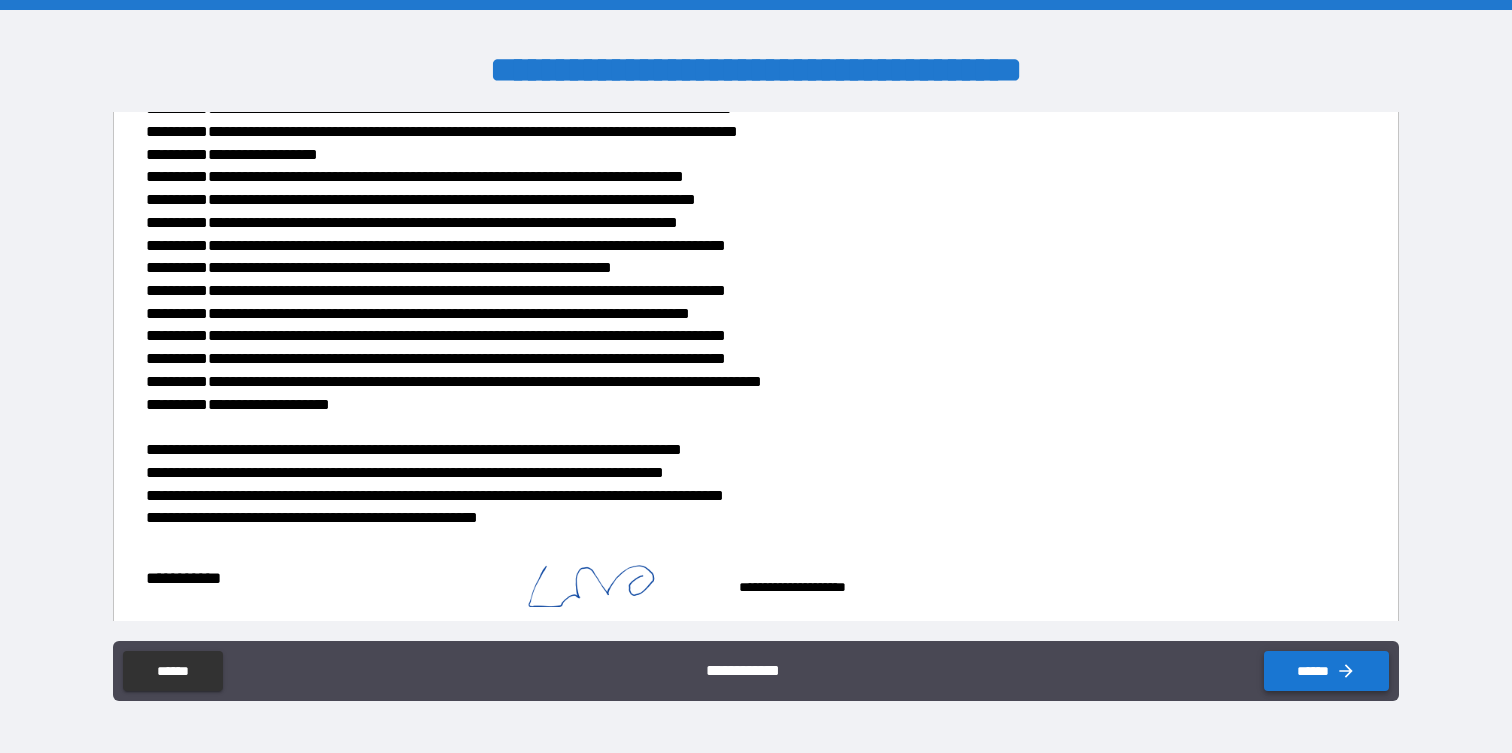 click on "******" at bounding box center [1326, 671] 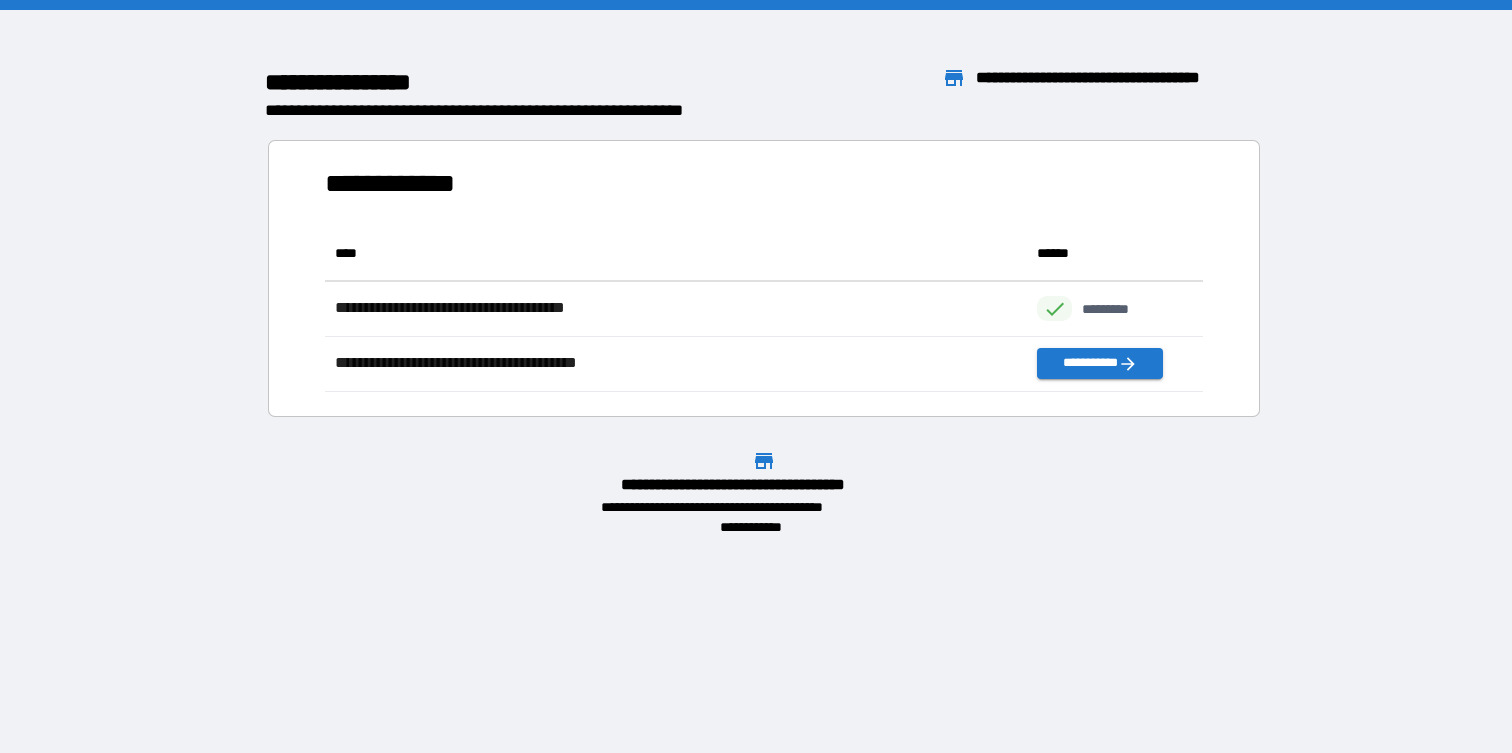 scroll, scrollTop: 1, scrollLeft: 1, axis: both 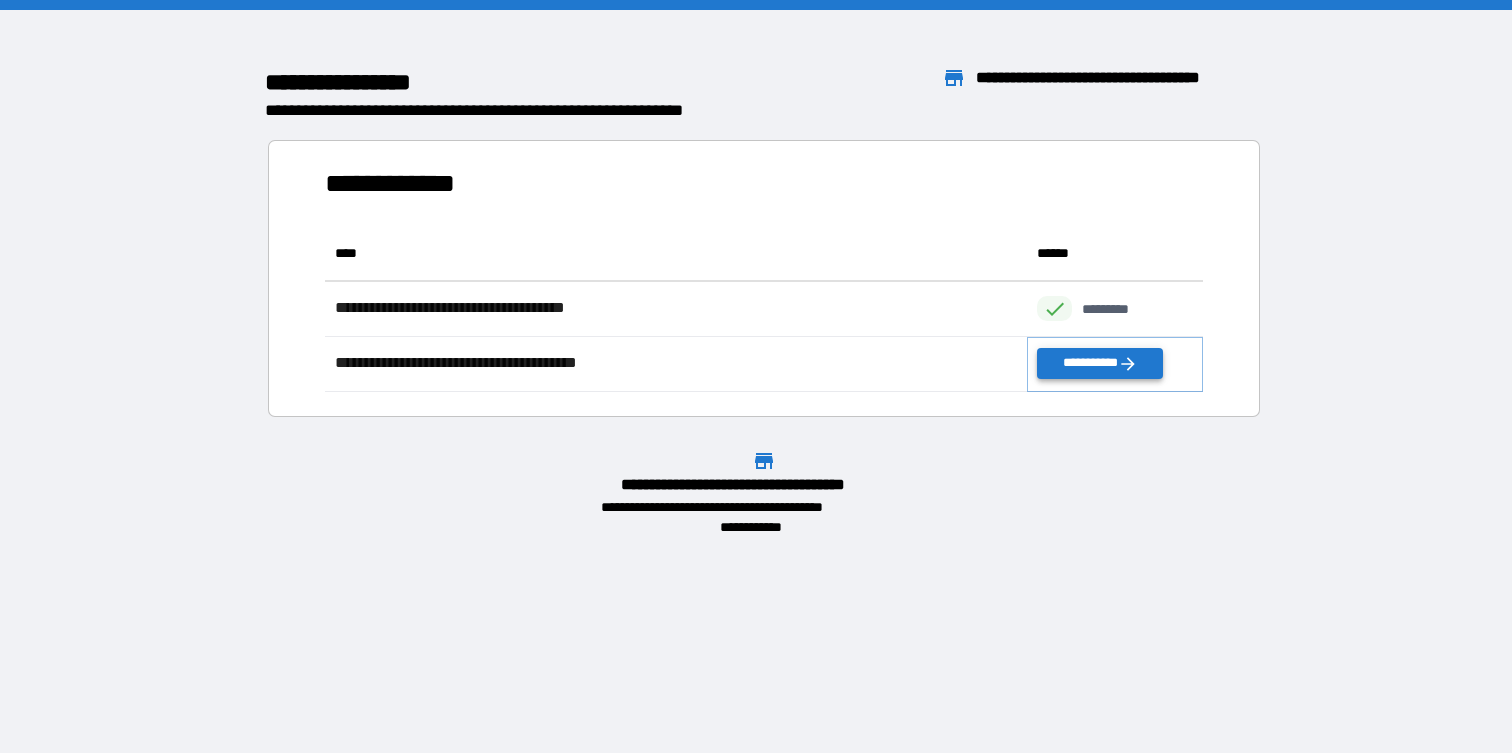 click on "**********" at bounding box center (1099, 363) 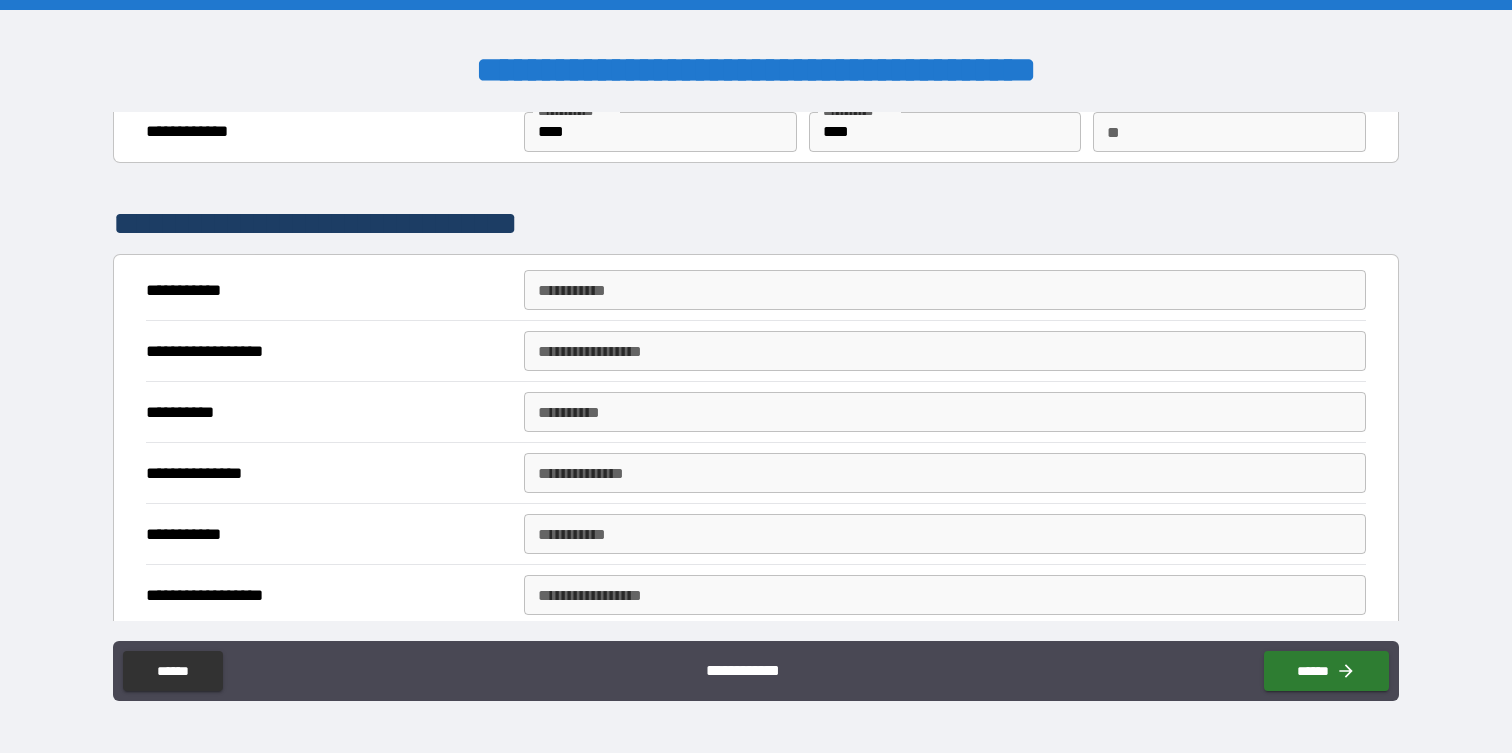 scroll, scrollTop: 76, scrollLeft: 0, axis: vertical 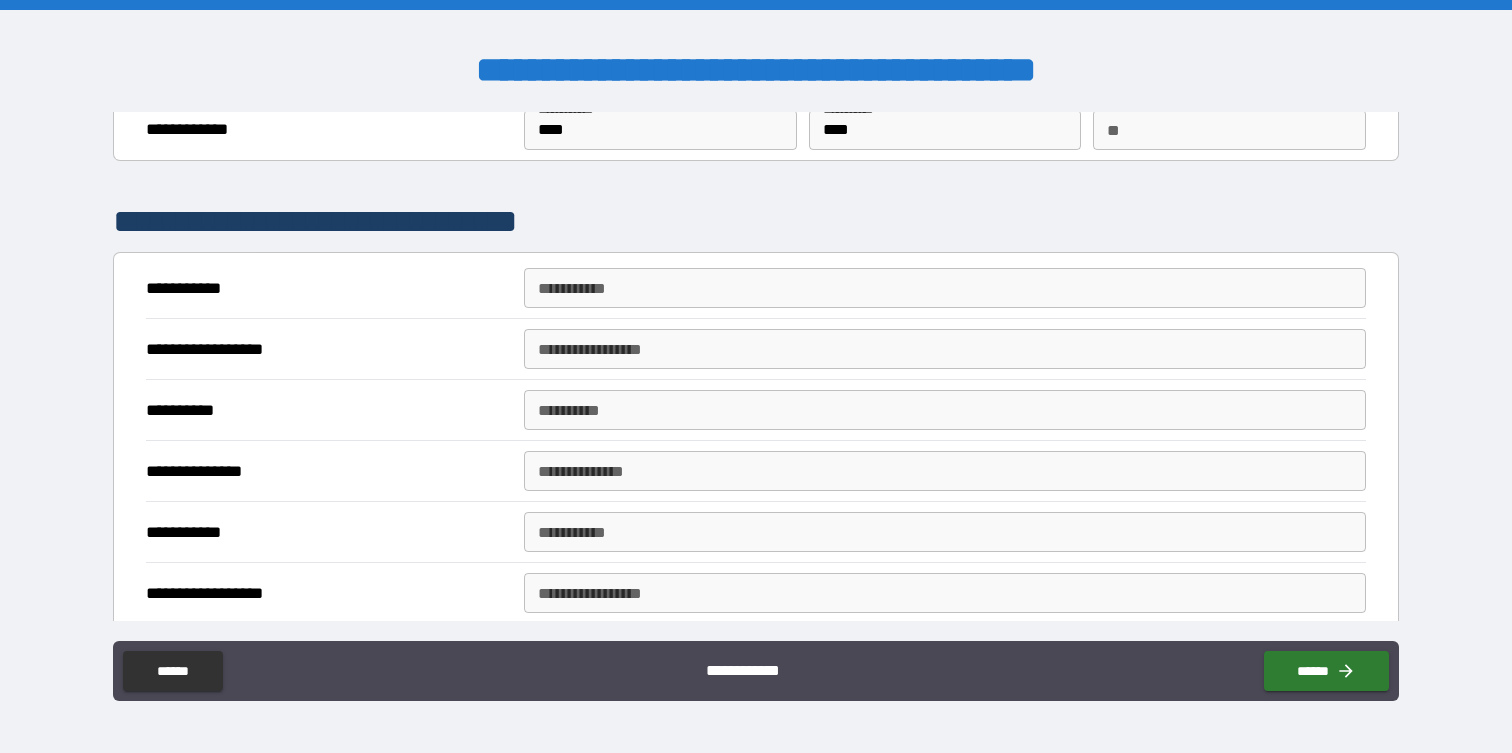 click on "**********" at bounding box center [944, 288] 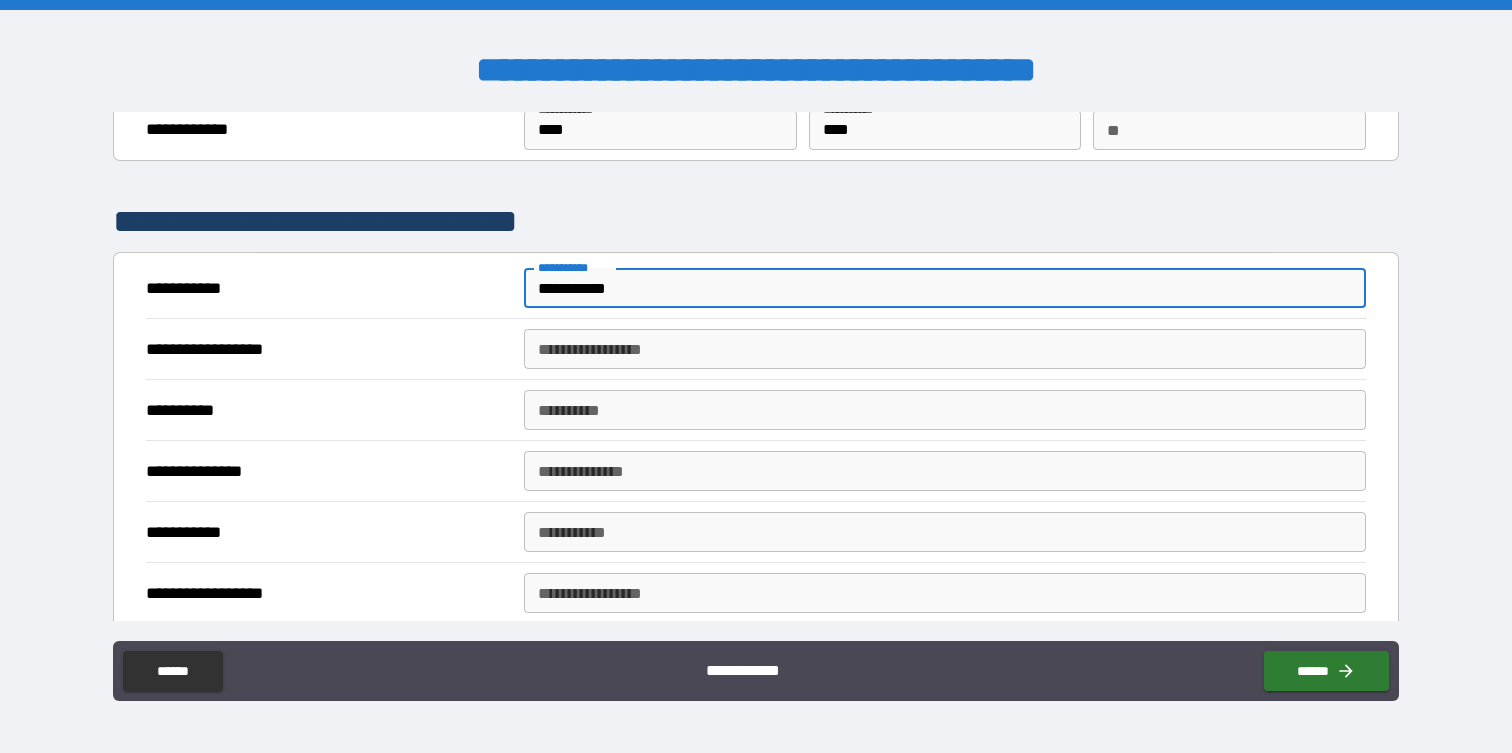 type on "**********" 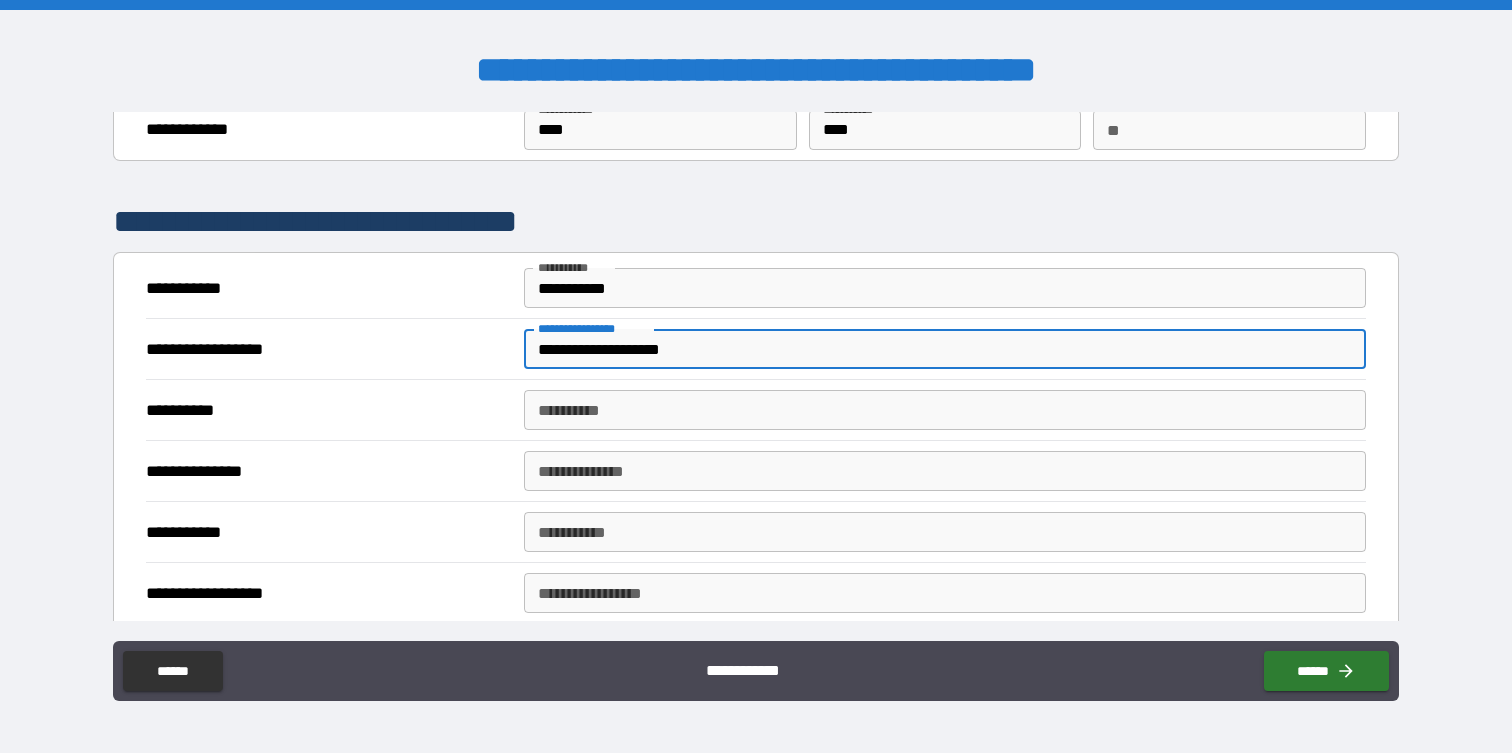 type on "**********" 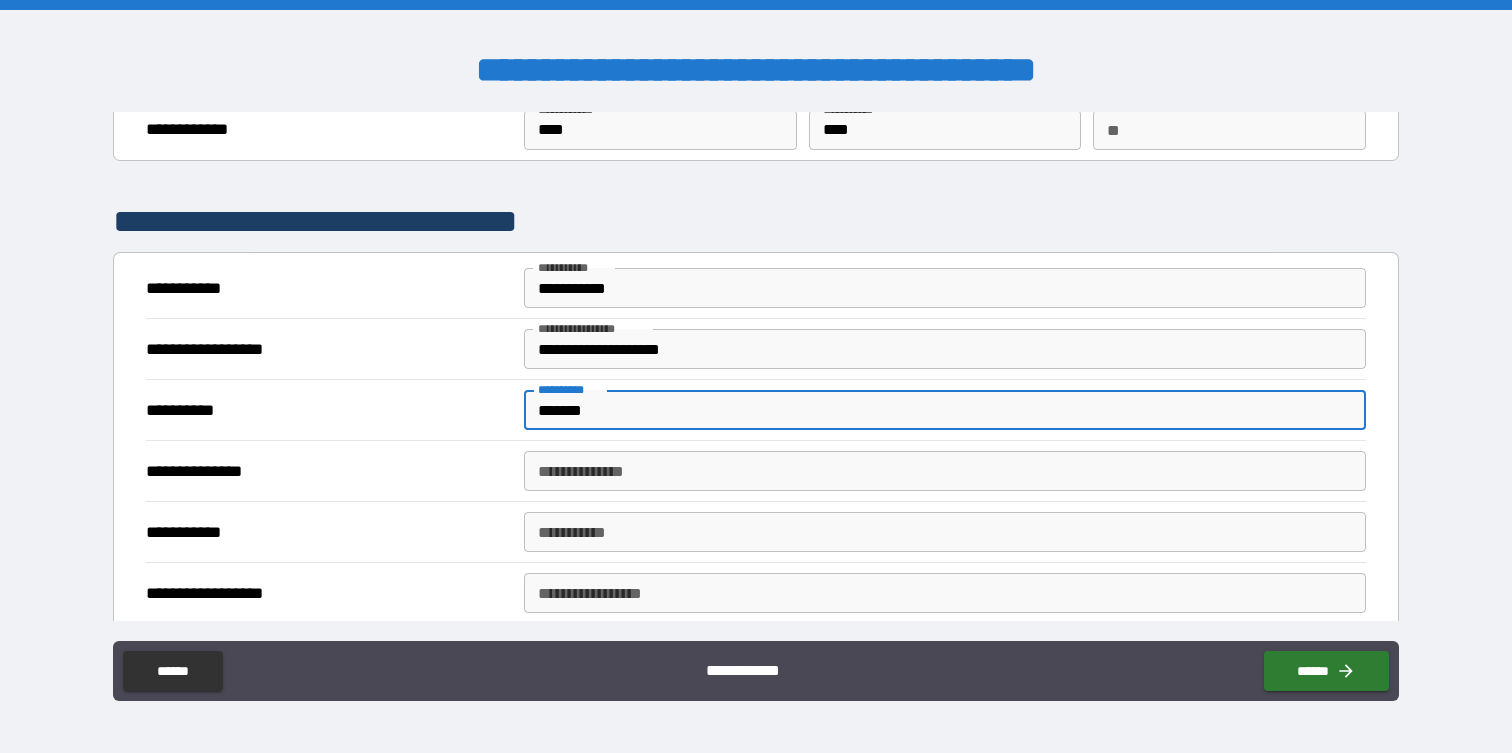 type on "*******" 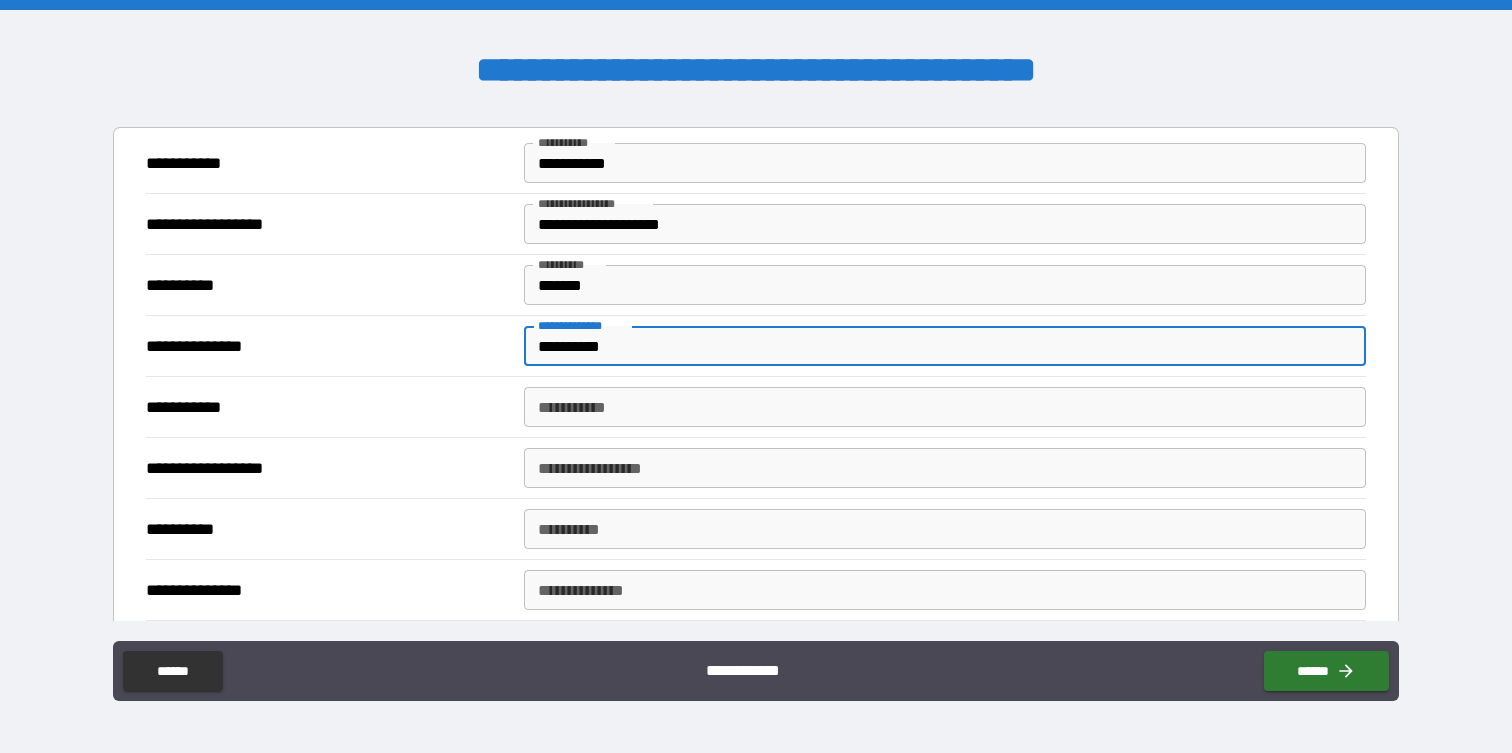 scroll, scrollTop: 216, scrollLeft: 0, axis: vertical 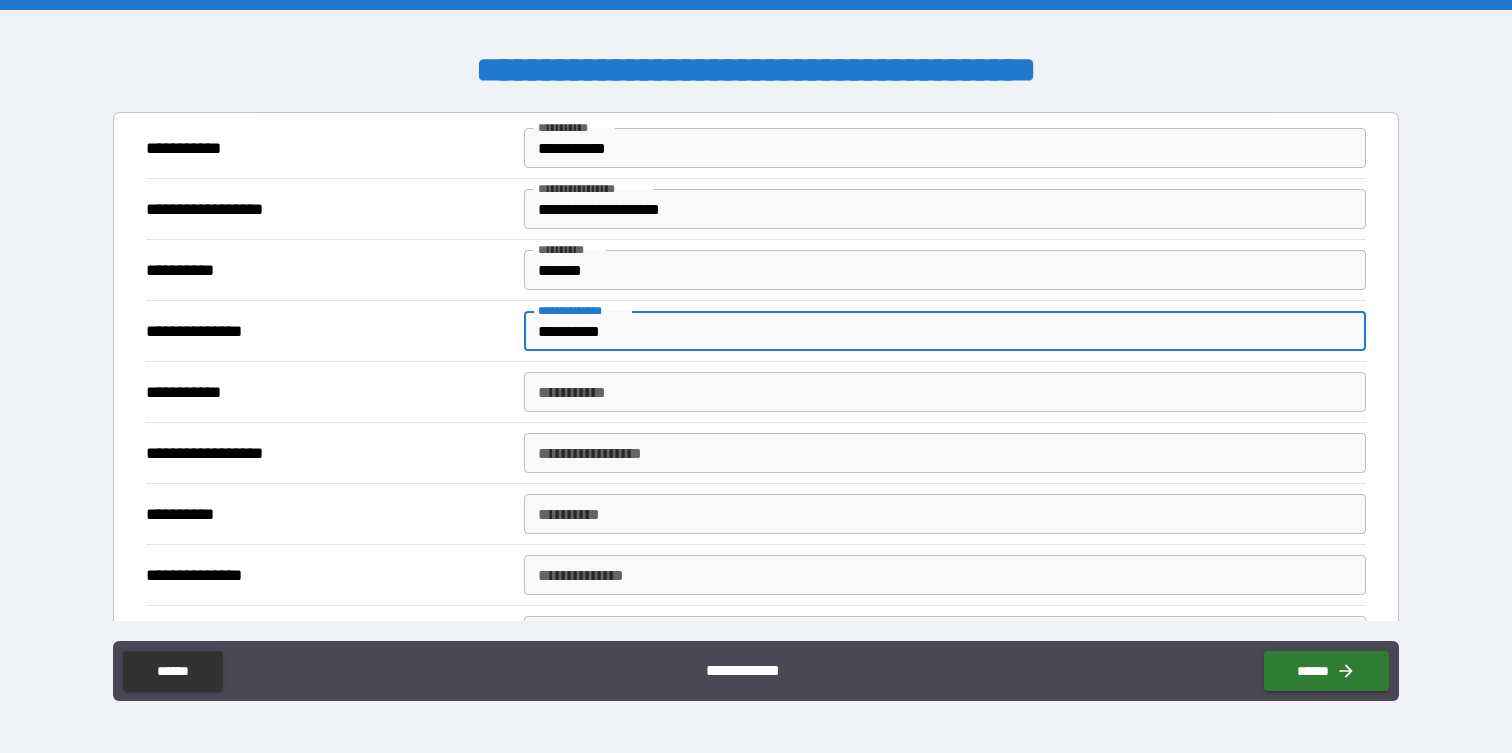 type on "**********" 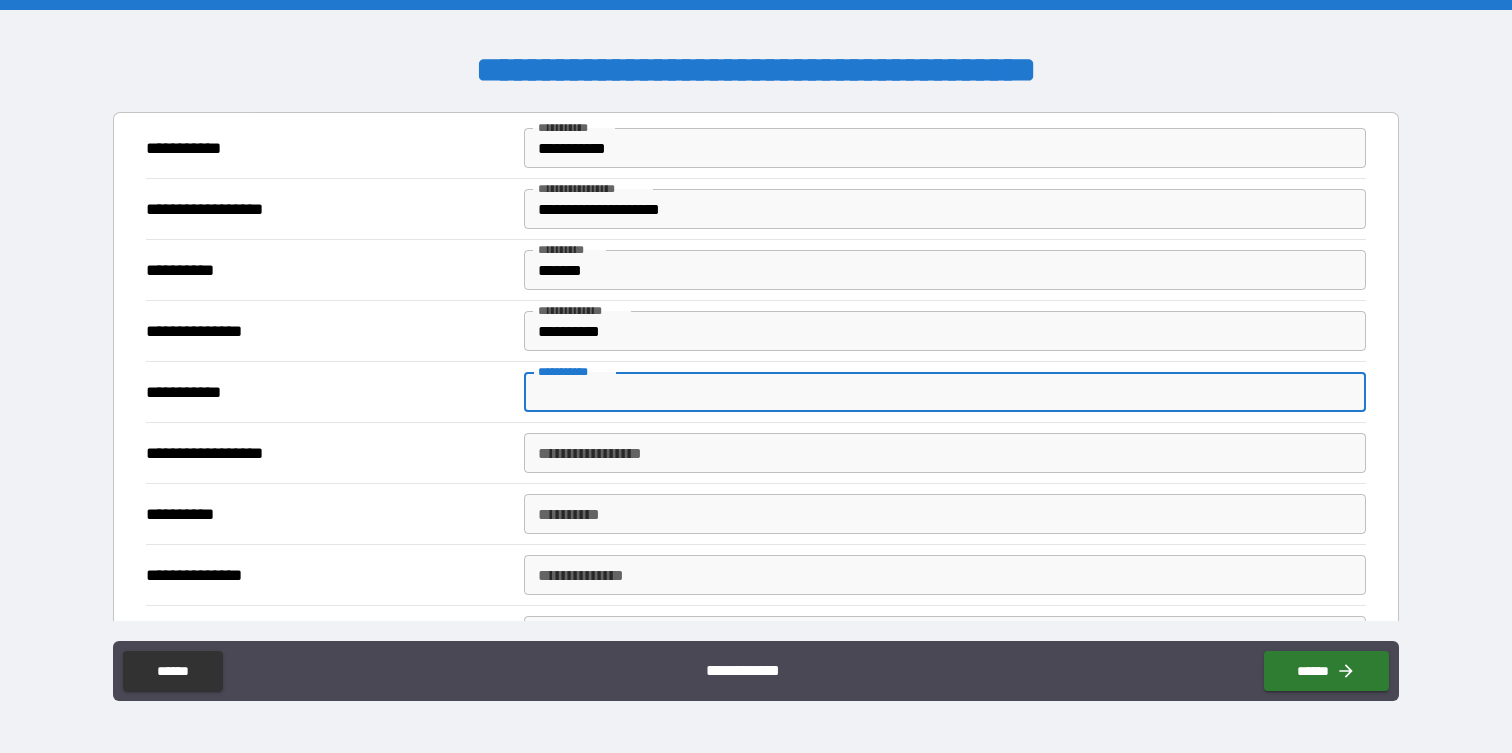 click on "**********" at bounding box center (944, 392) 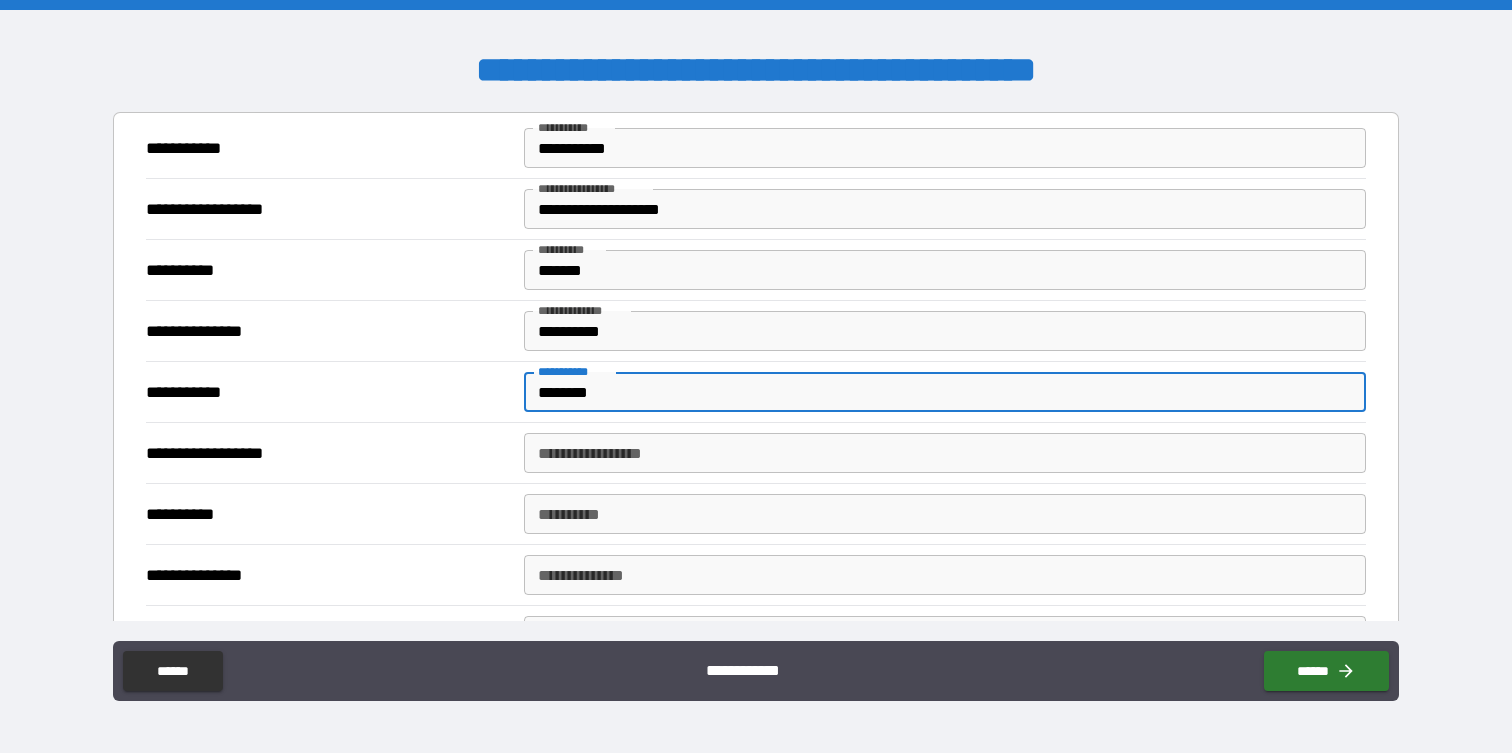 type on "********" 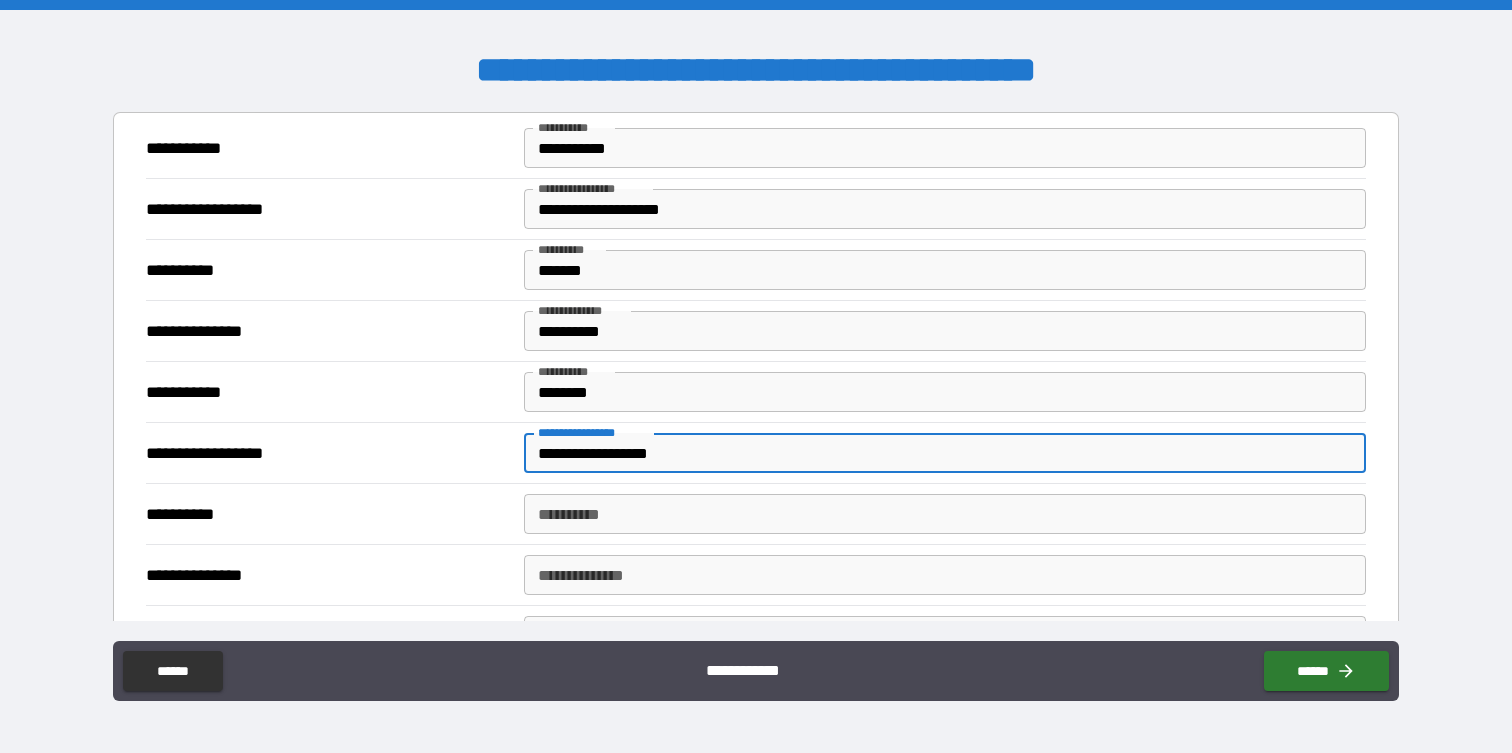 type on "**********" 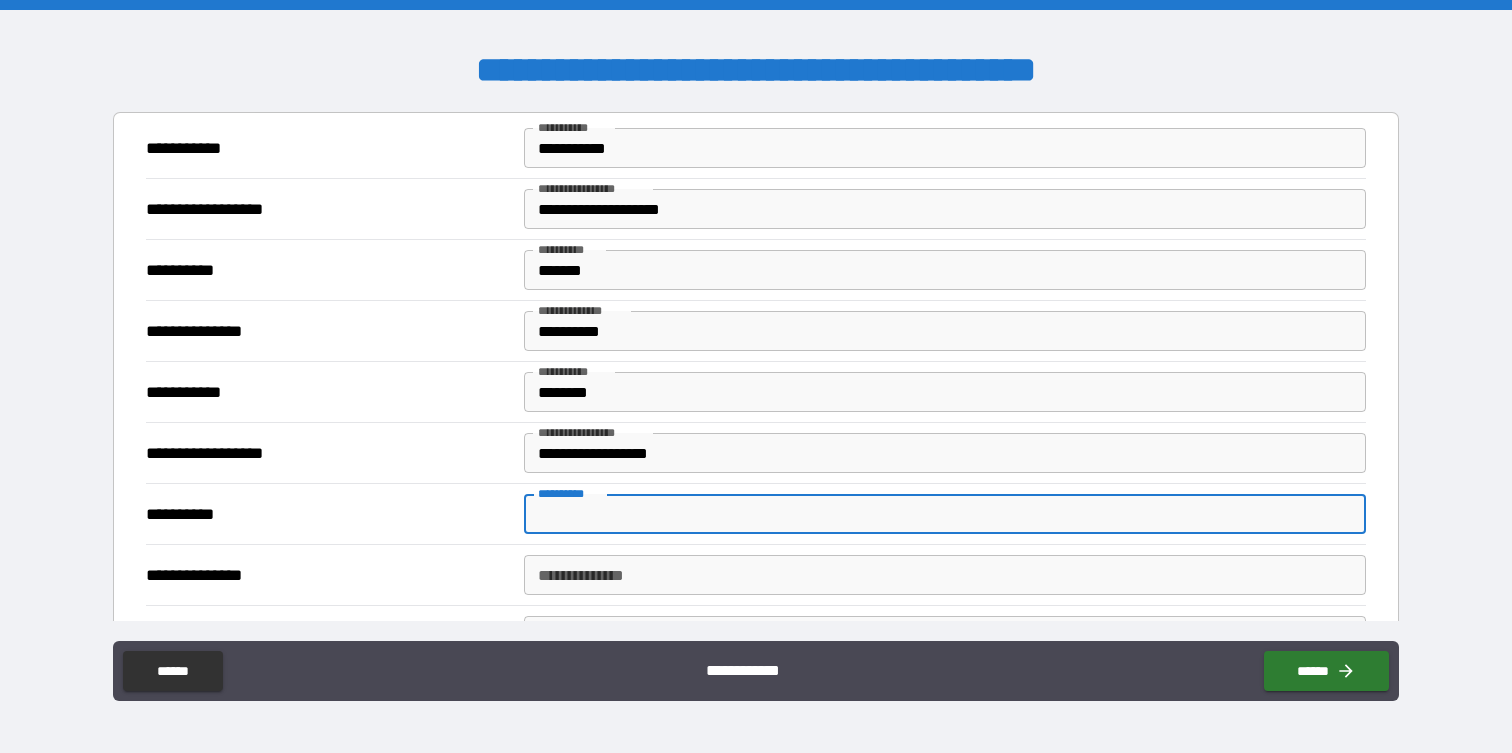 click on "**********" at bounding box center (944, 514) 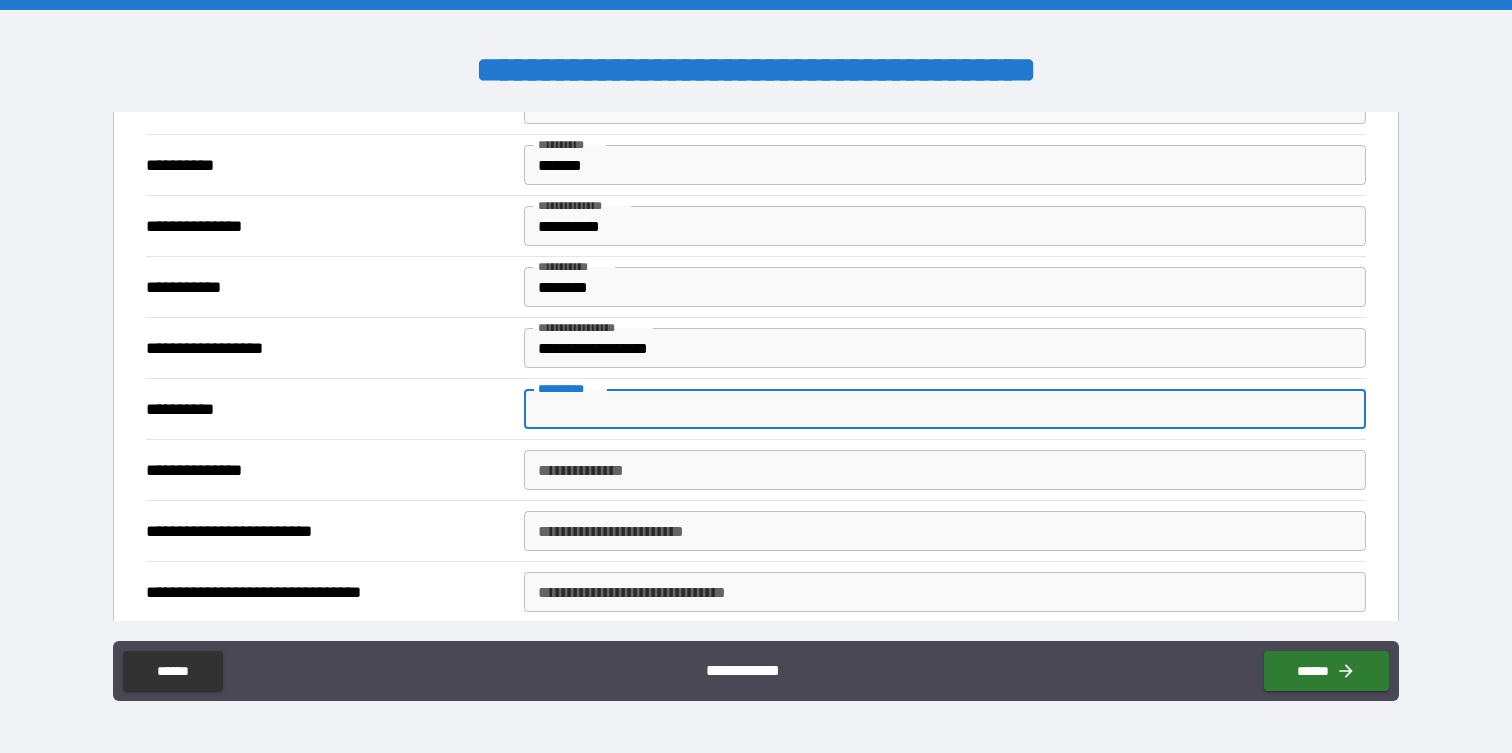 scroll, scrollTop: 343, scrollLeft: 0, axis: vertical 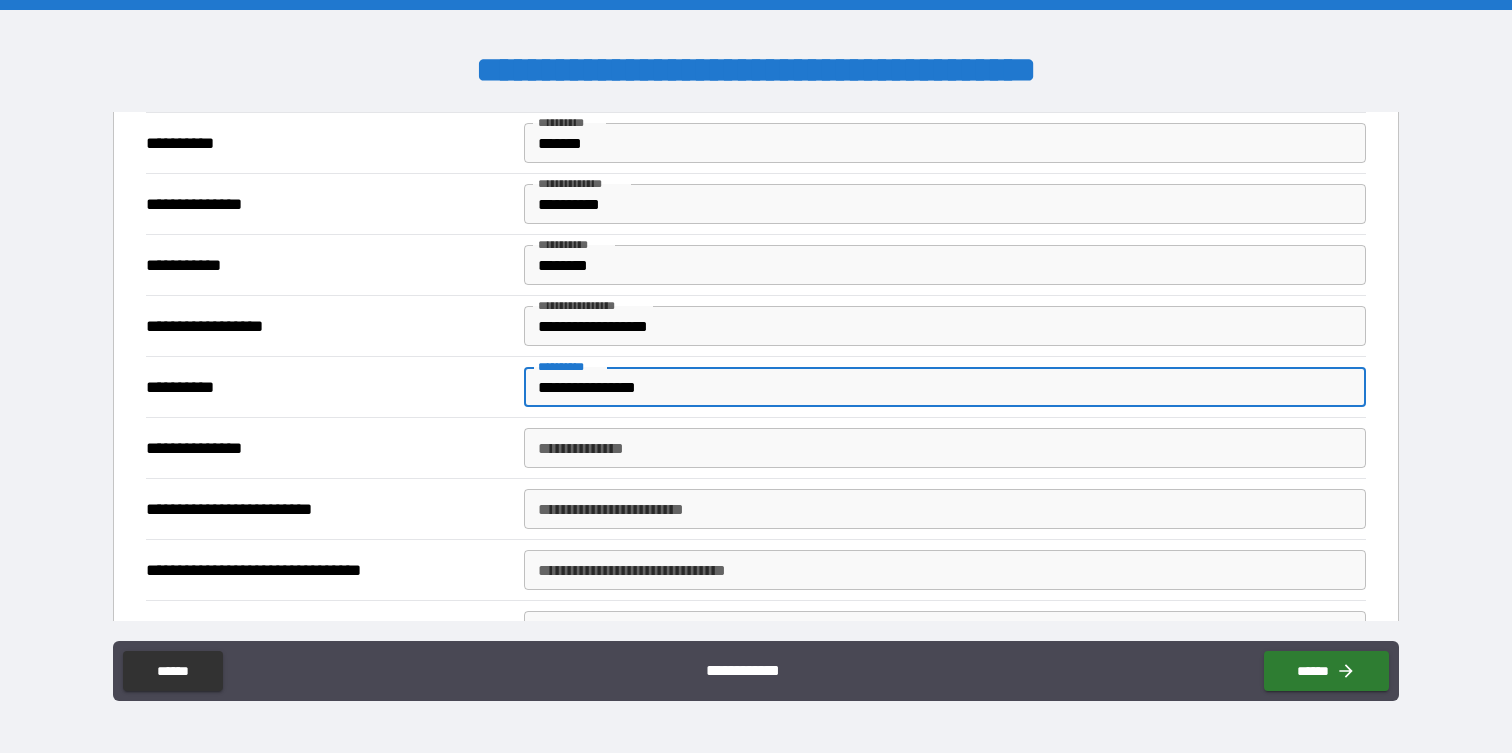 type on "**********" 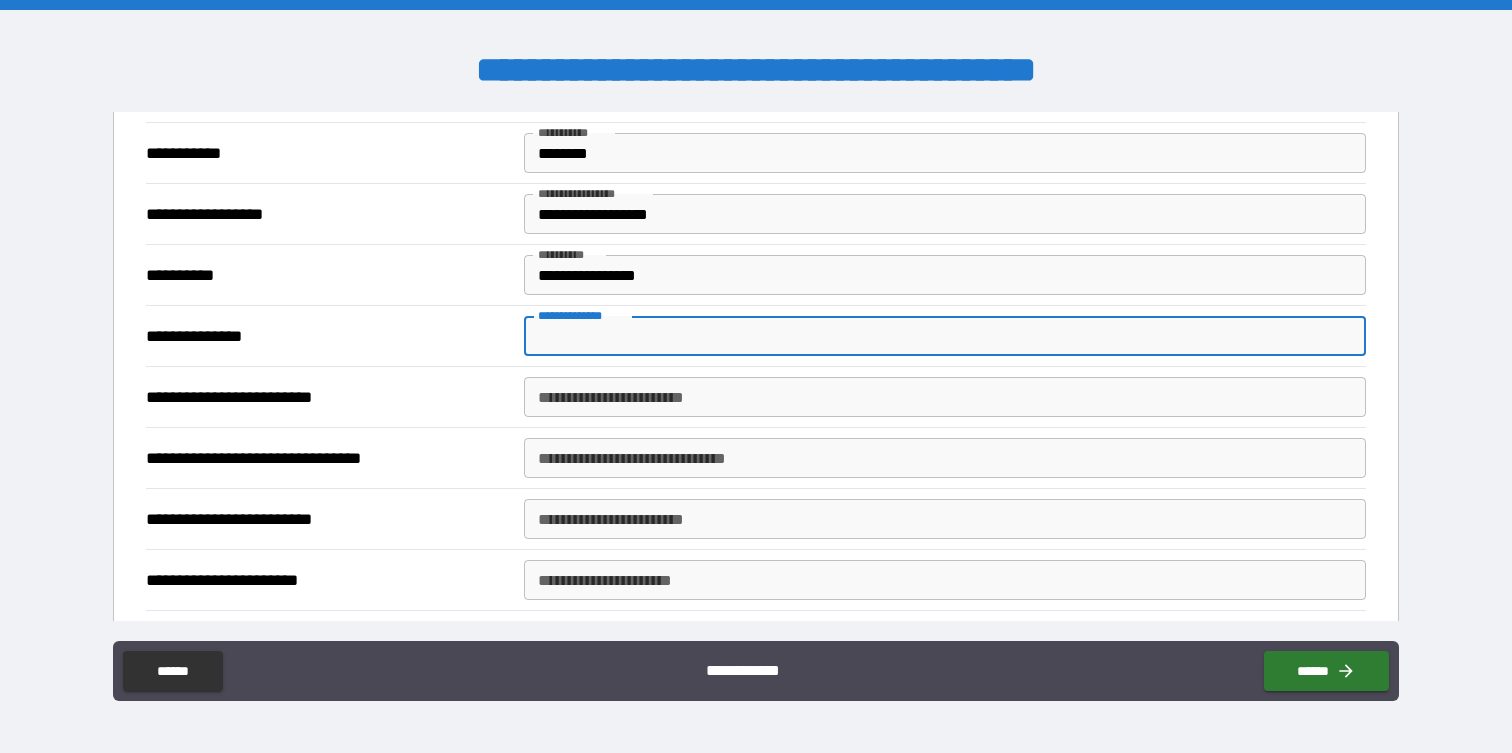 scroll, scrollTop: 469, scrollLeft: 0, axis: vertical 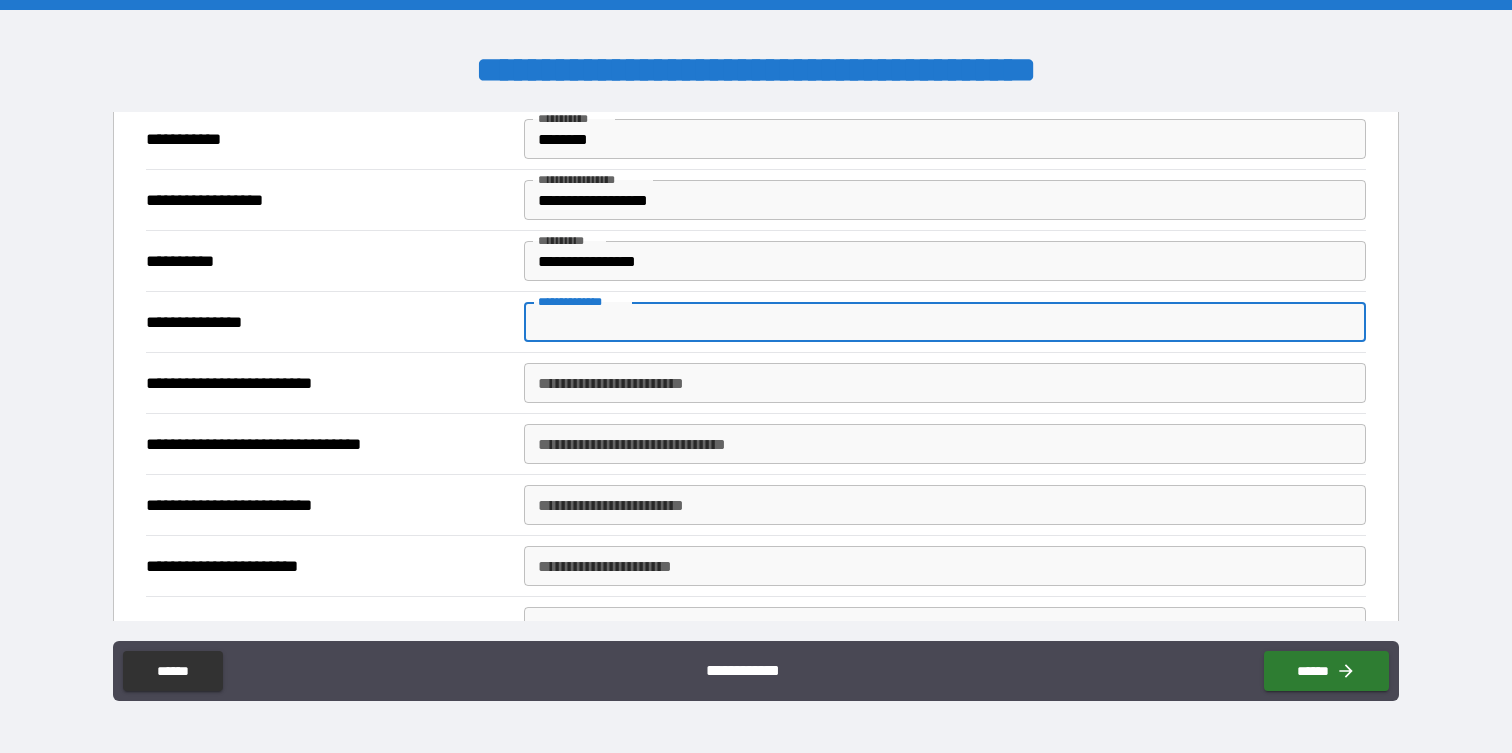 click on "**********" at bounding box center [944, 383] 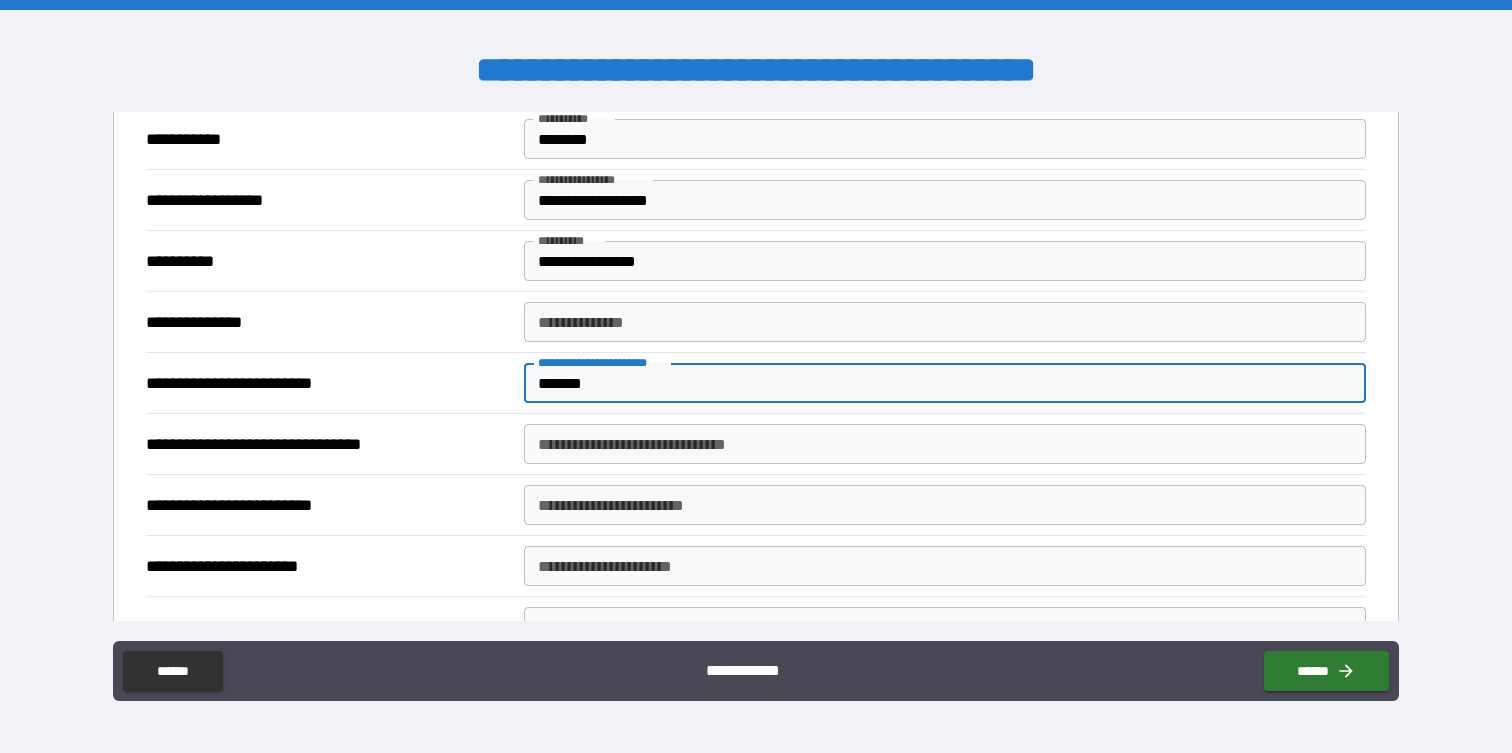 type on "*******" 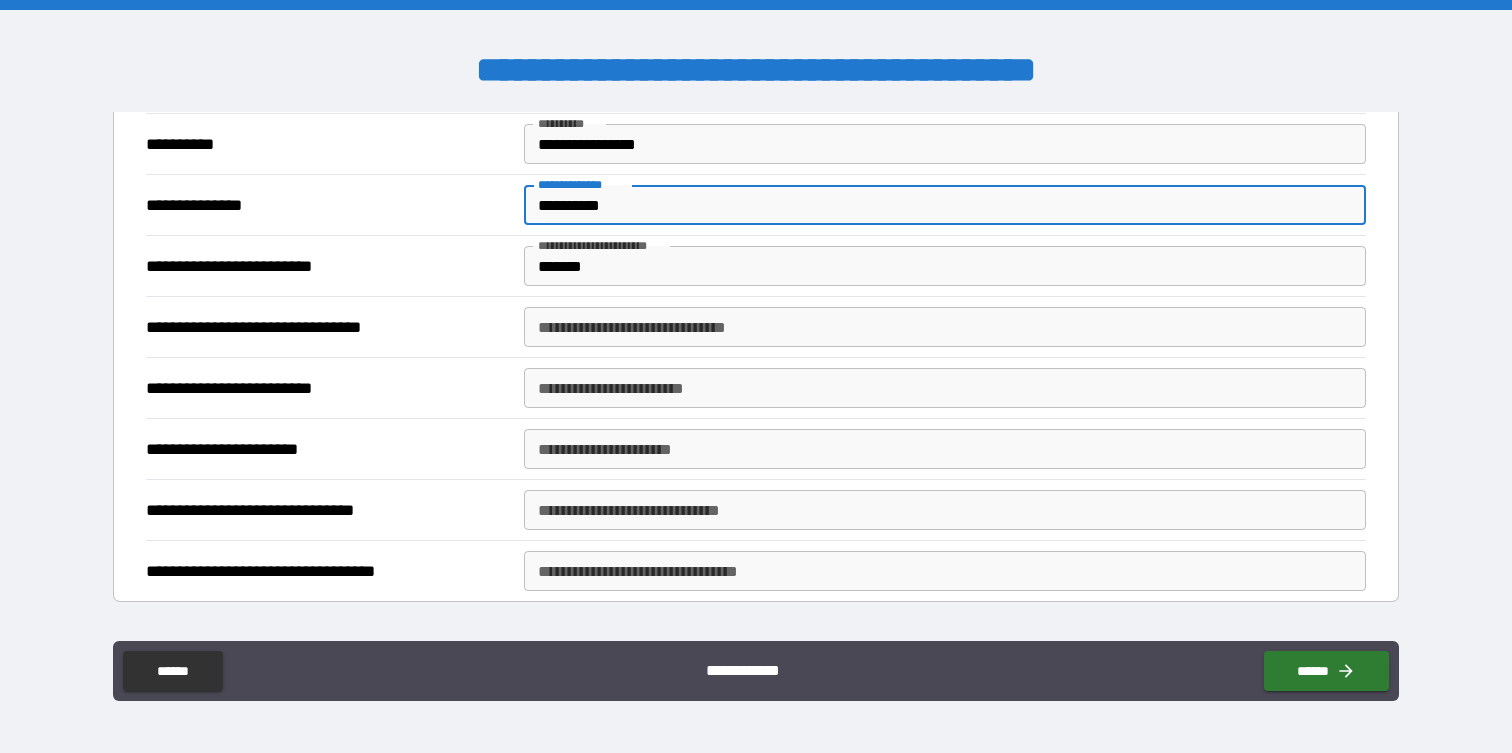scroll, scrollTop: 614, scrollLeft: 0, axis: vertical 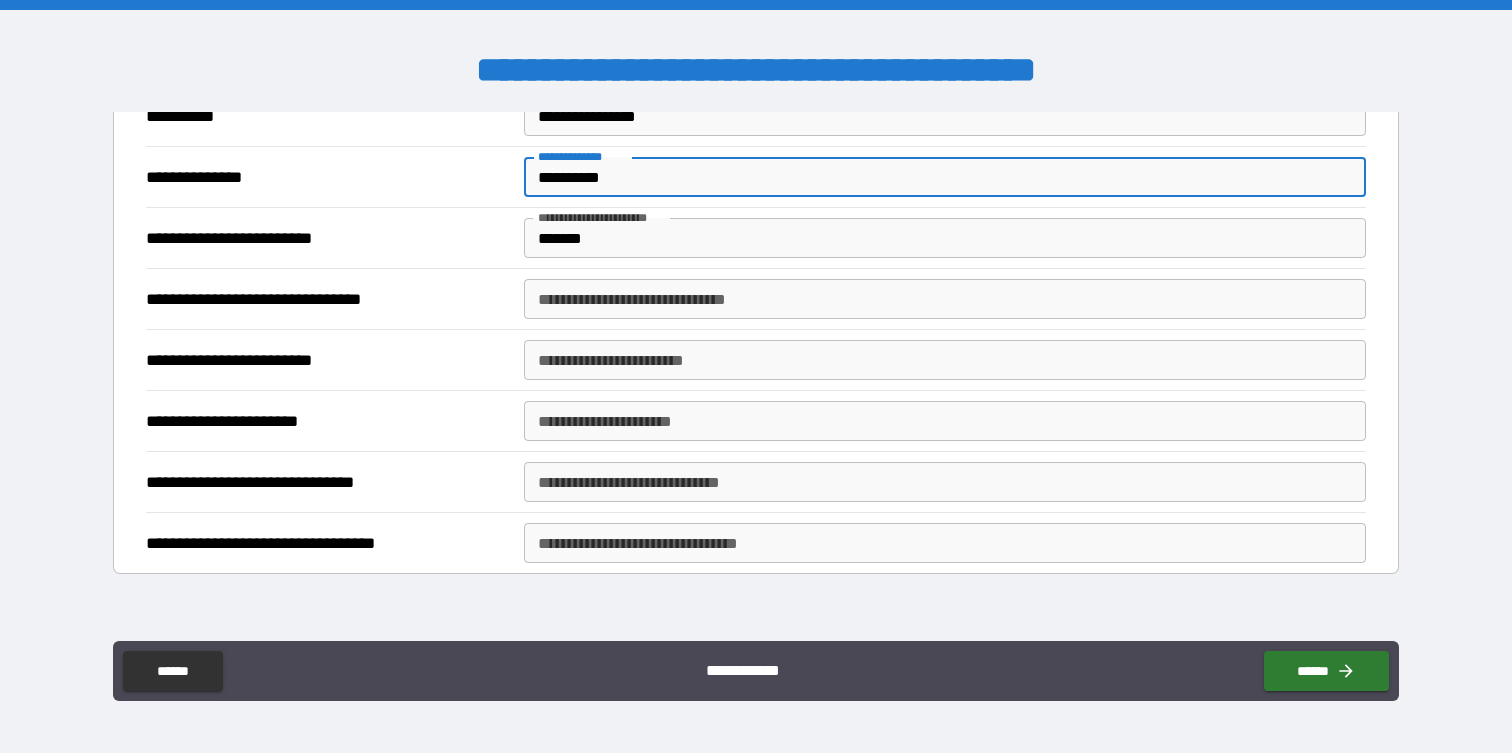 type on "**********" 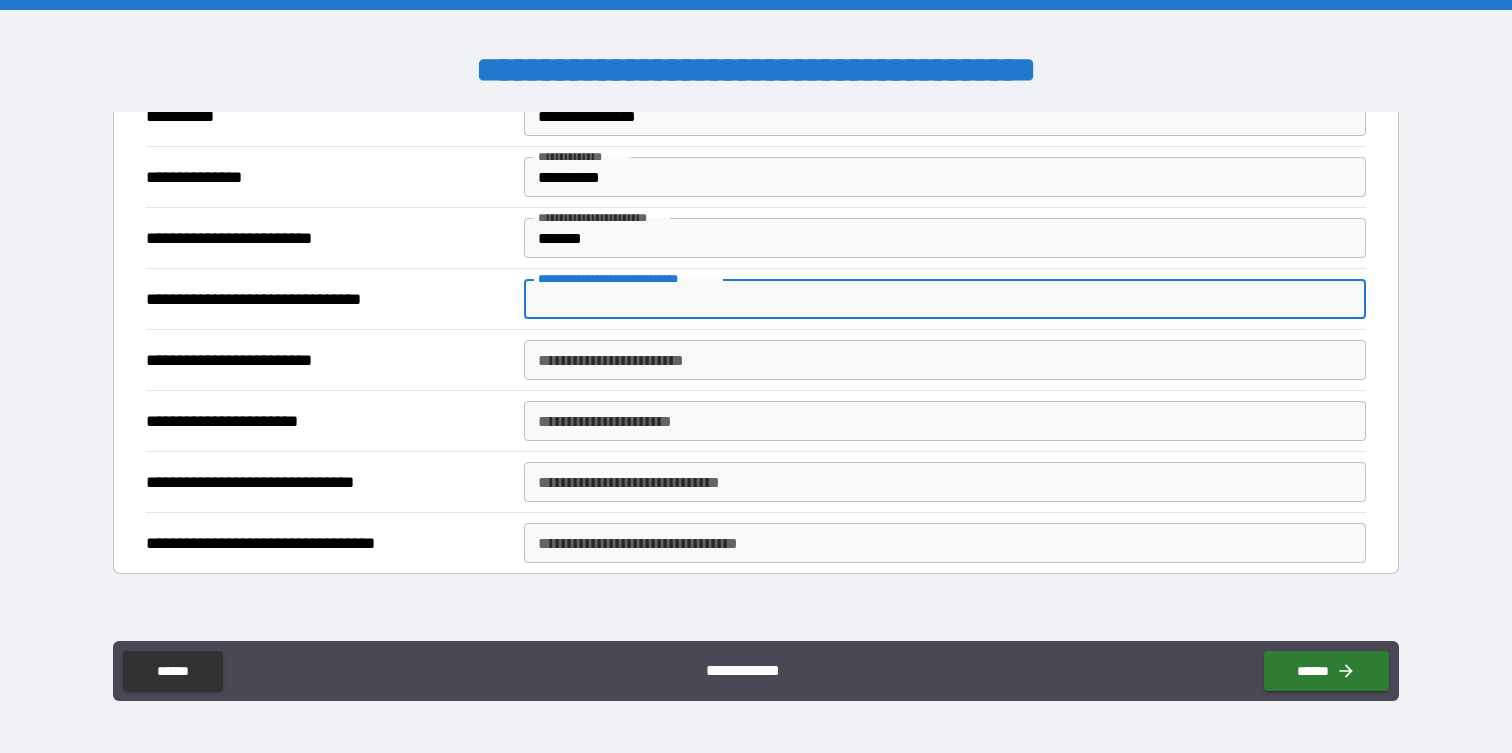 click on "**********" at bounding box center [944, 299] 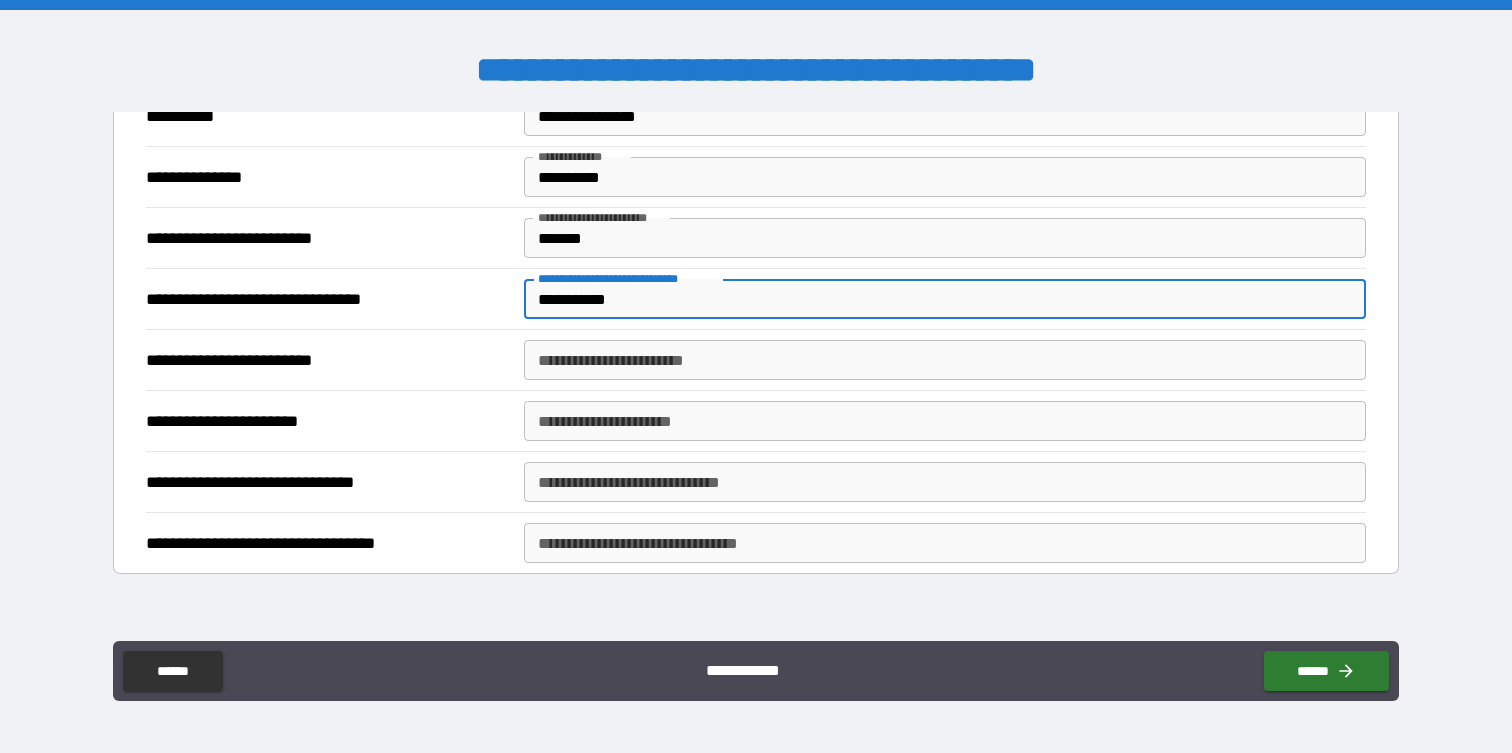 type on "**********" 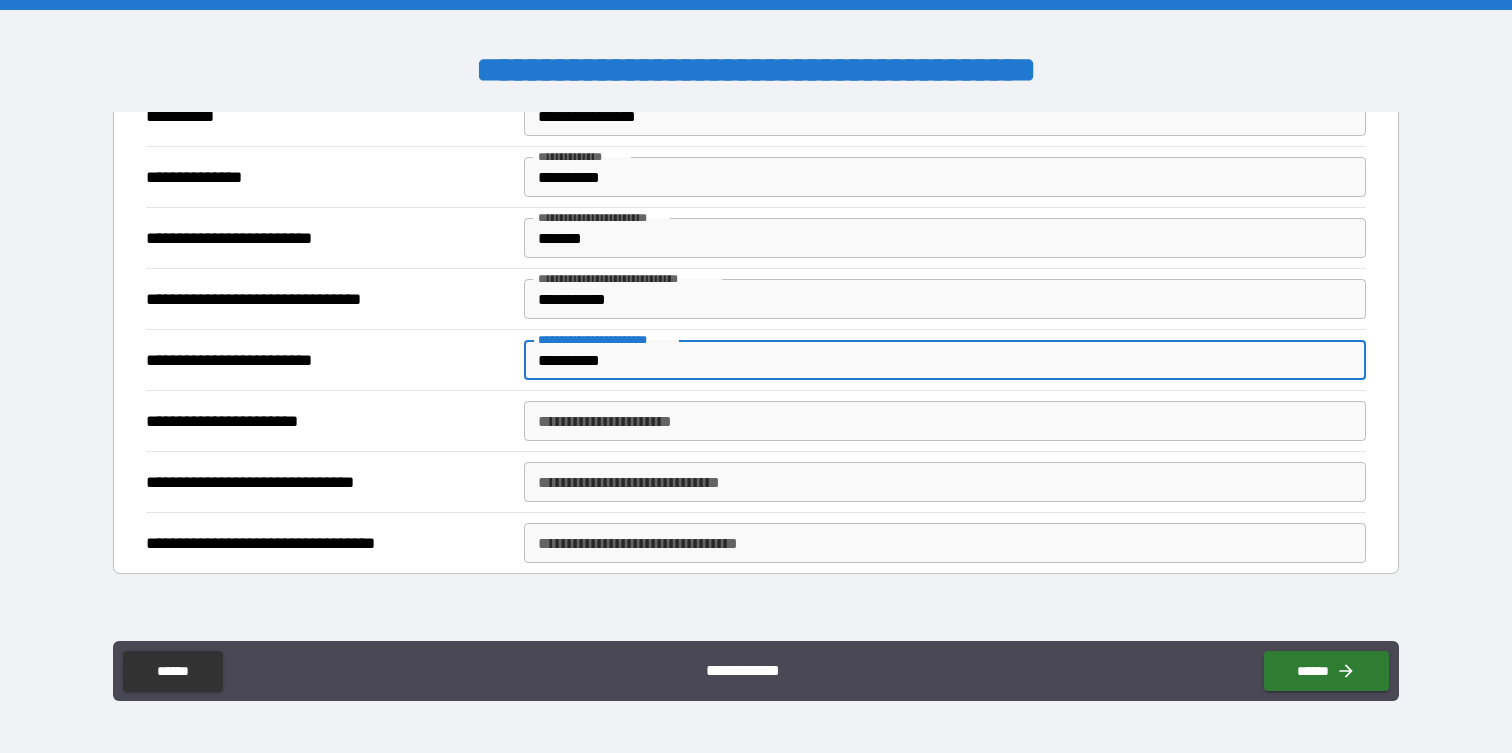 type on "**********" 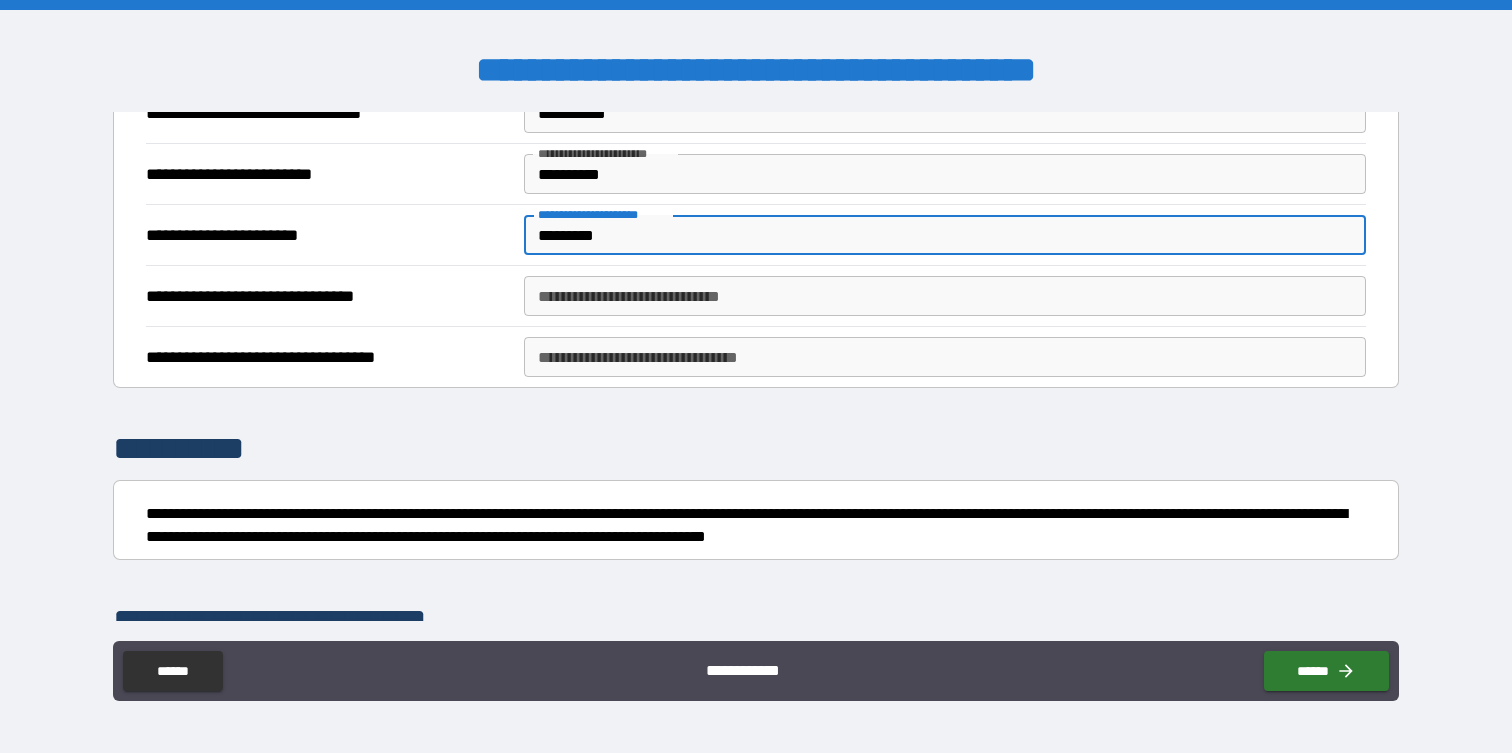 scroll, scrollTop: 806, scrollLeft: 0, axis: vertical 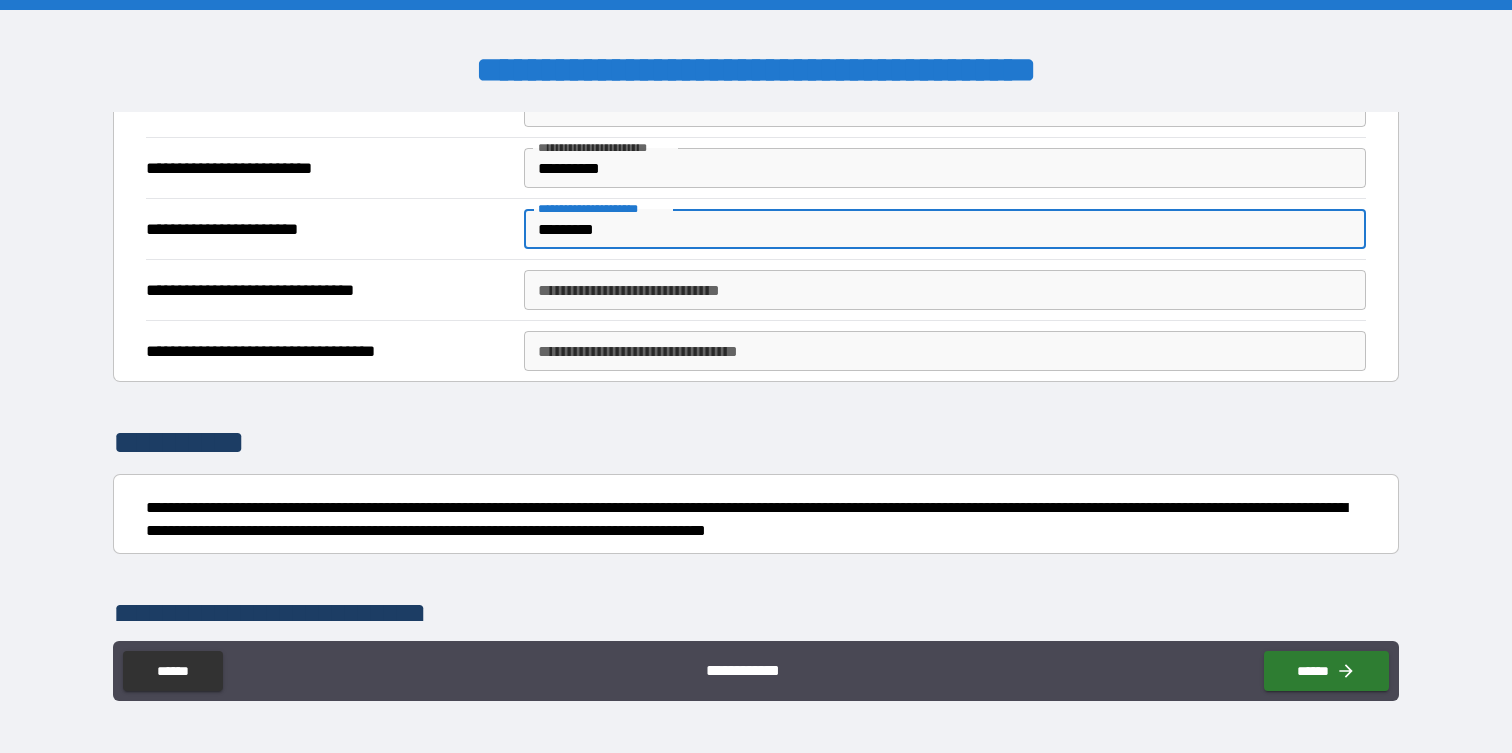 type on "*********" 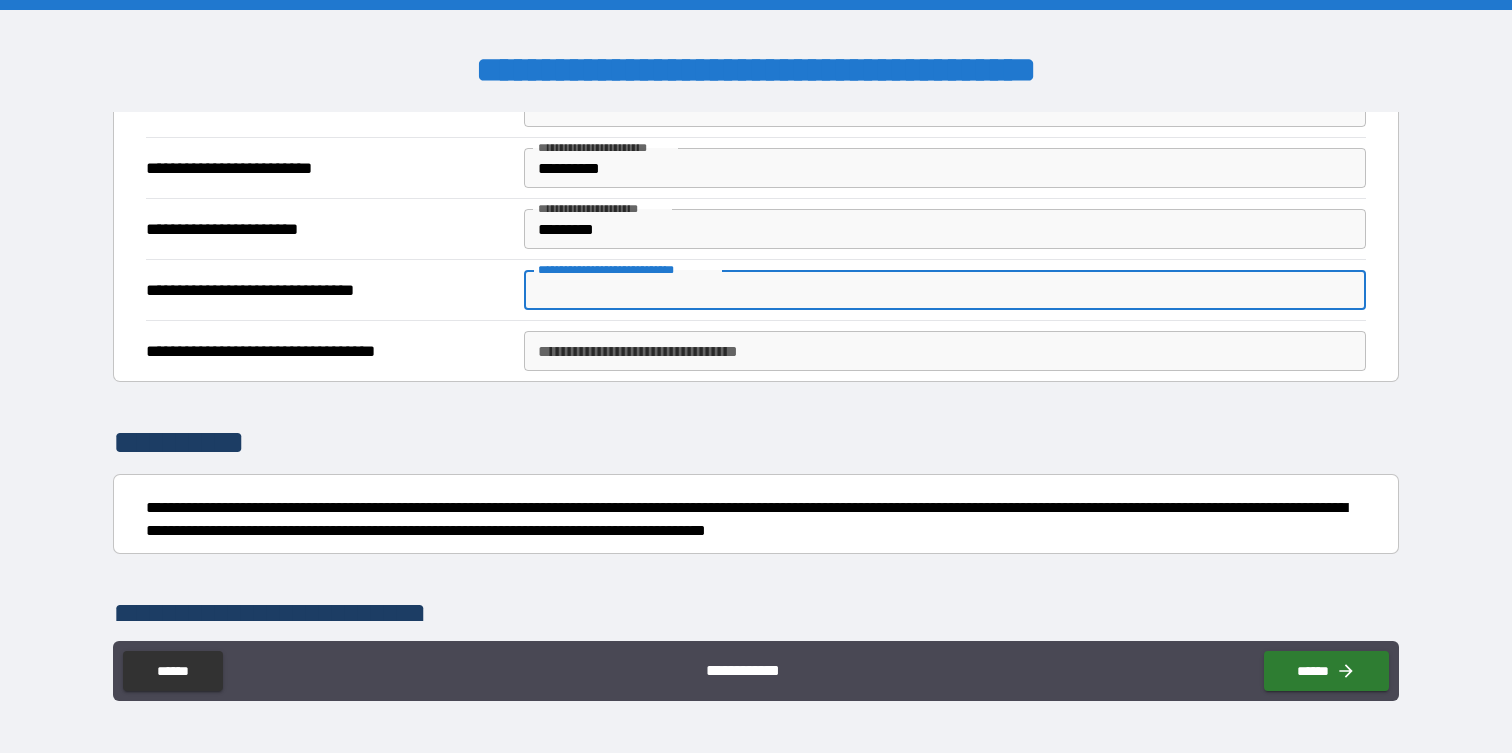 click on "**********" at bounding box center [944, 290] 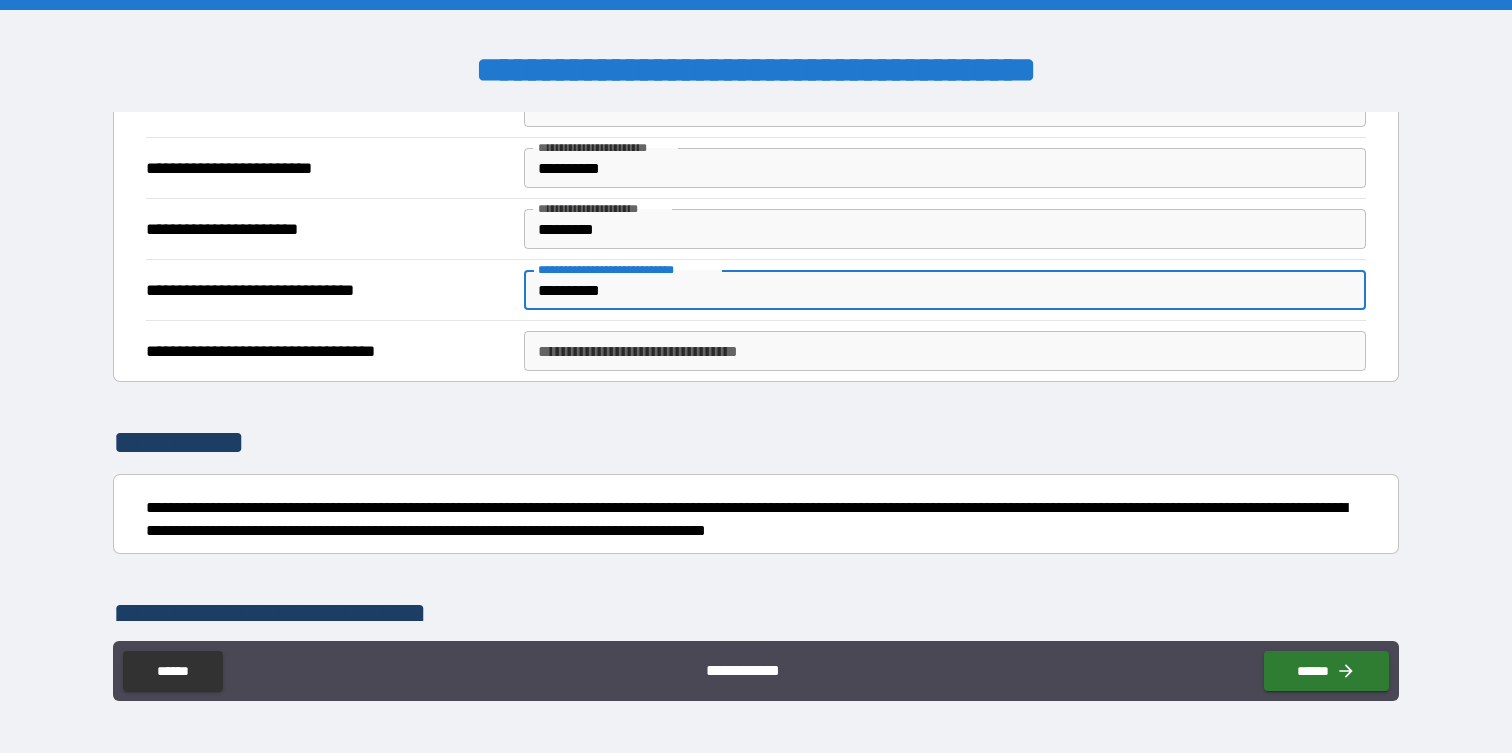 type on "**********" 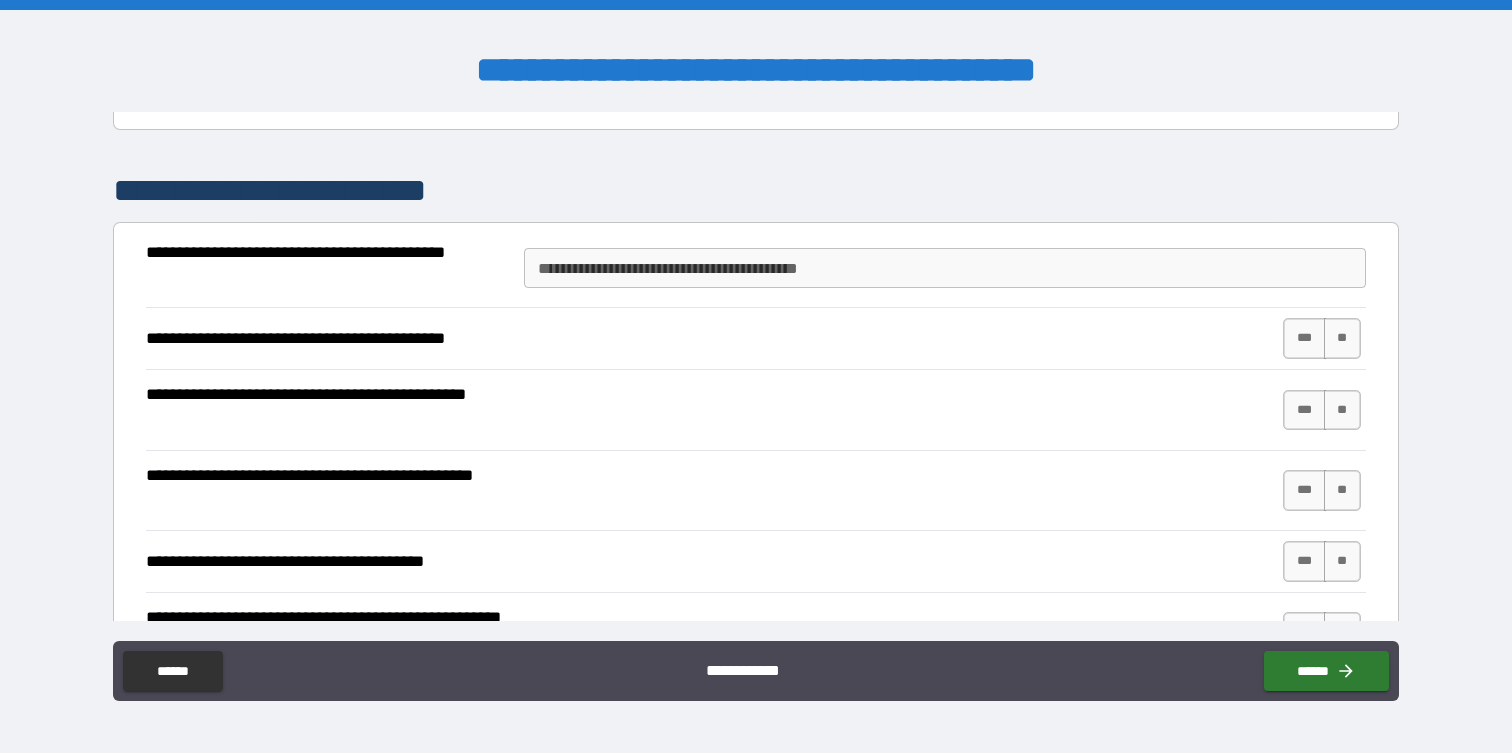scroll, scrollTop: 1236, scrollLeft: 0, axis: vertical 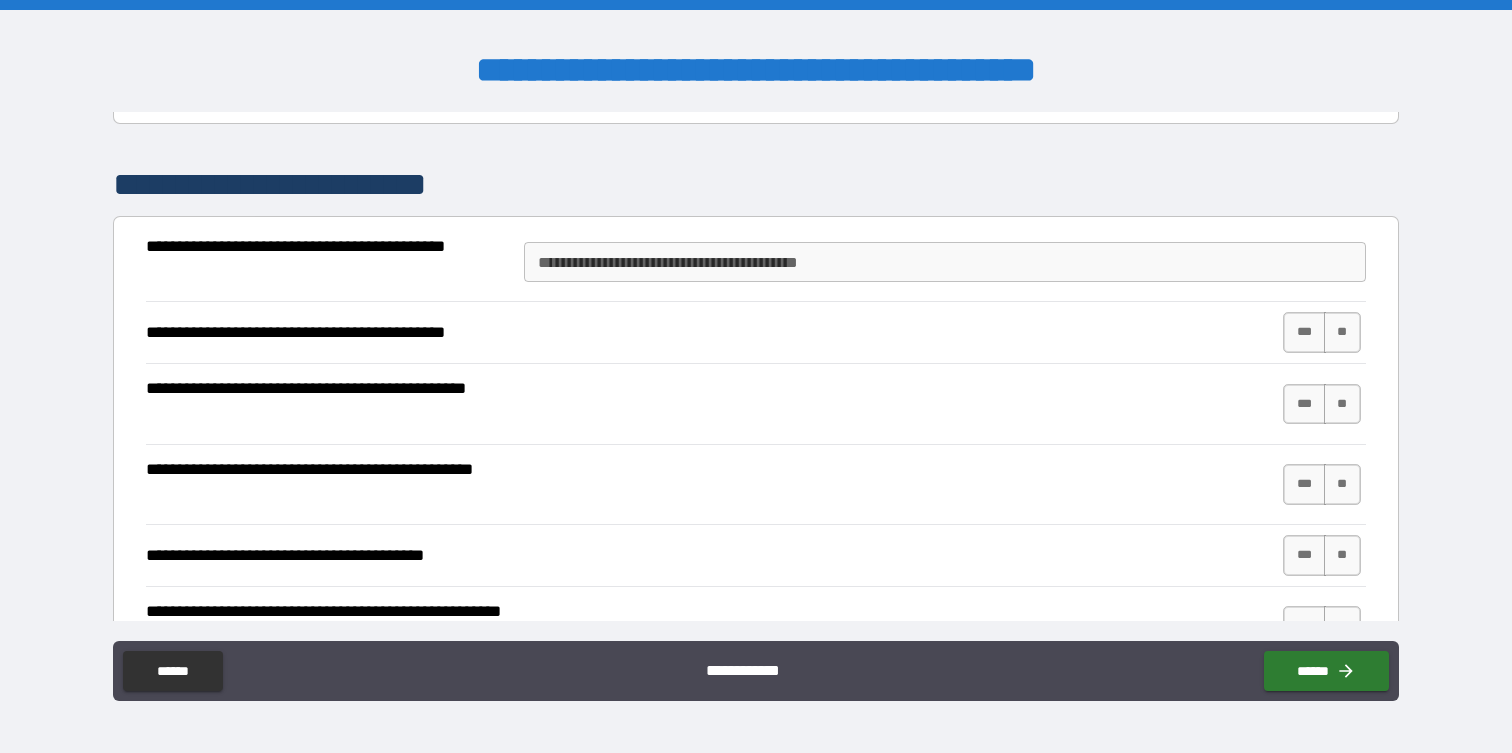 type on "**********" 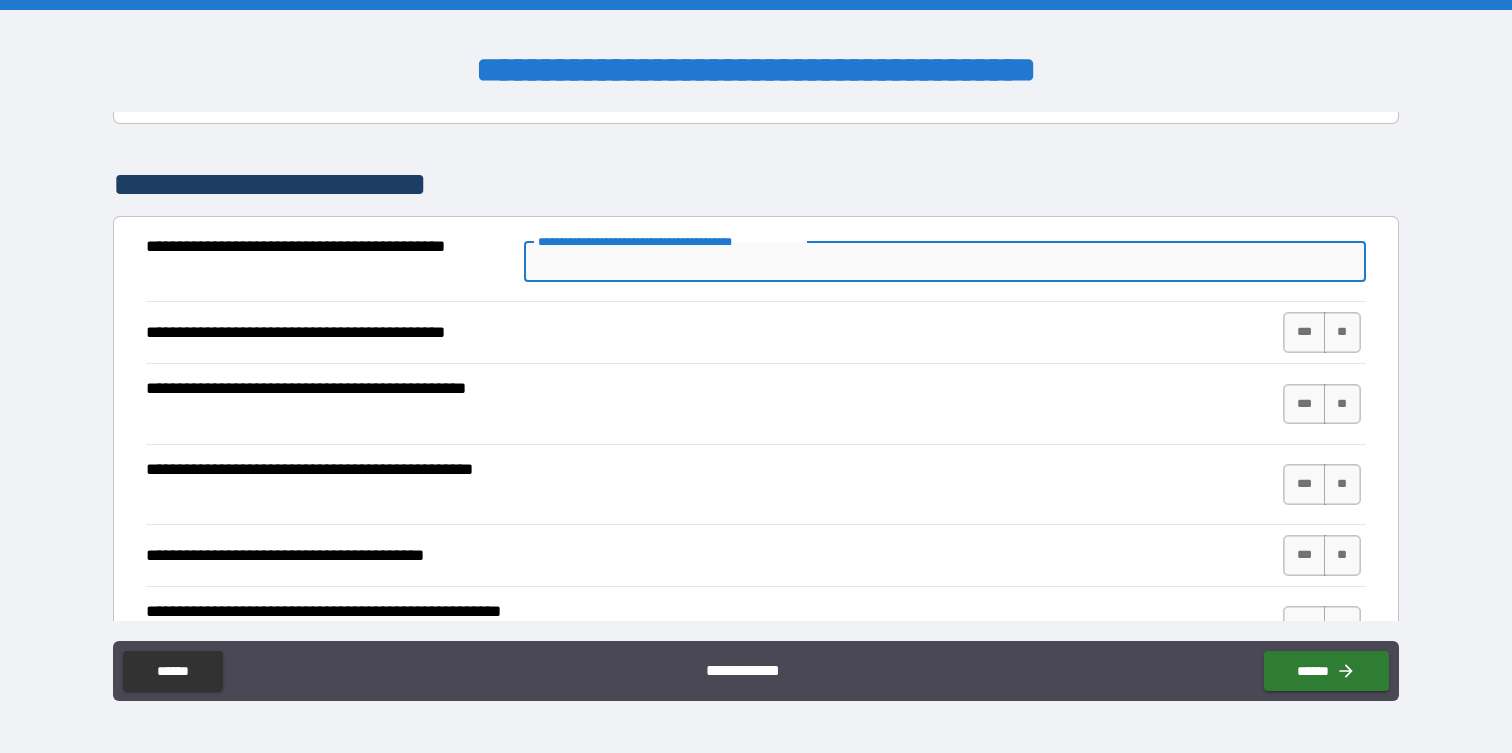 click on "**********" at bounding box center [944, 262] 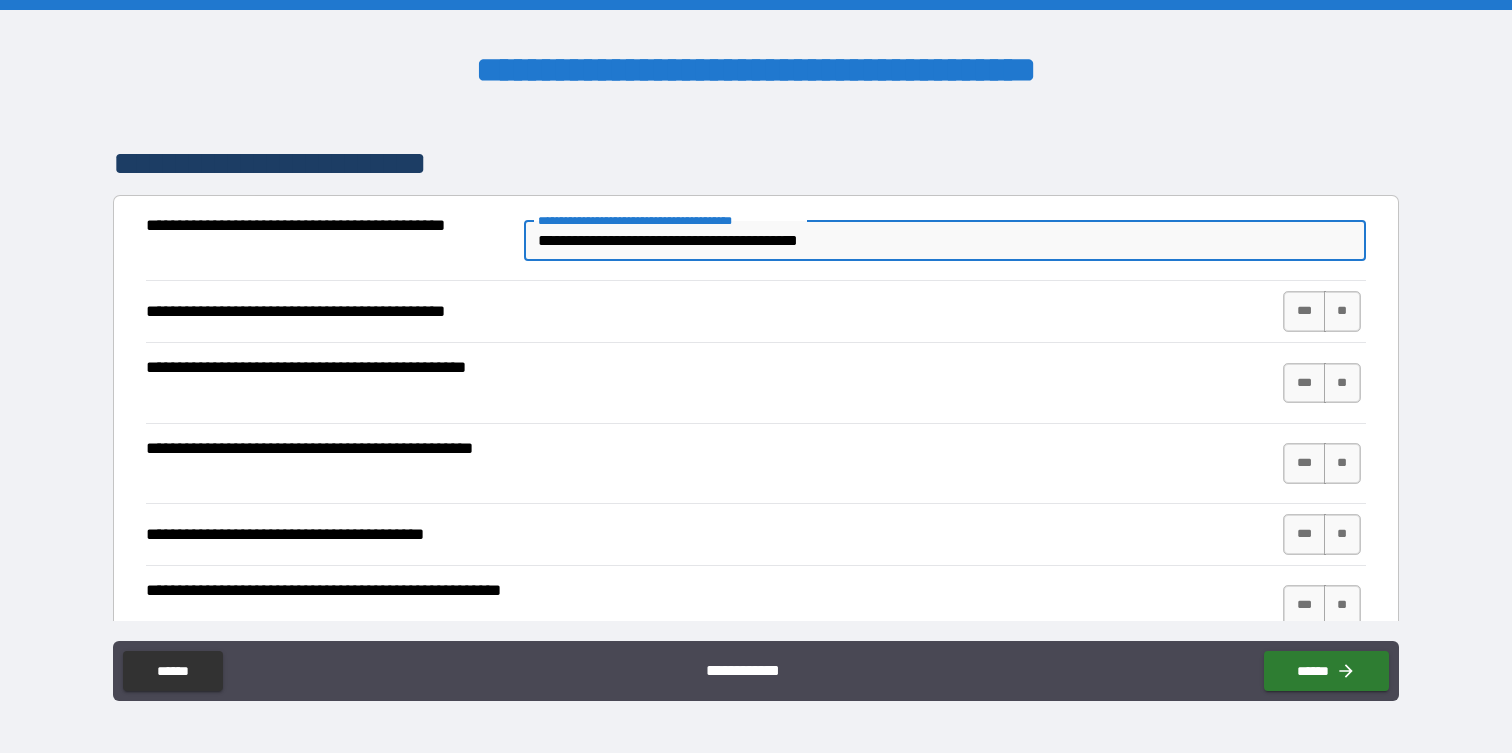 scroll, scrollTop: 1266, scrollLeft: 0, axis: vertical 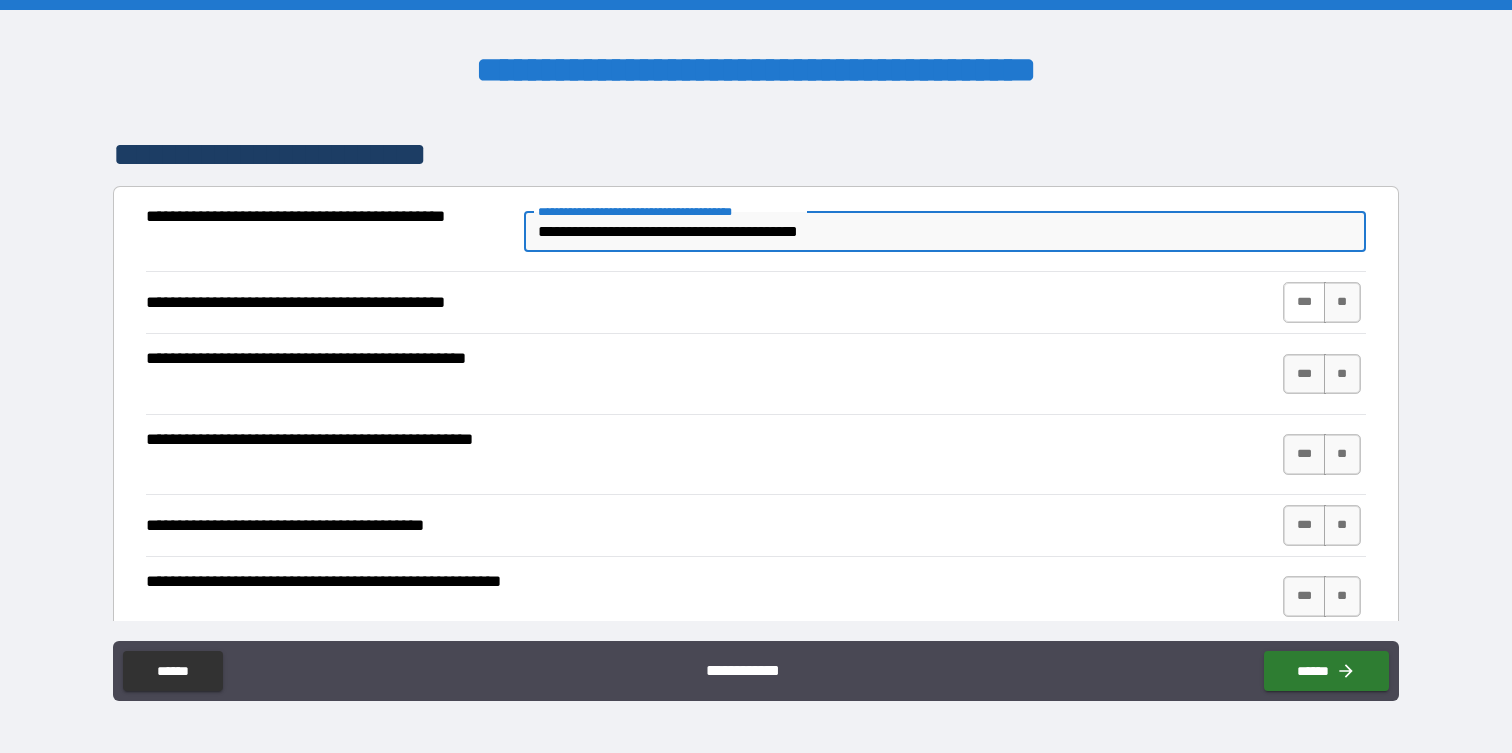 type on "**********" 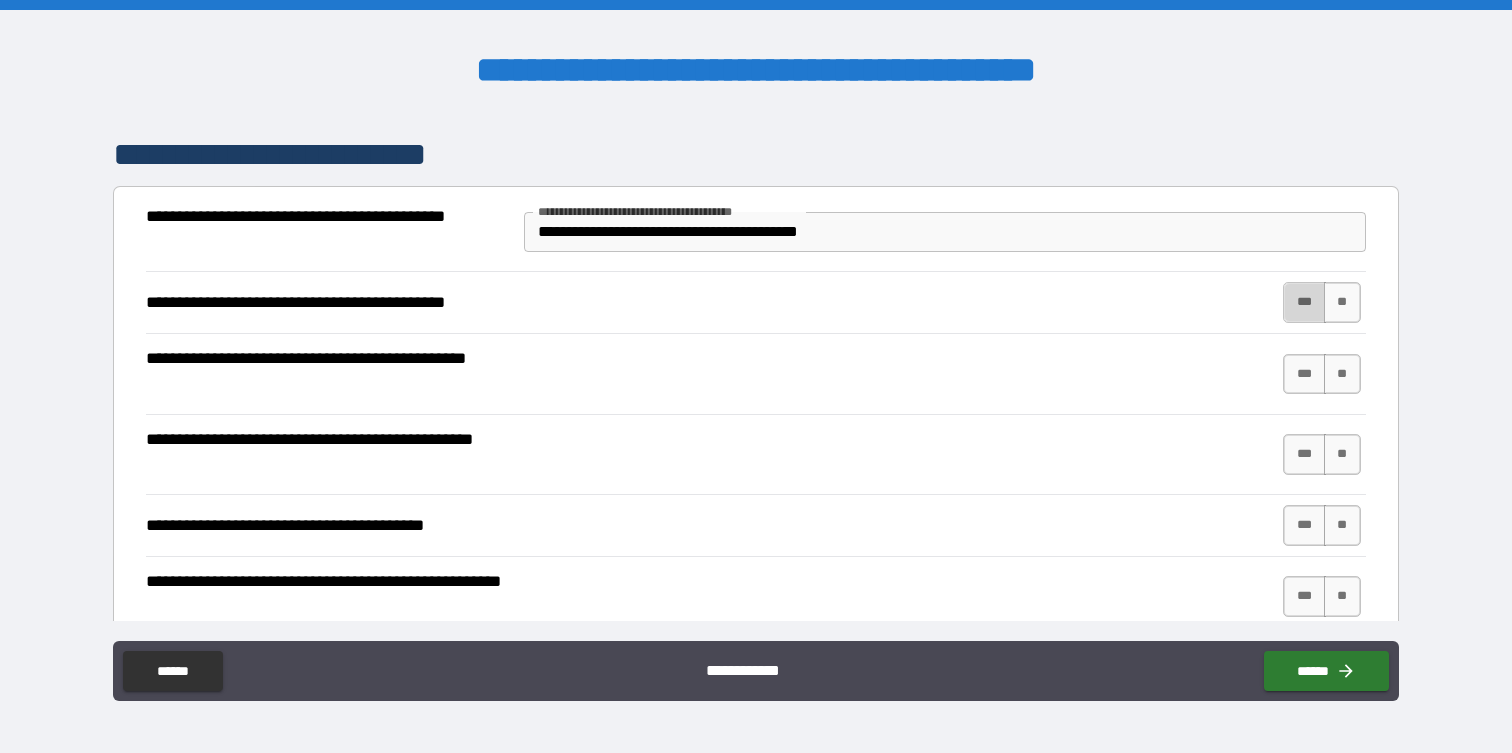 click on "***" at bounding box center [1304, 302] 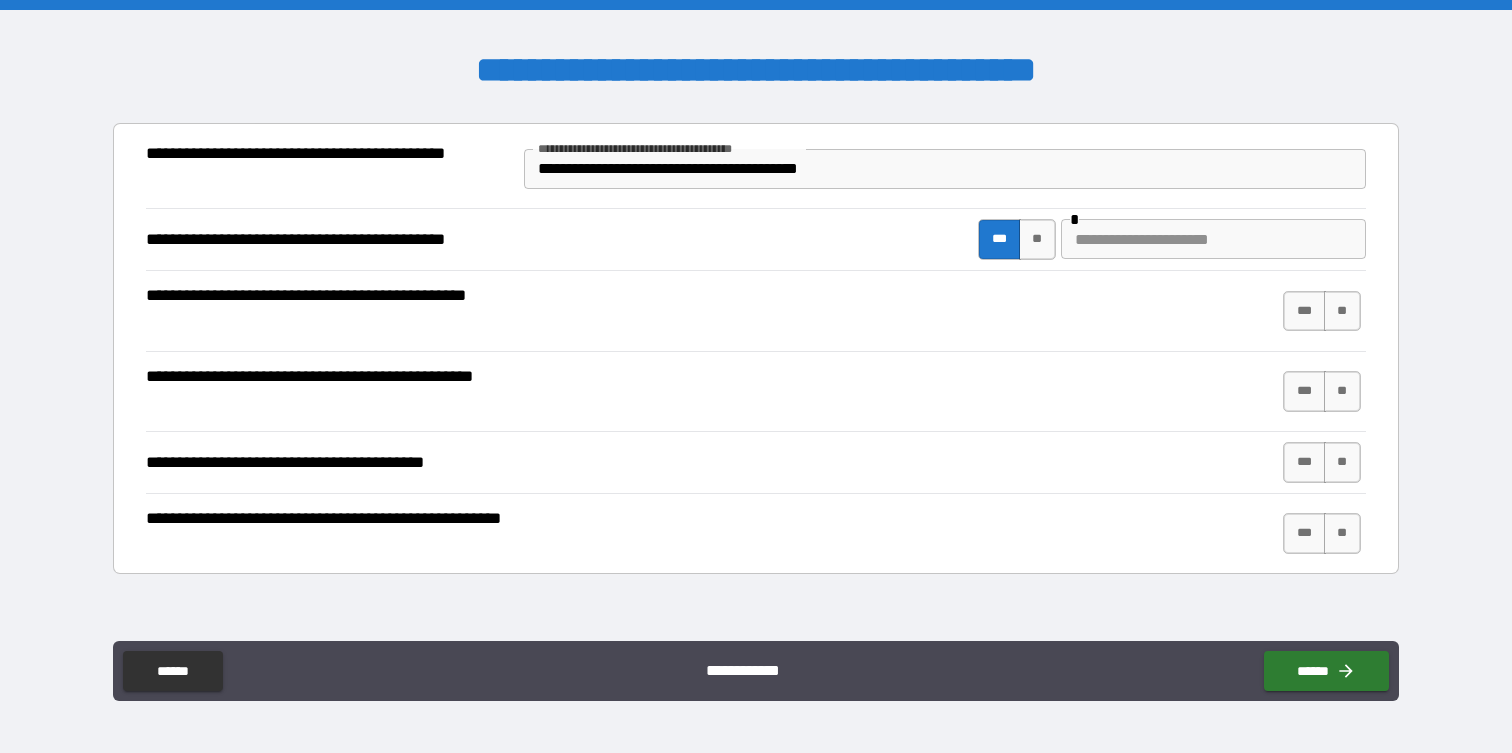 scroll, scrollTop: 1333, scrollLeft: 0, axis: vertical 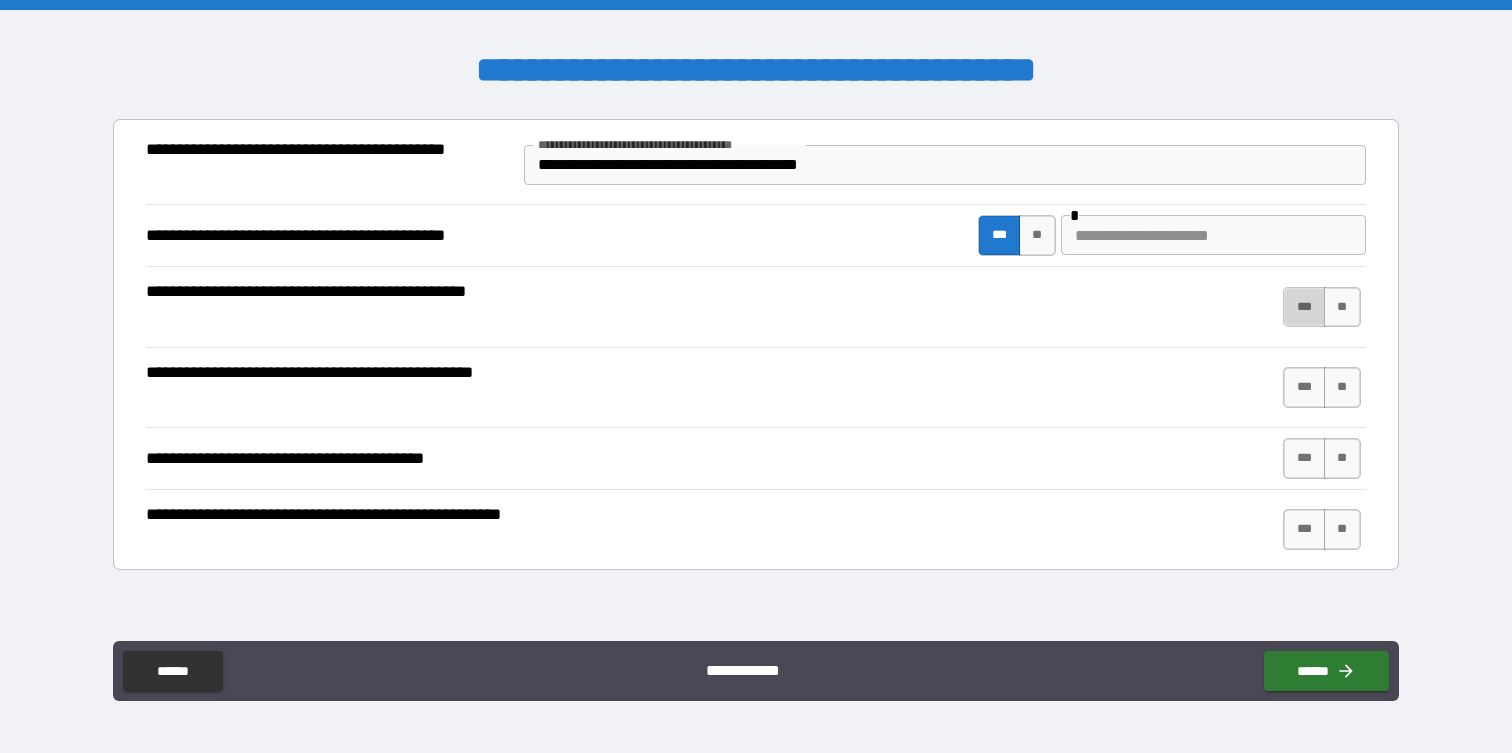 click on "***" at bounding box center (1304, 307) 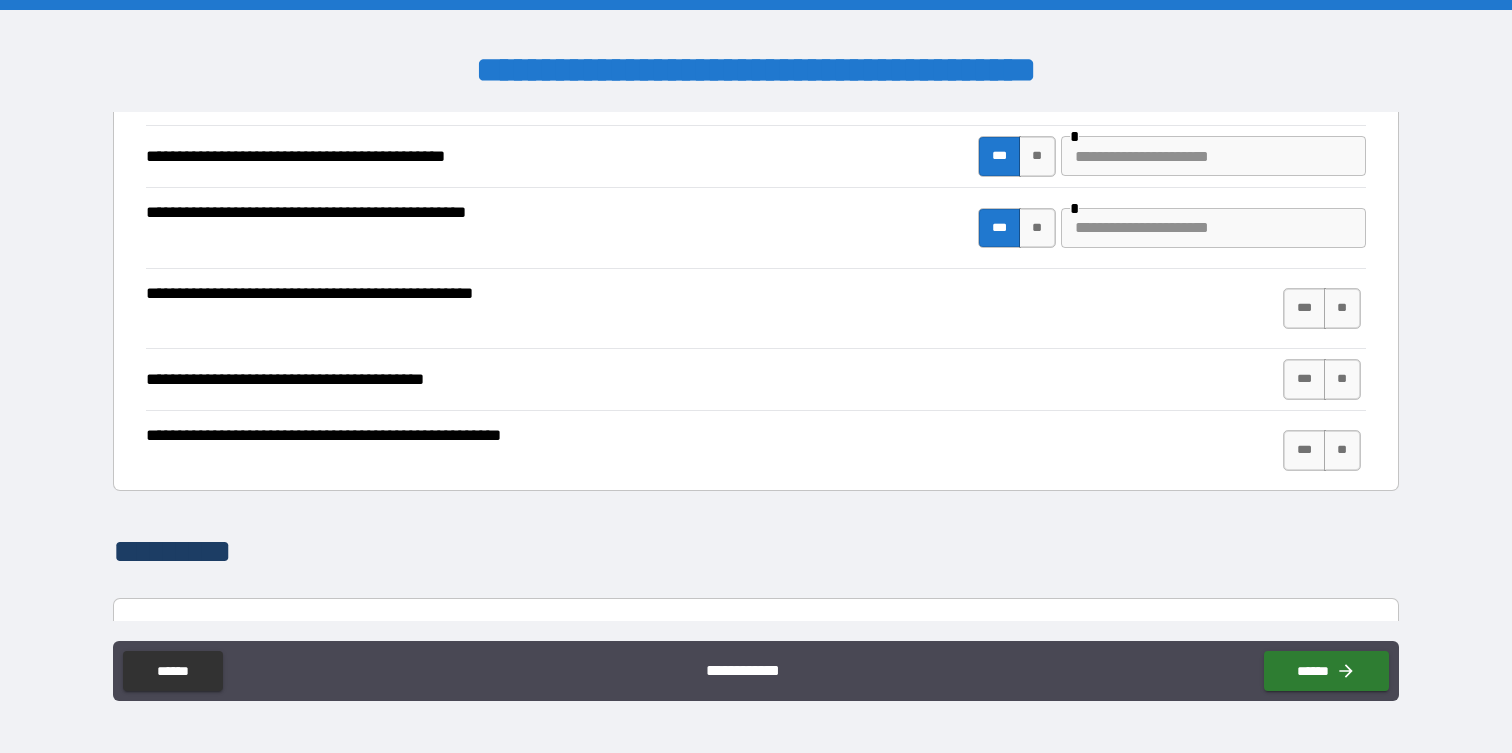 scroll, scrollTop: 1413, scrollLeft: 0, axis: vertical 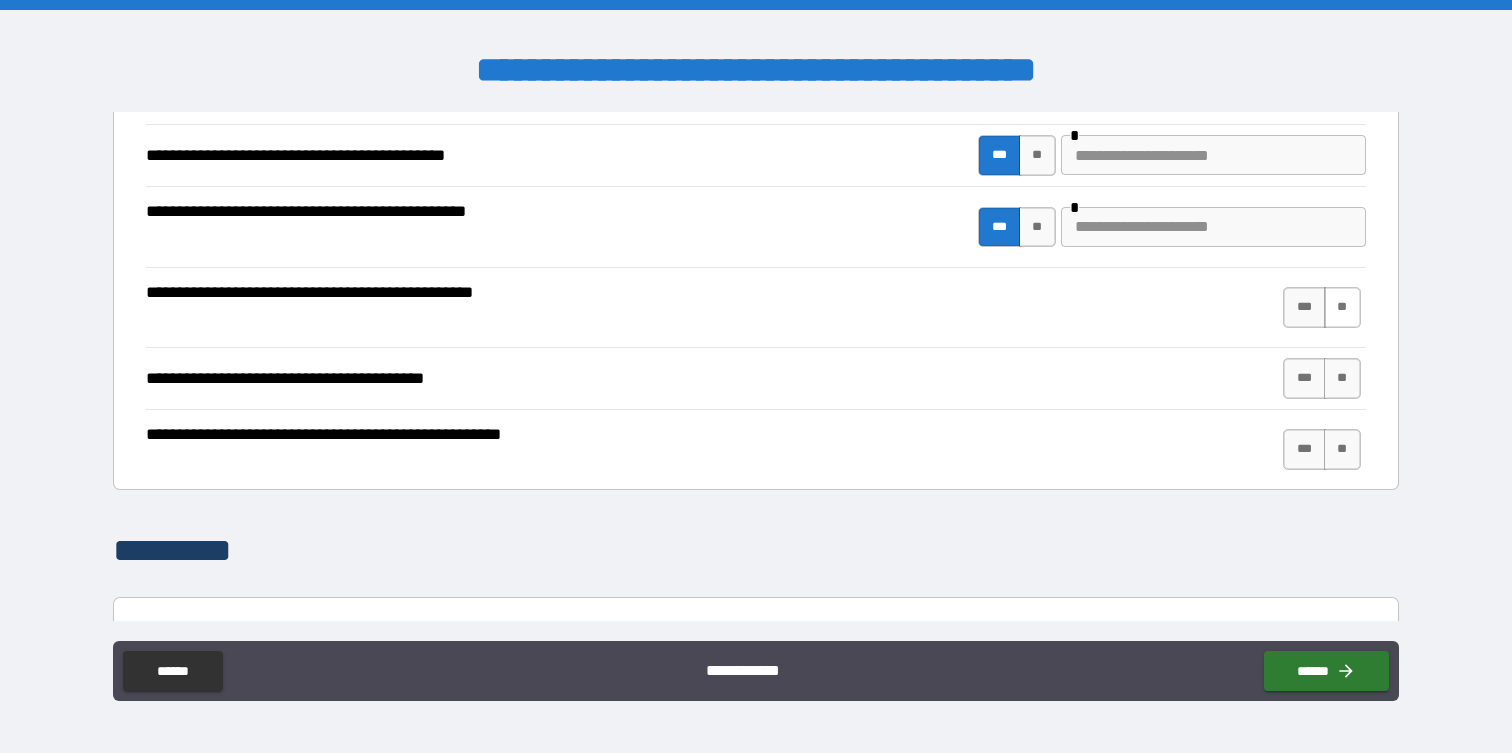 click on "**" at bounding box center (1342, 307) 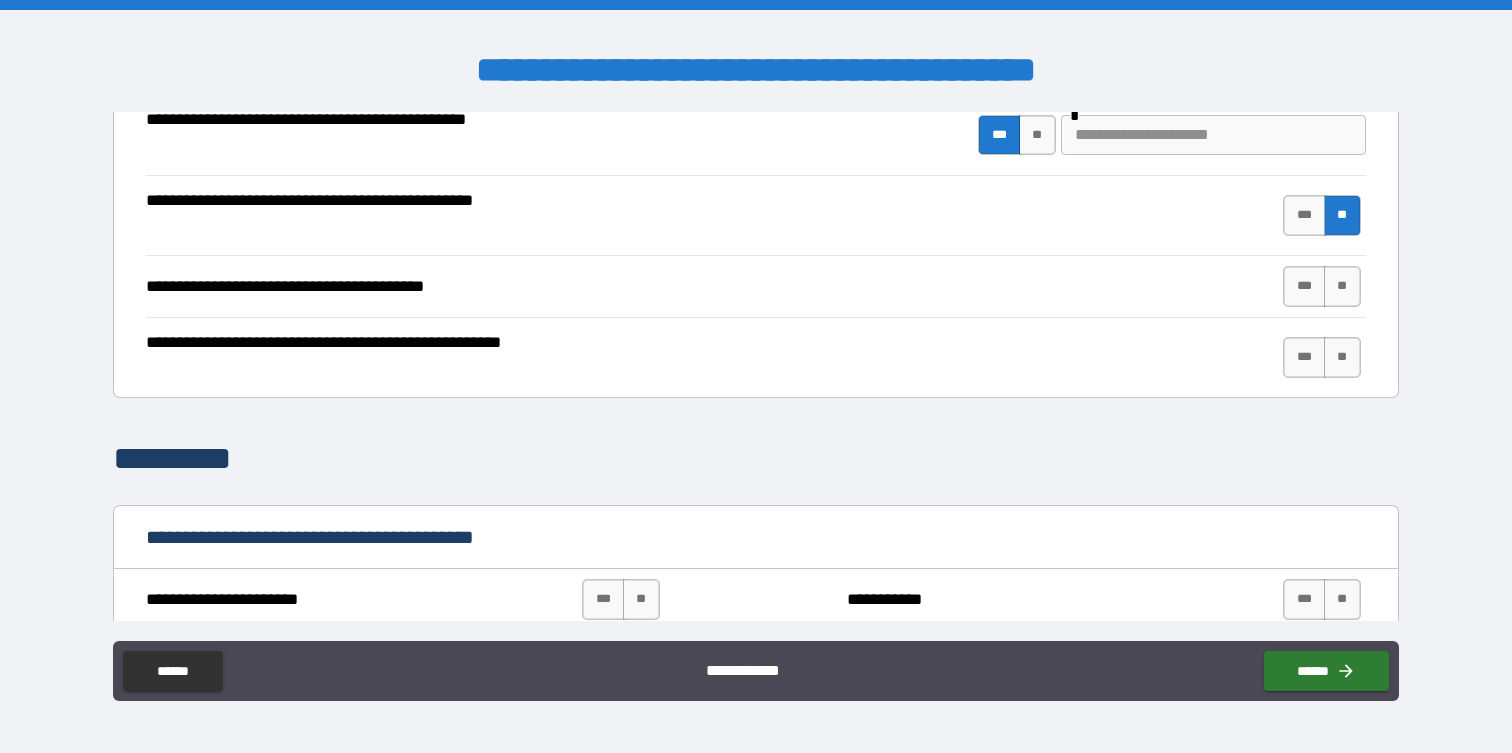 scroll, scrollTop: 1509, scrollLeft: 0, axis: vertical 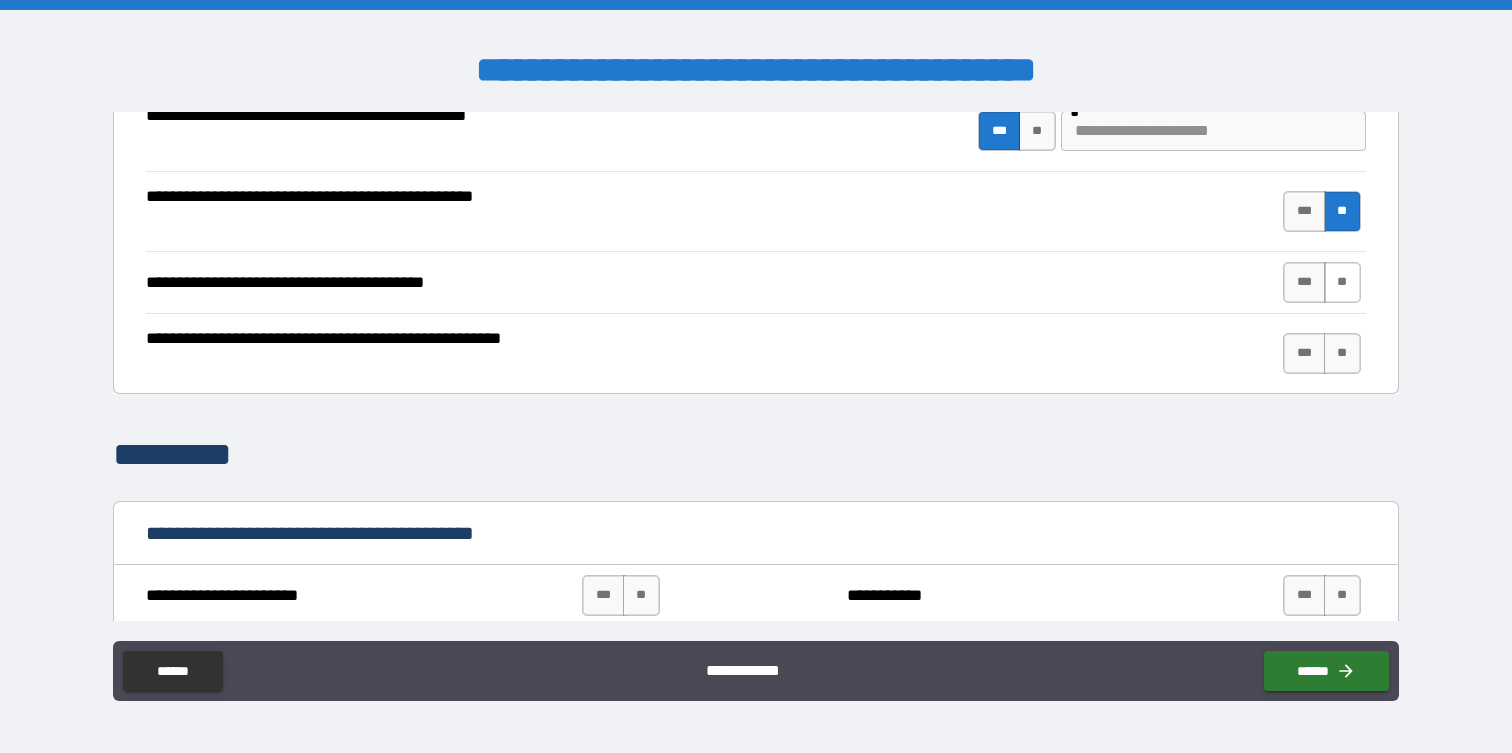 click on "**" at bounding box center [1342, 282] 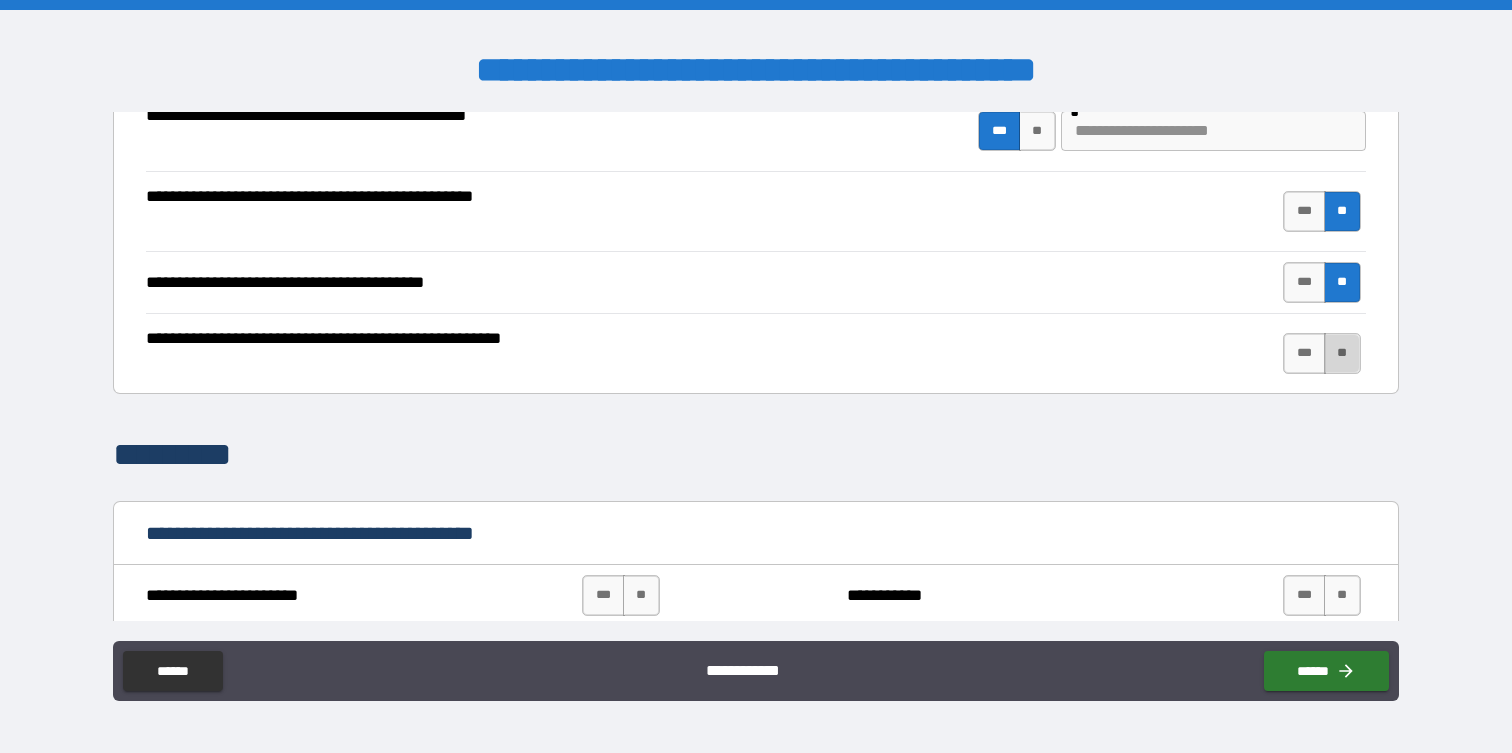 click on "**" at bounding box center (1342, 353) 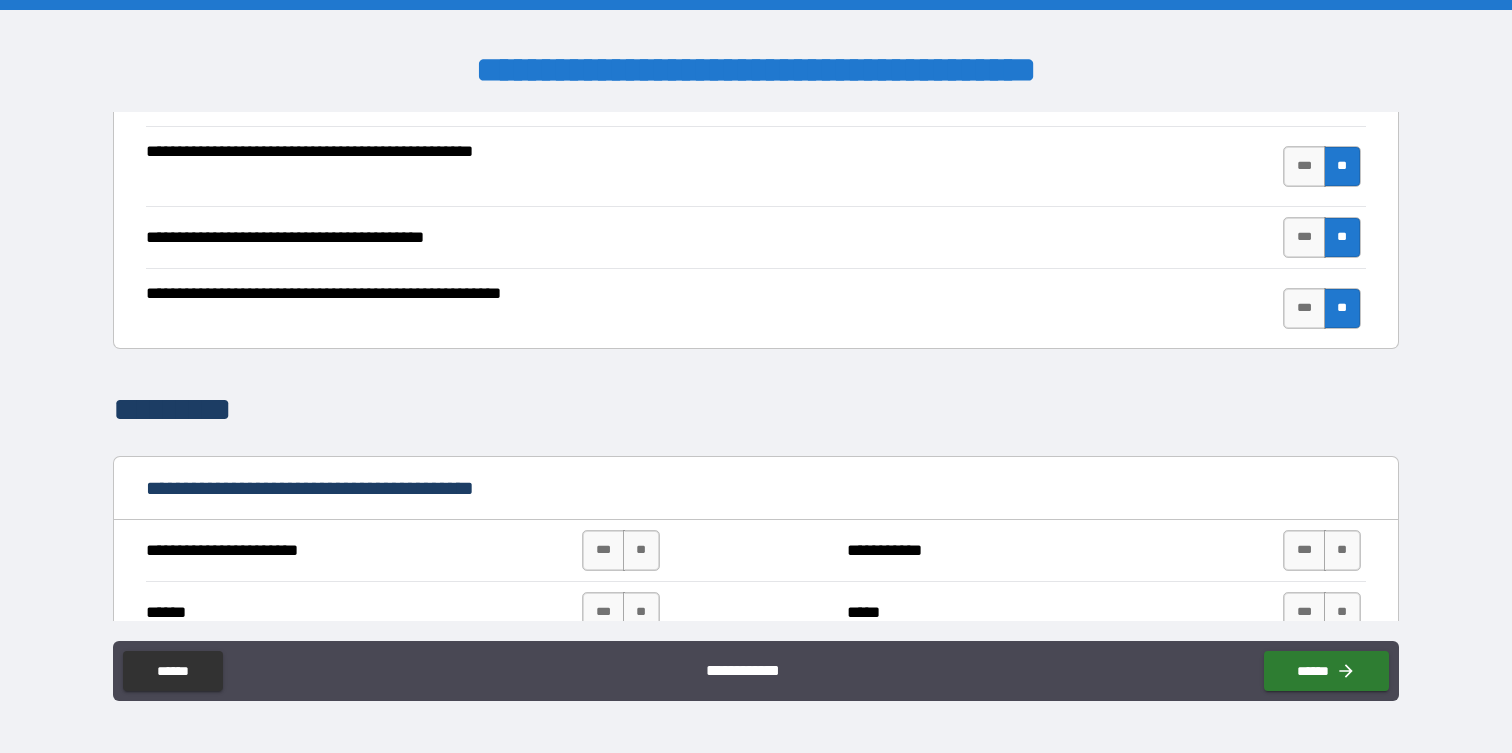 scroll, scrollTop: 1562, scrollLeft: 0, axis: vertical 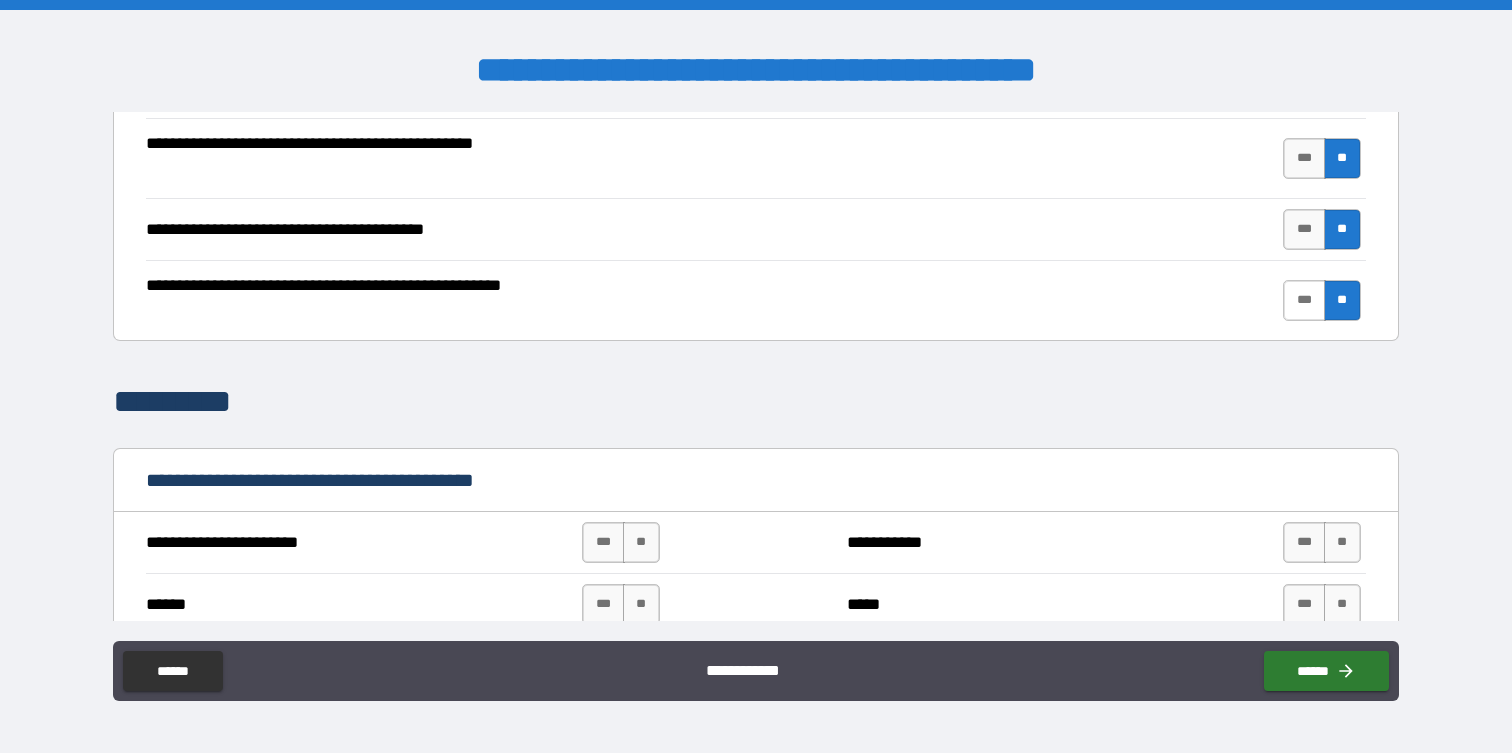 click on "***" at bounding box center [1304, 300] 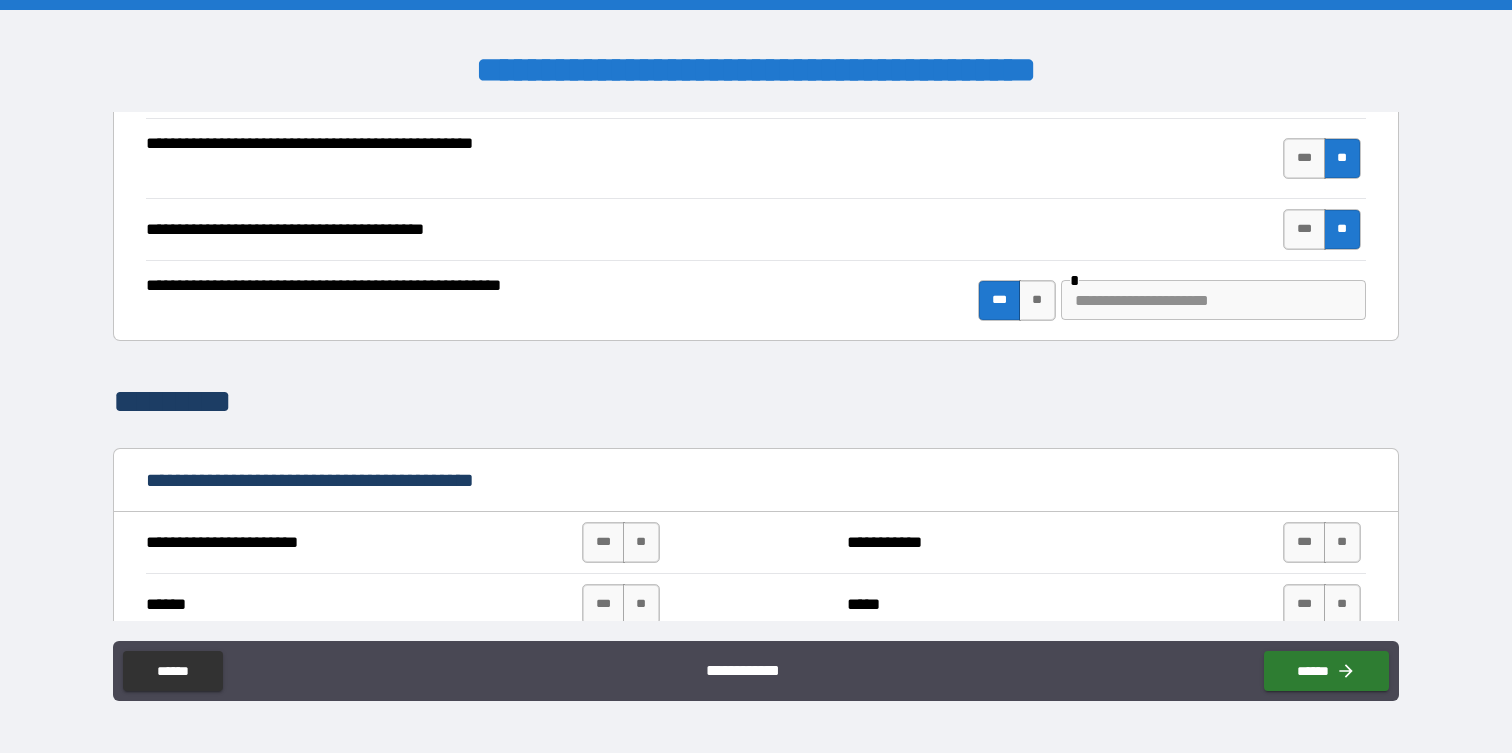 click at bounding box center [1213, 300] 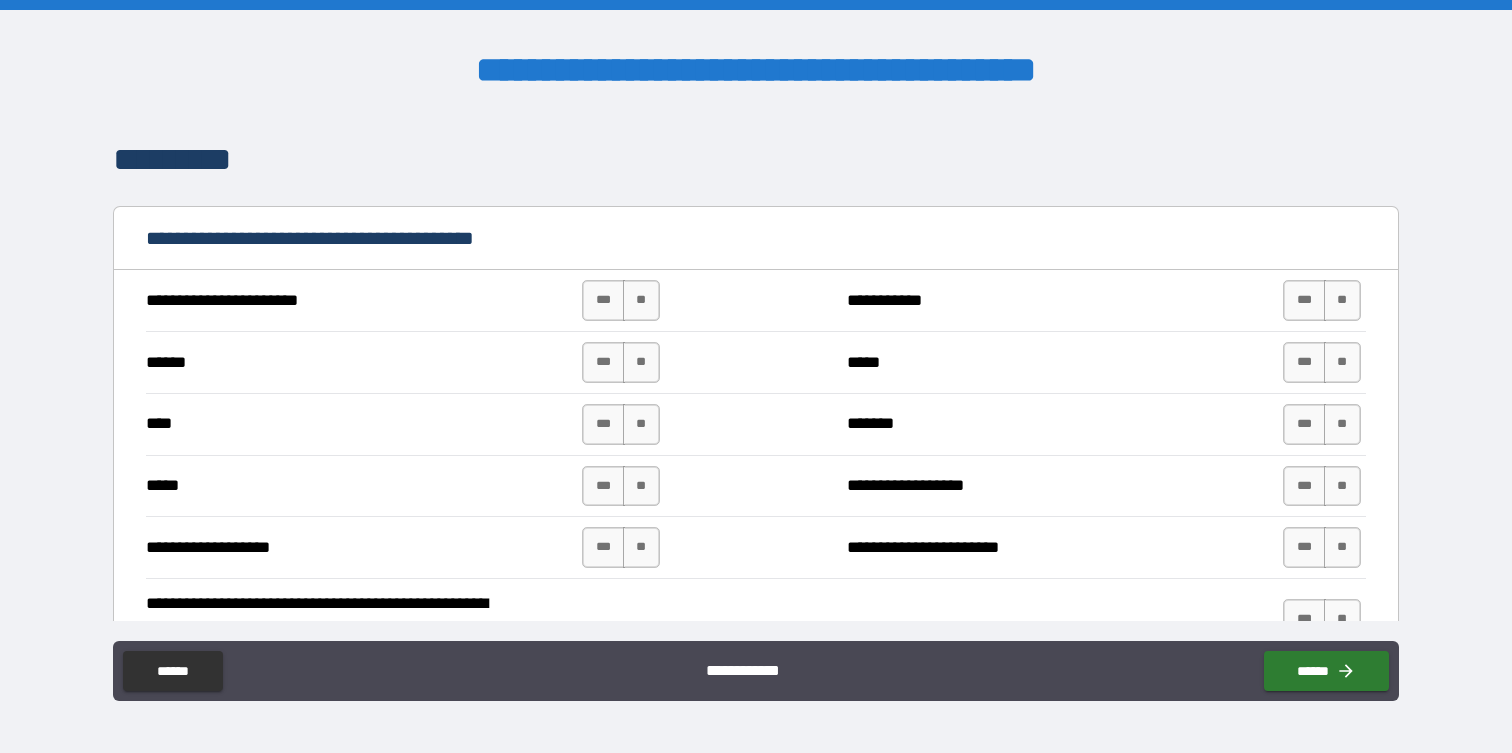 scroll, scrollTop: 1815, scrollLeft: 0, axis: vertical 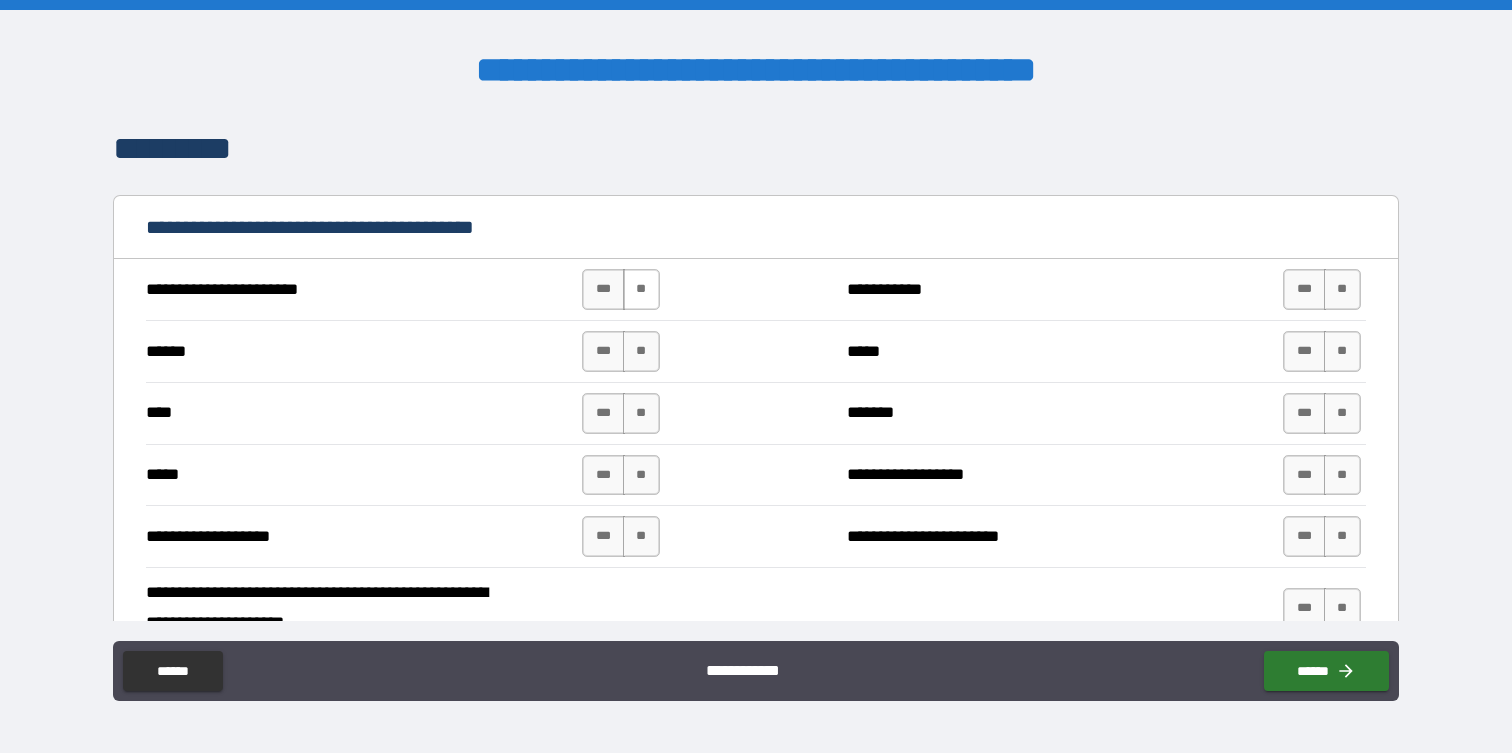 type on "*******" 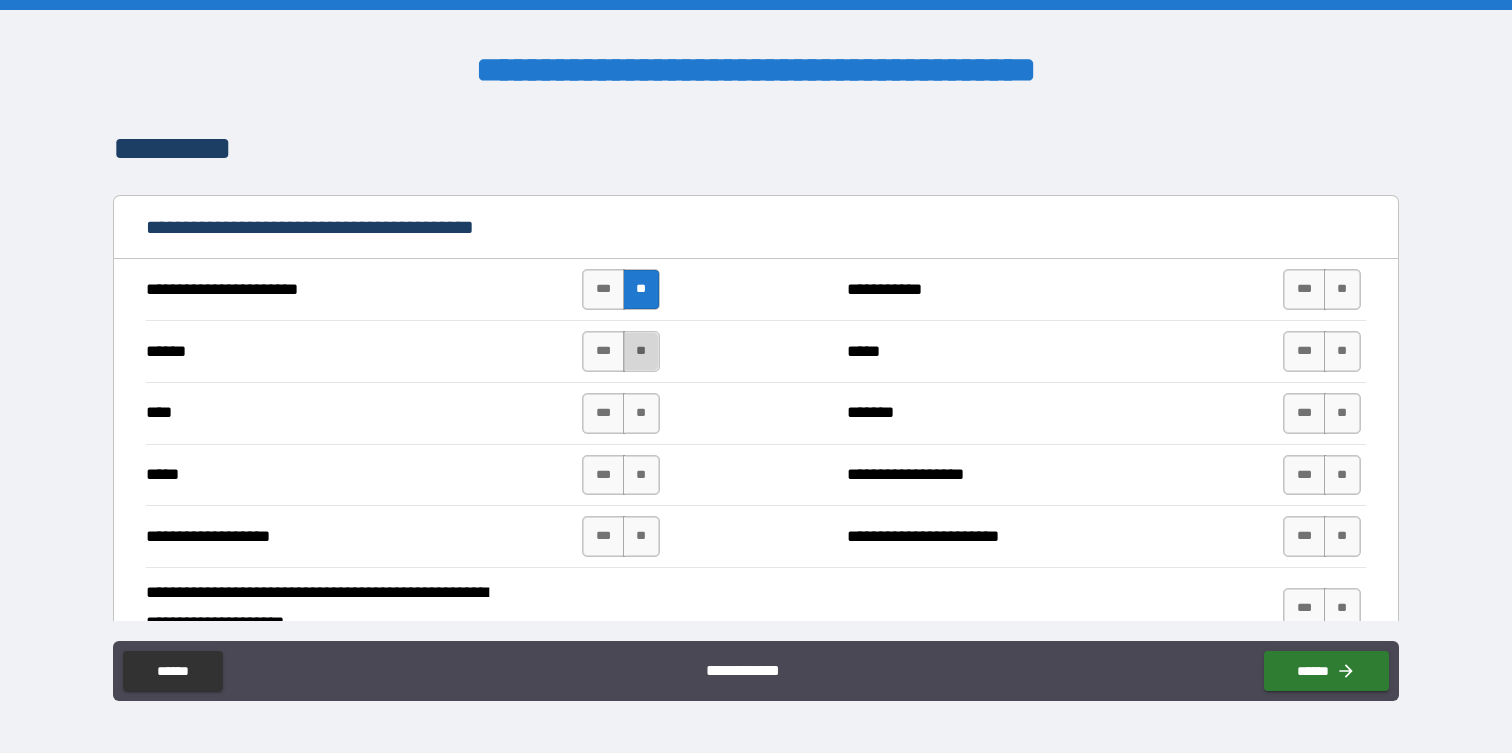 click on "**" at bounding box center [641, 351] 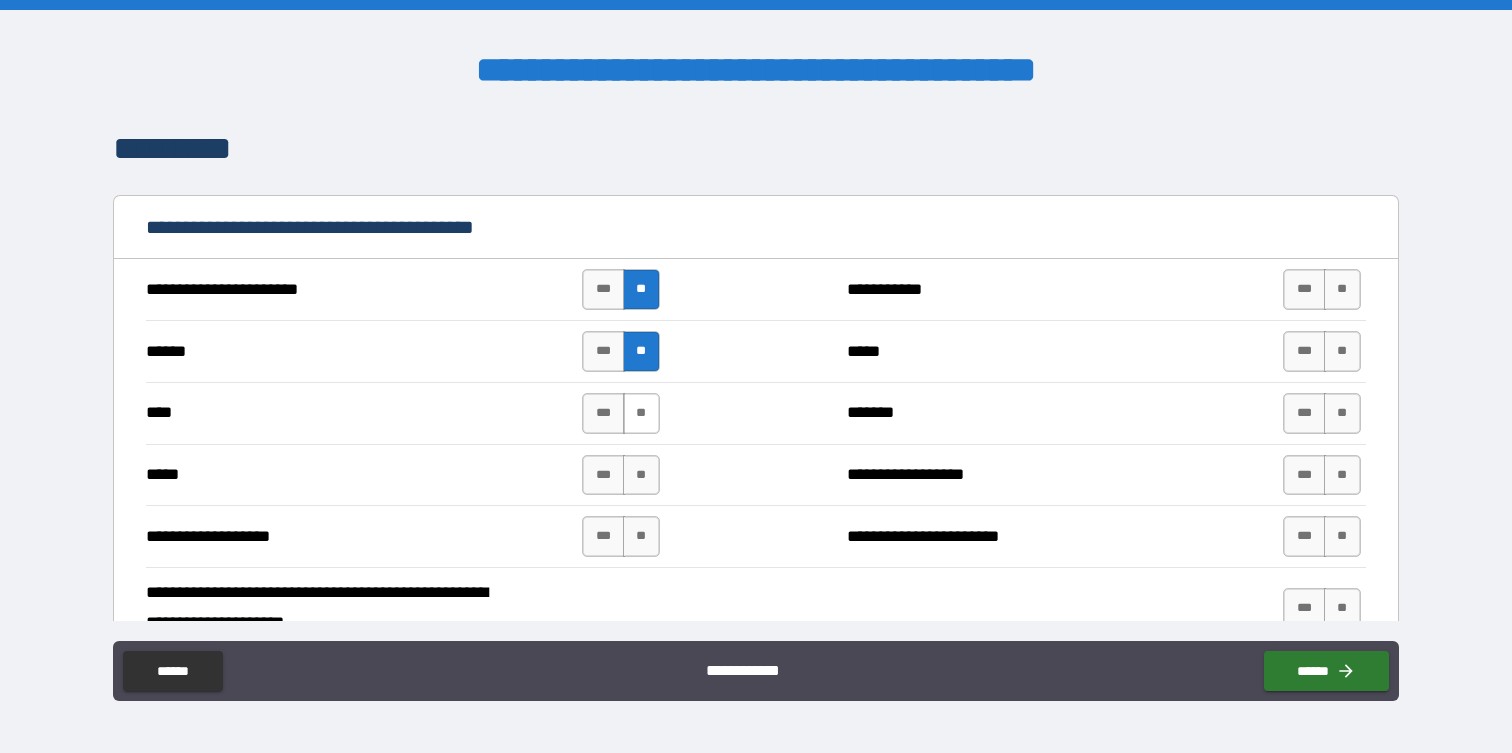 click on "**" at bounding box center (641, 413) 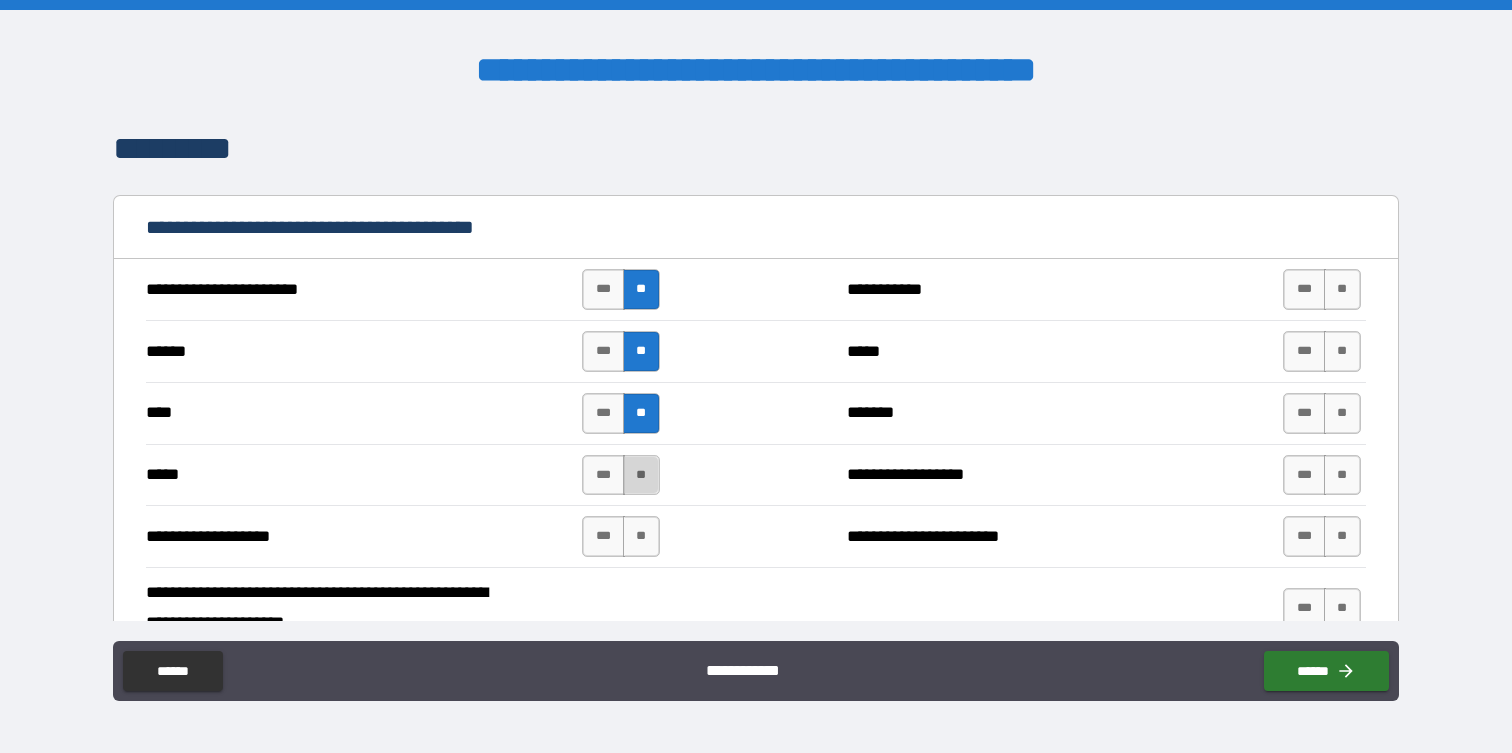 click on "**" at bounding box center [641, 475] 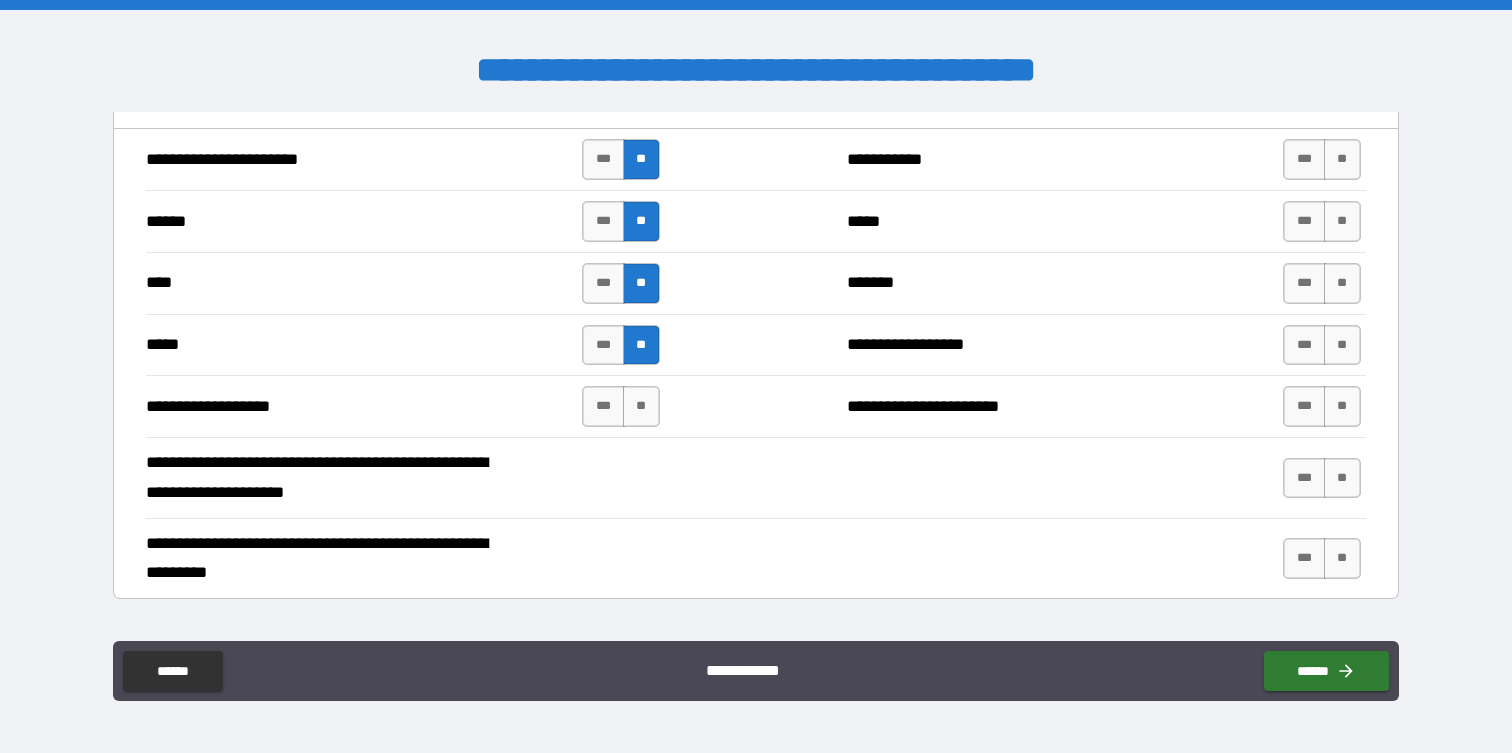 scroll, scrollTop: 1961, scrollLeft: 0, axis: vertical 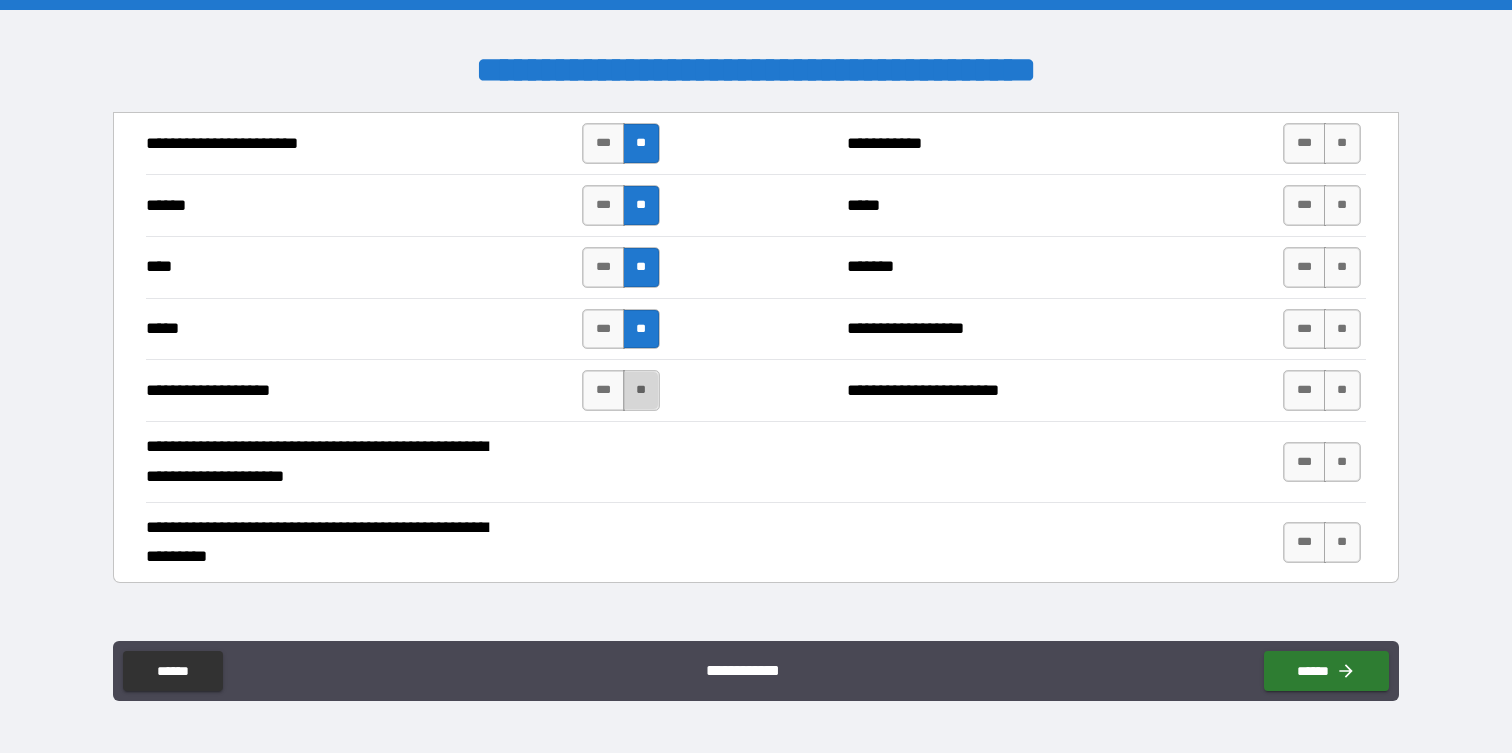 click on "**" at bounding box center (641, 390) 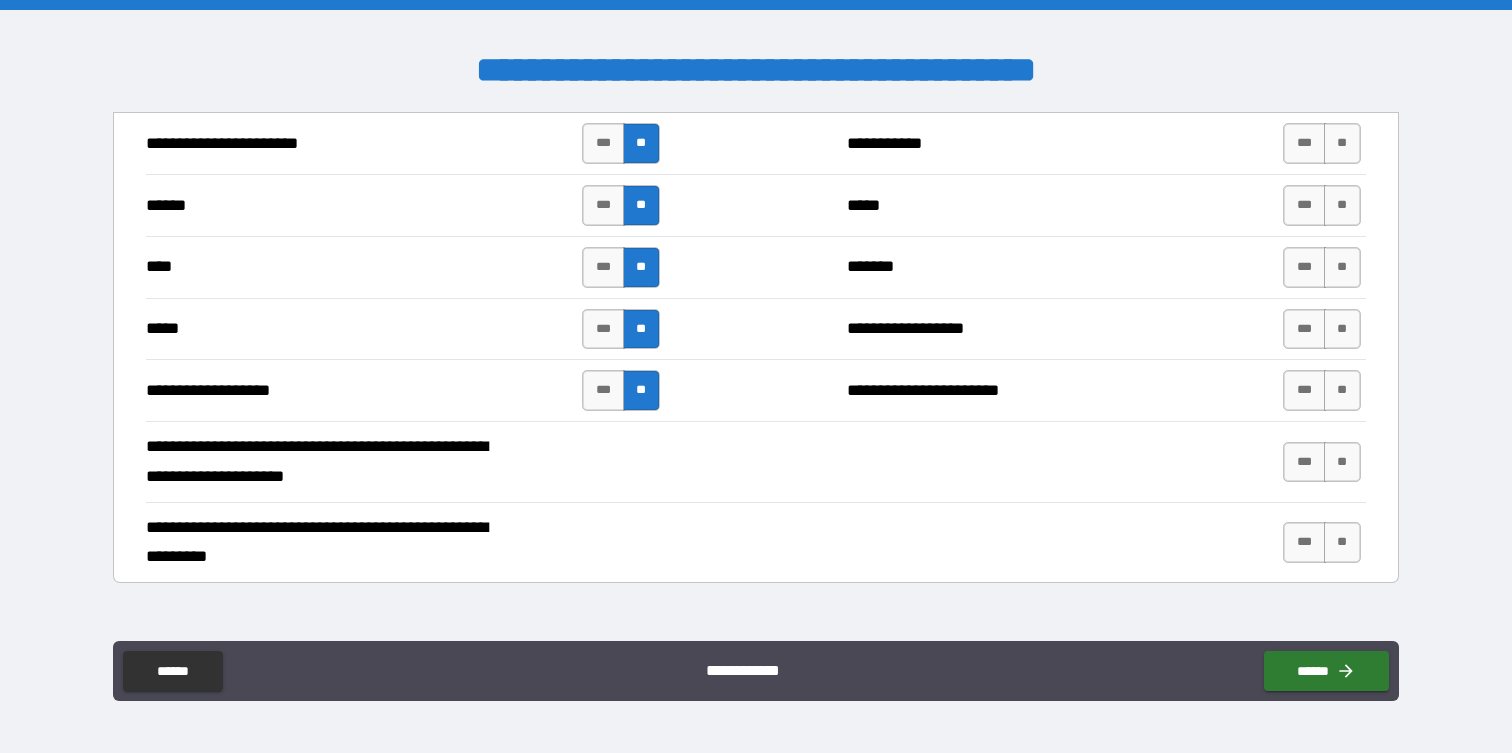 click on "*** **" at bounding box center [1324, 143] 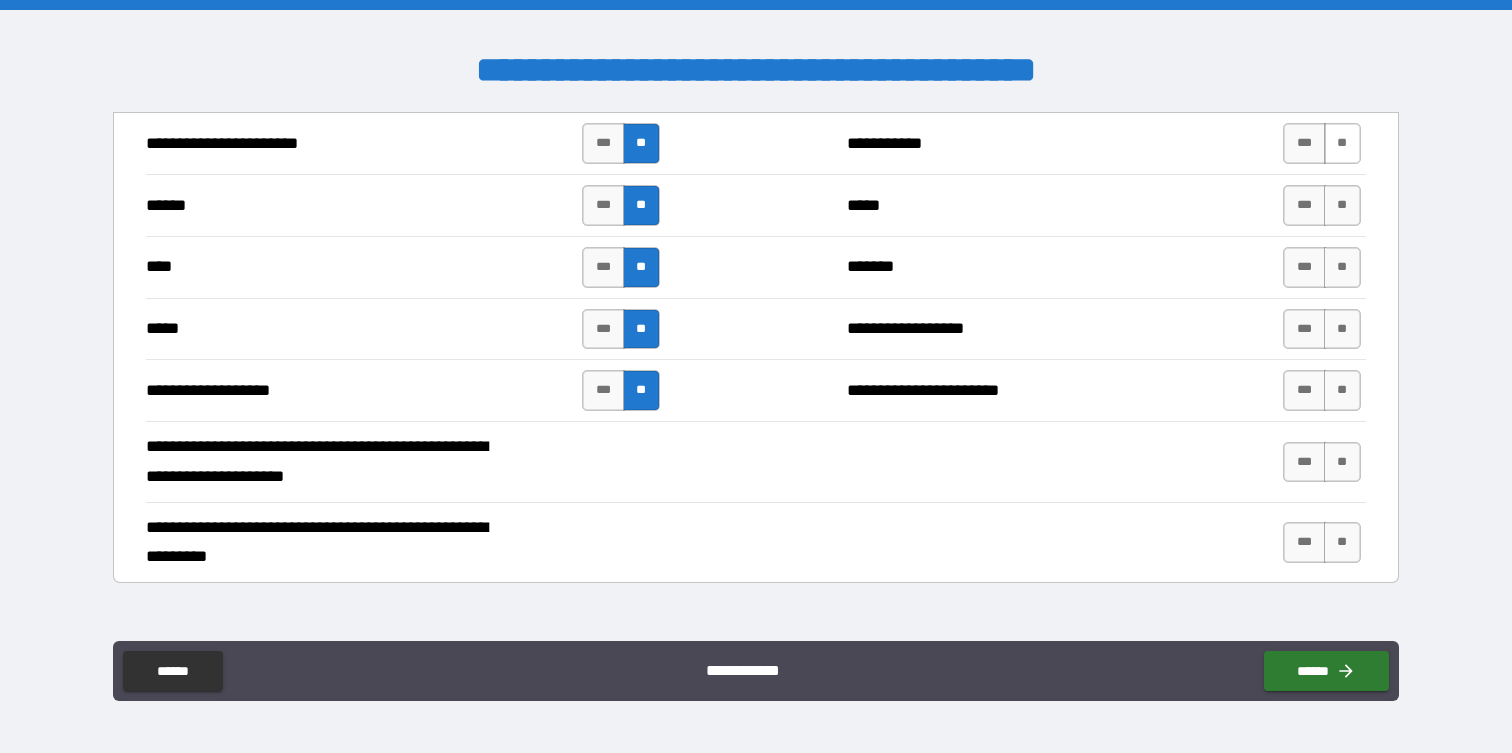 click on "**" at bounding box center (1342, 143) 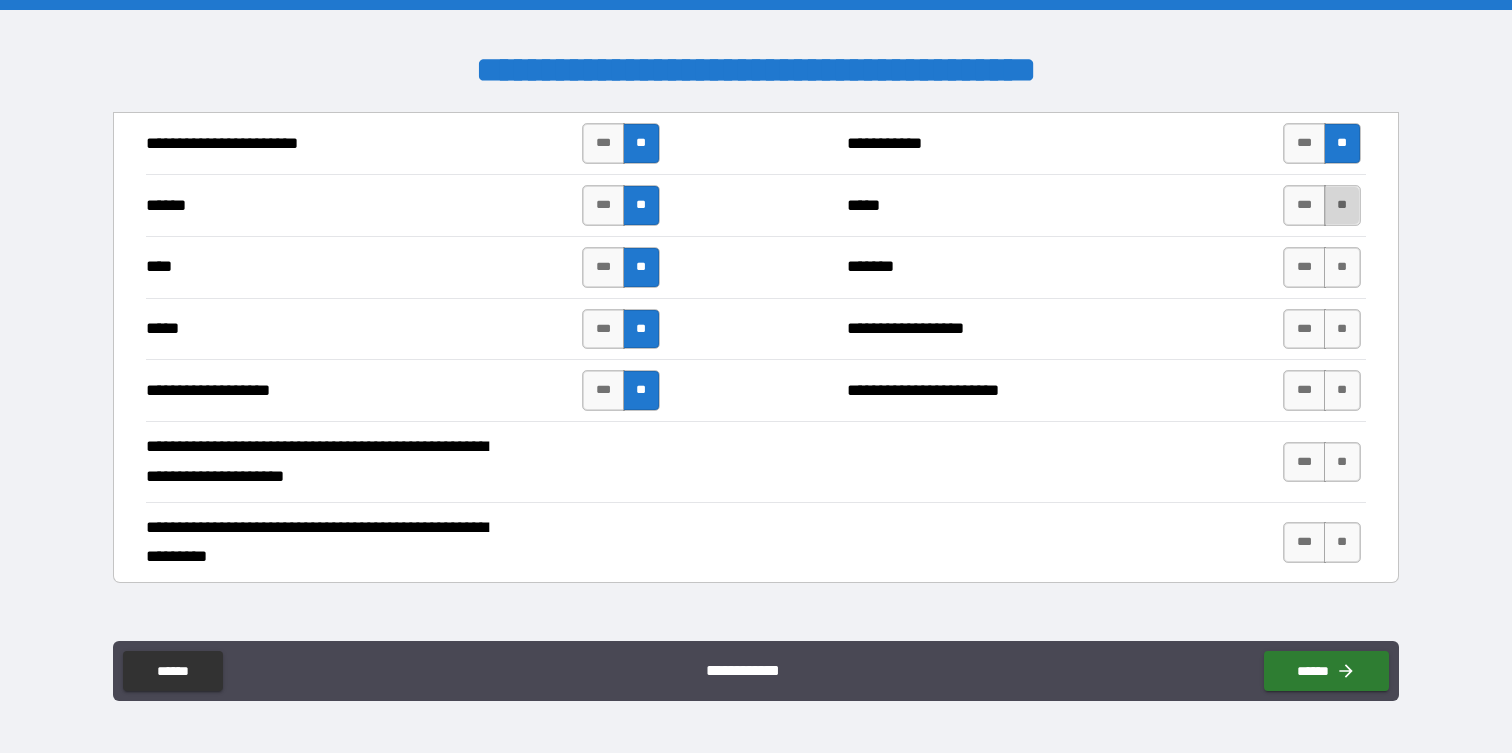 click on "**" at bounding box center [1342, 205] 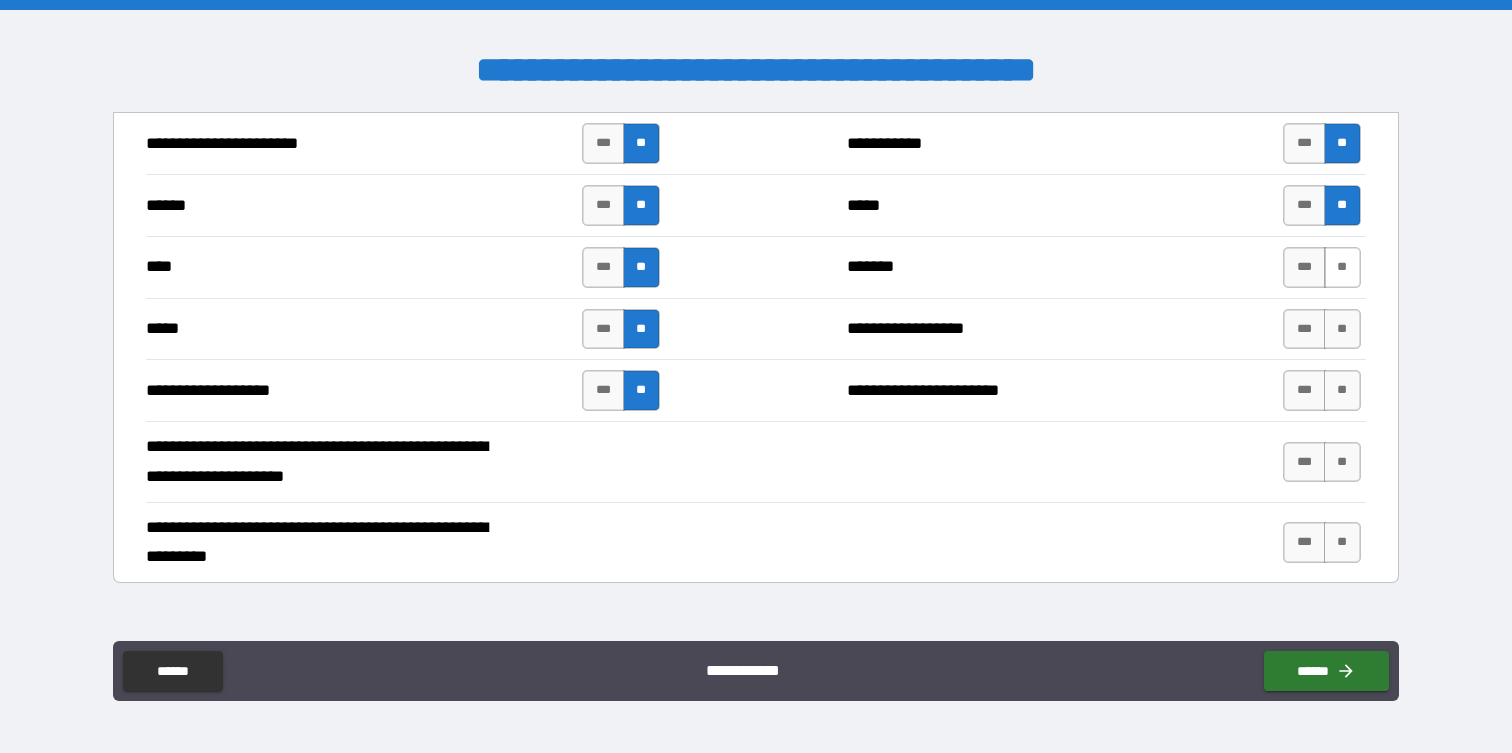 click on "**" at bounding box center [1342, 267] 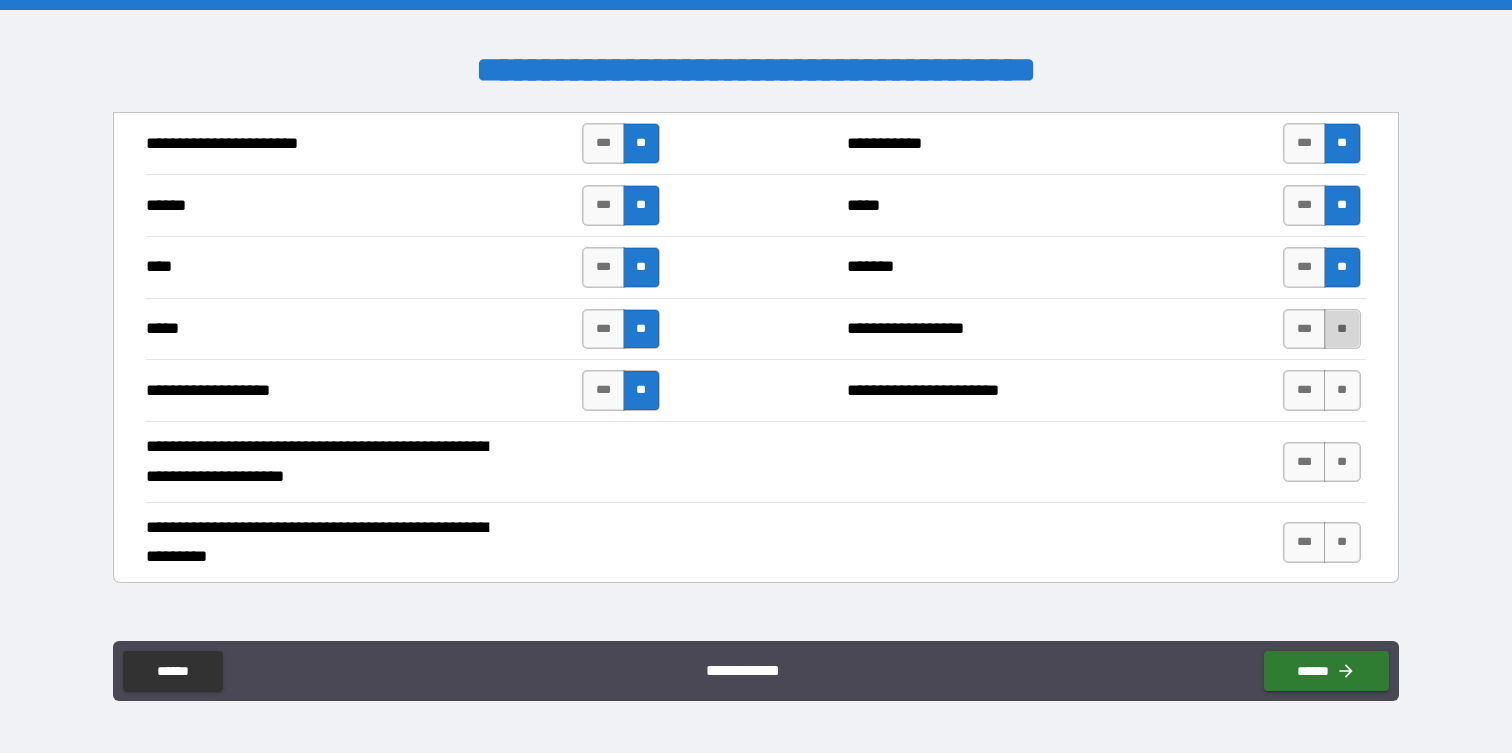 click on "**" at bounding box center (1342, 329) 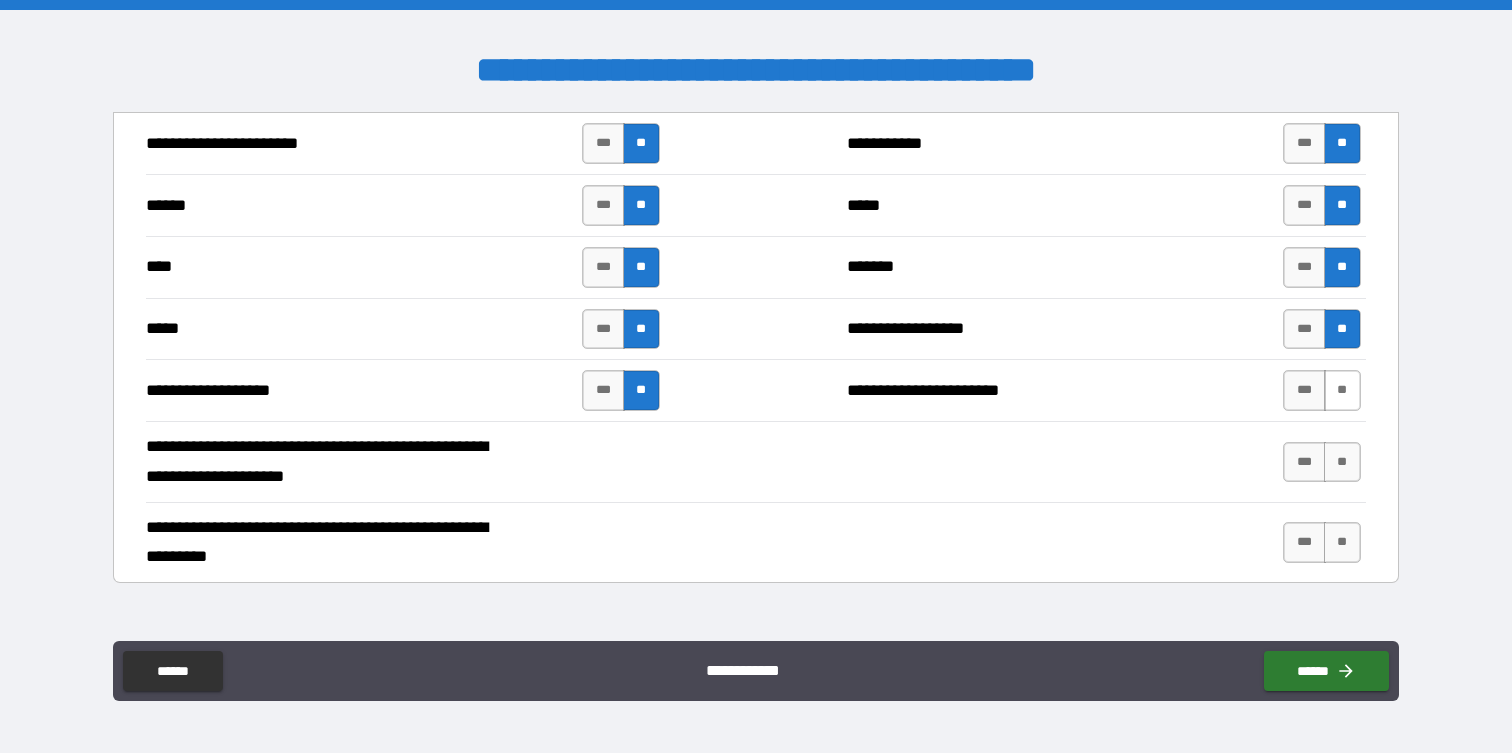 click on "**" at bounding box center (1342, 390) 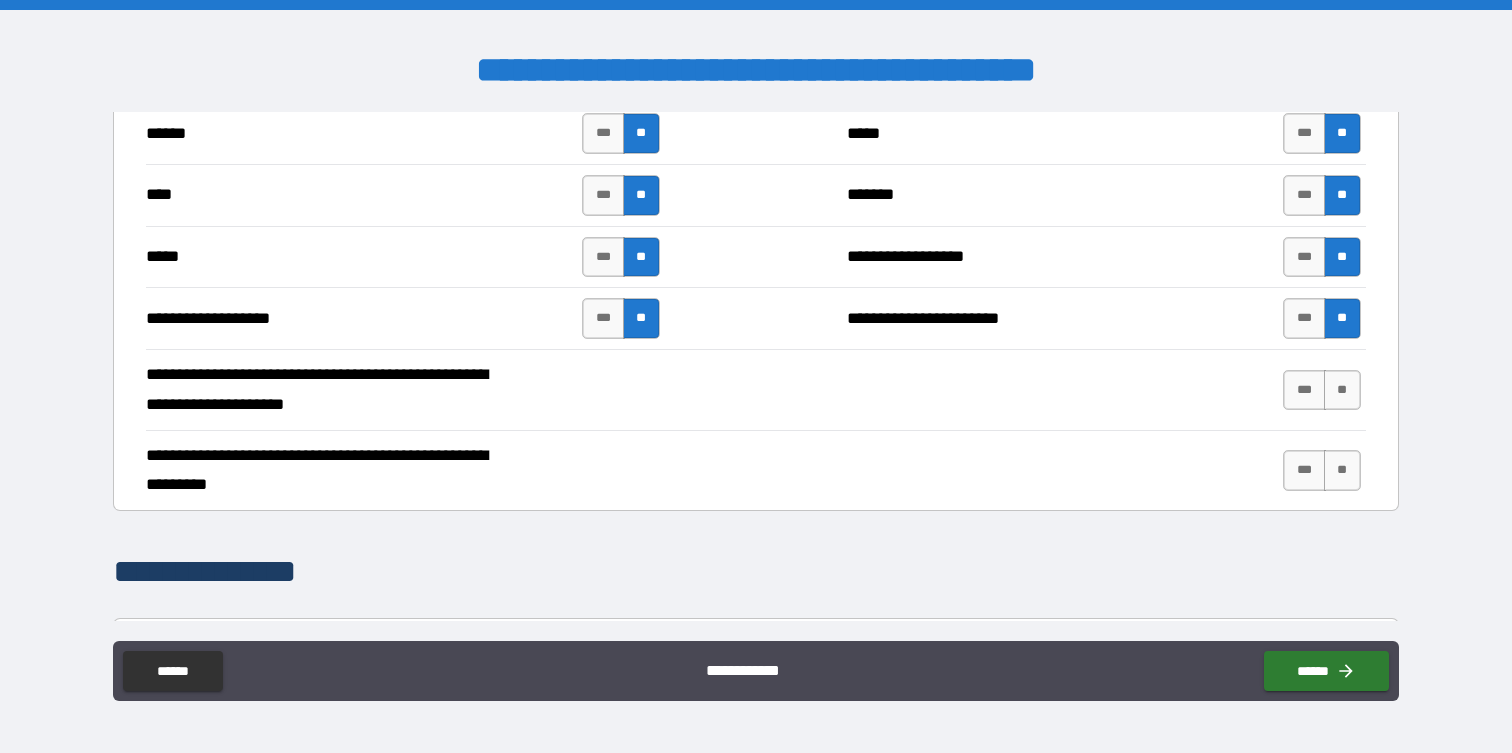 scroll, scrollTop: 2040, scrollLeft: 0, axis: vertical 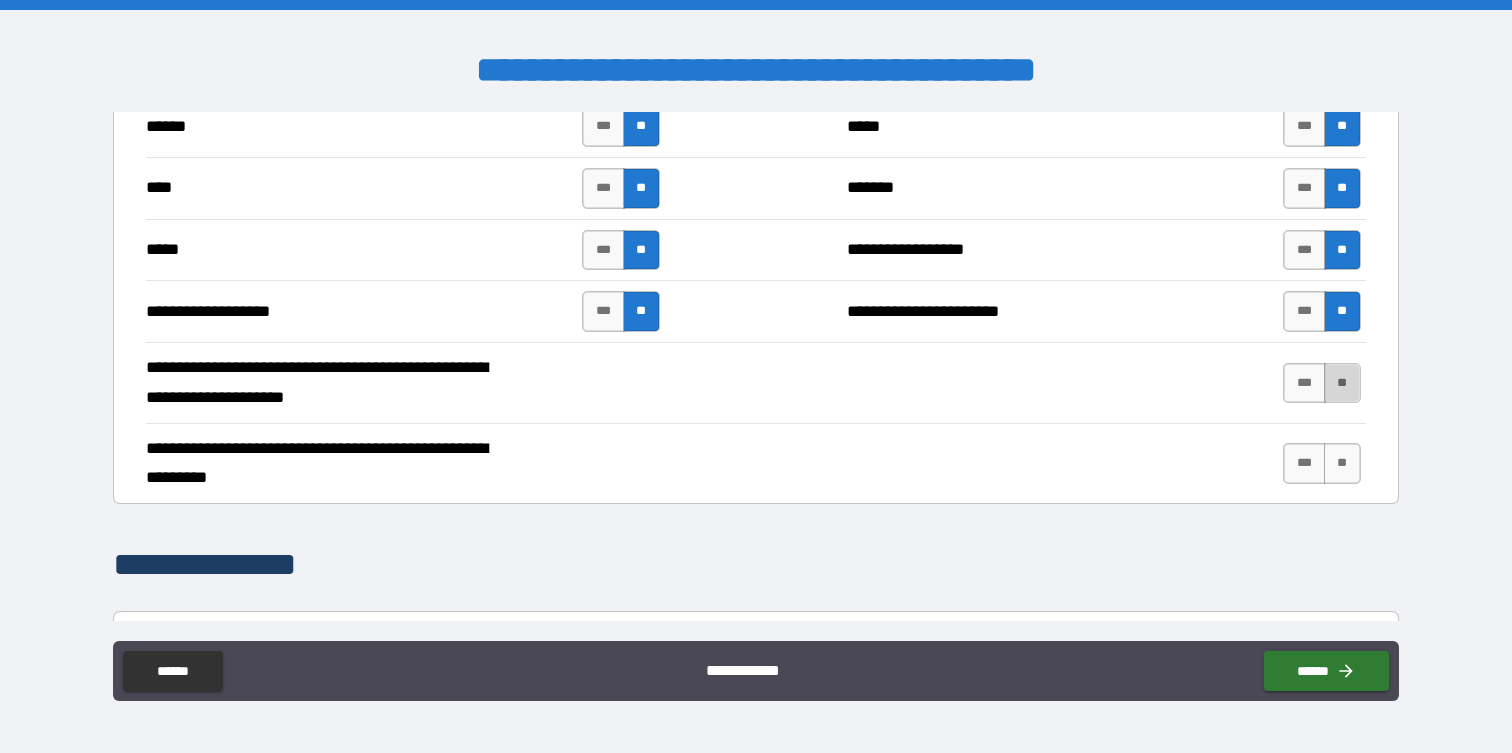 click on "**" at bounding box center (1342, 383) 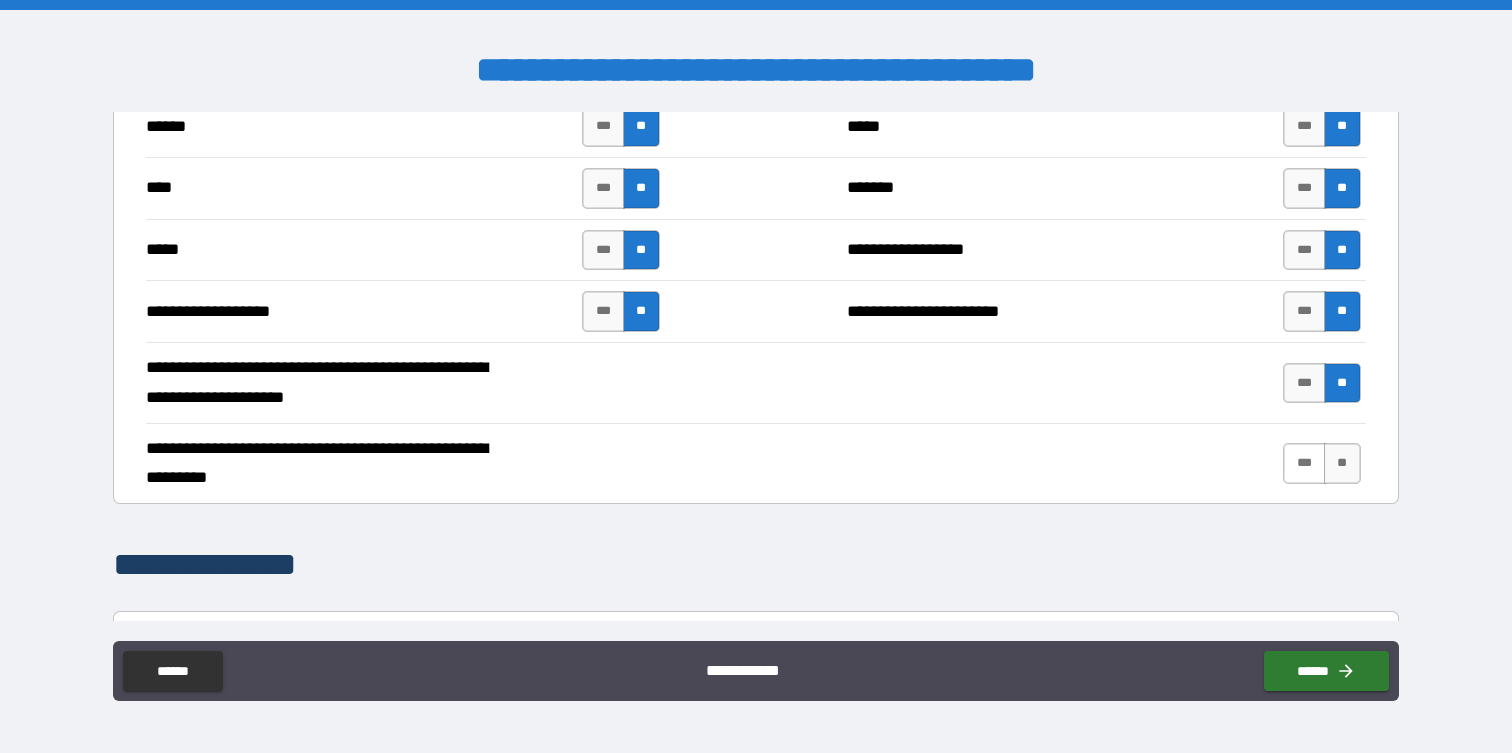 click on "***" at bounding box center (1304, 463) 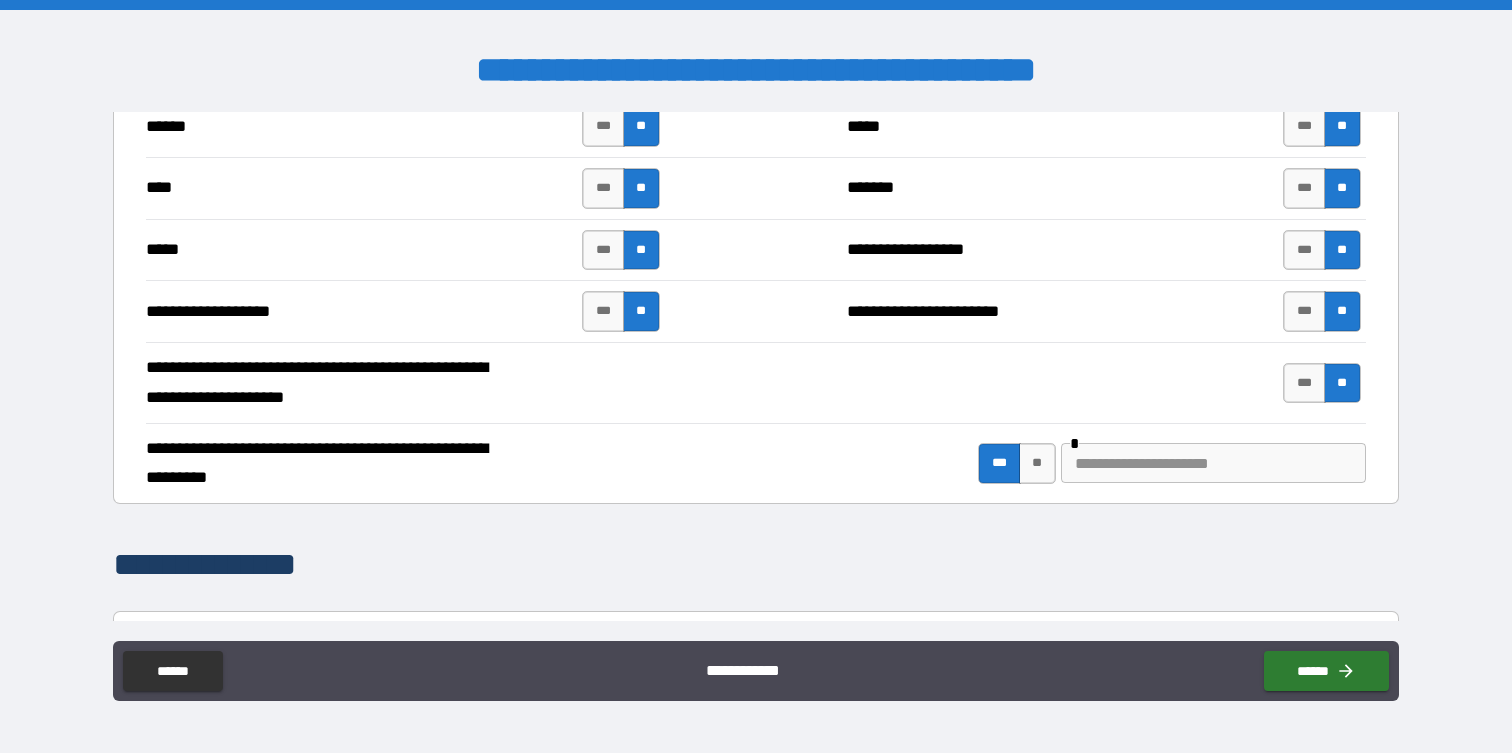 click at bounding box center [1213, 463] 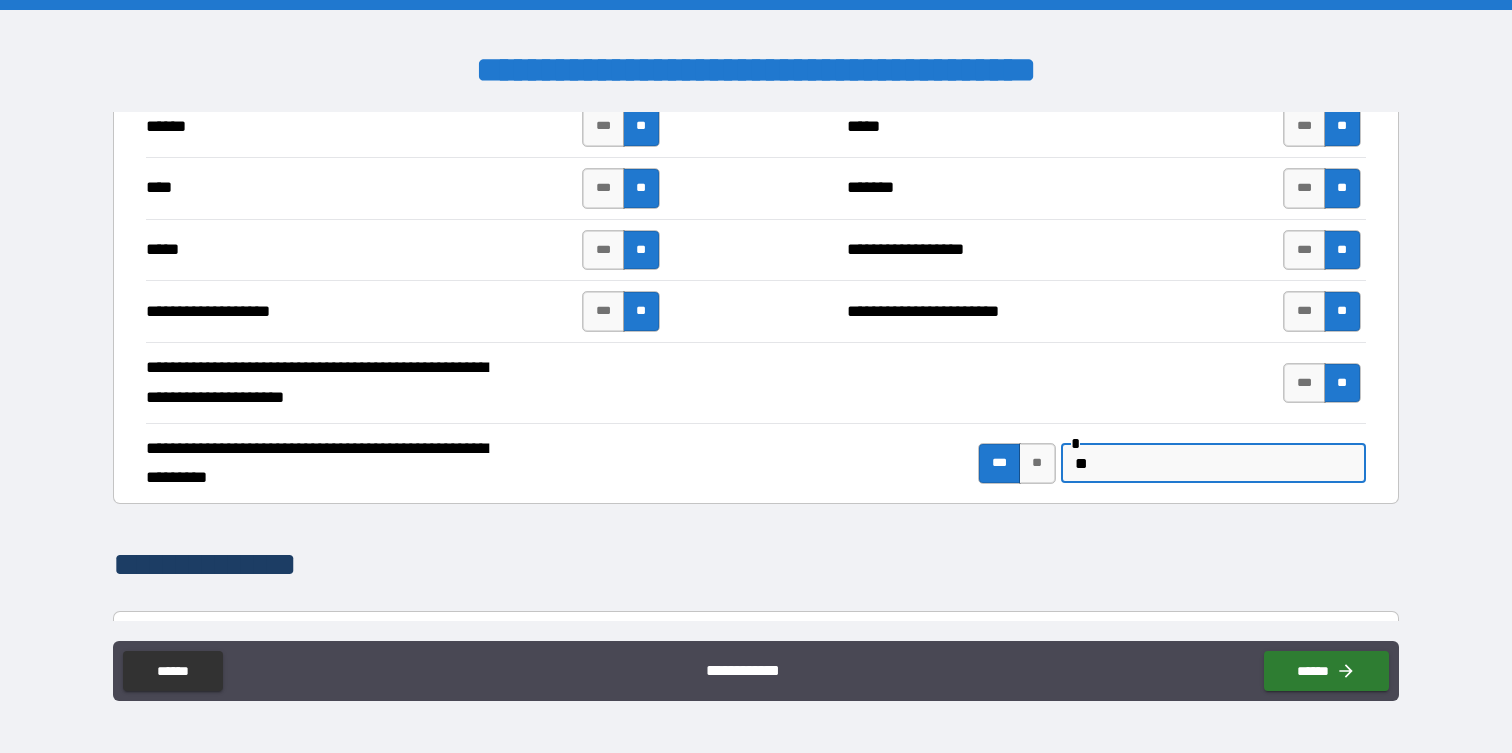 type on "*" 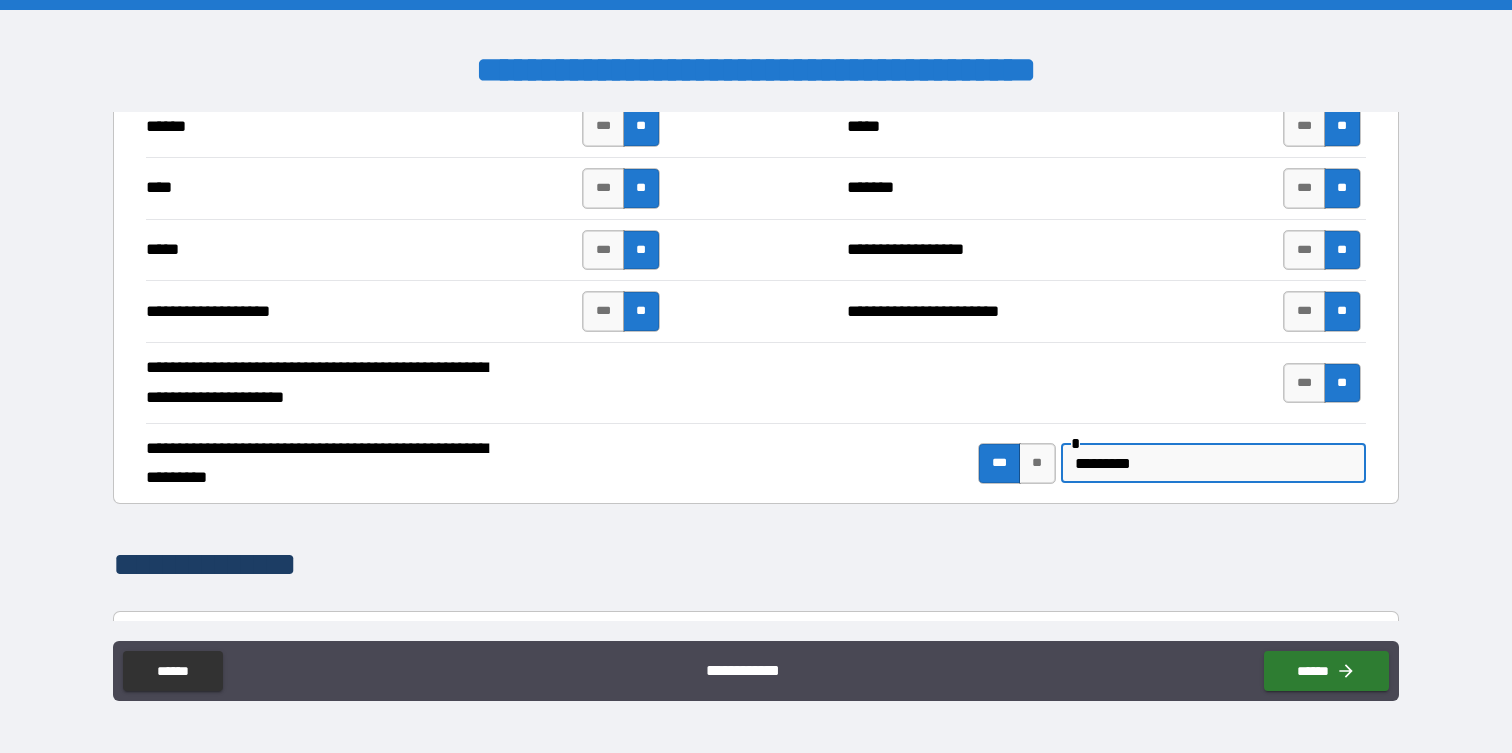 type on "*********" 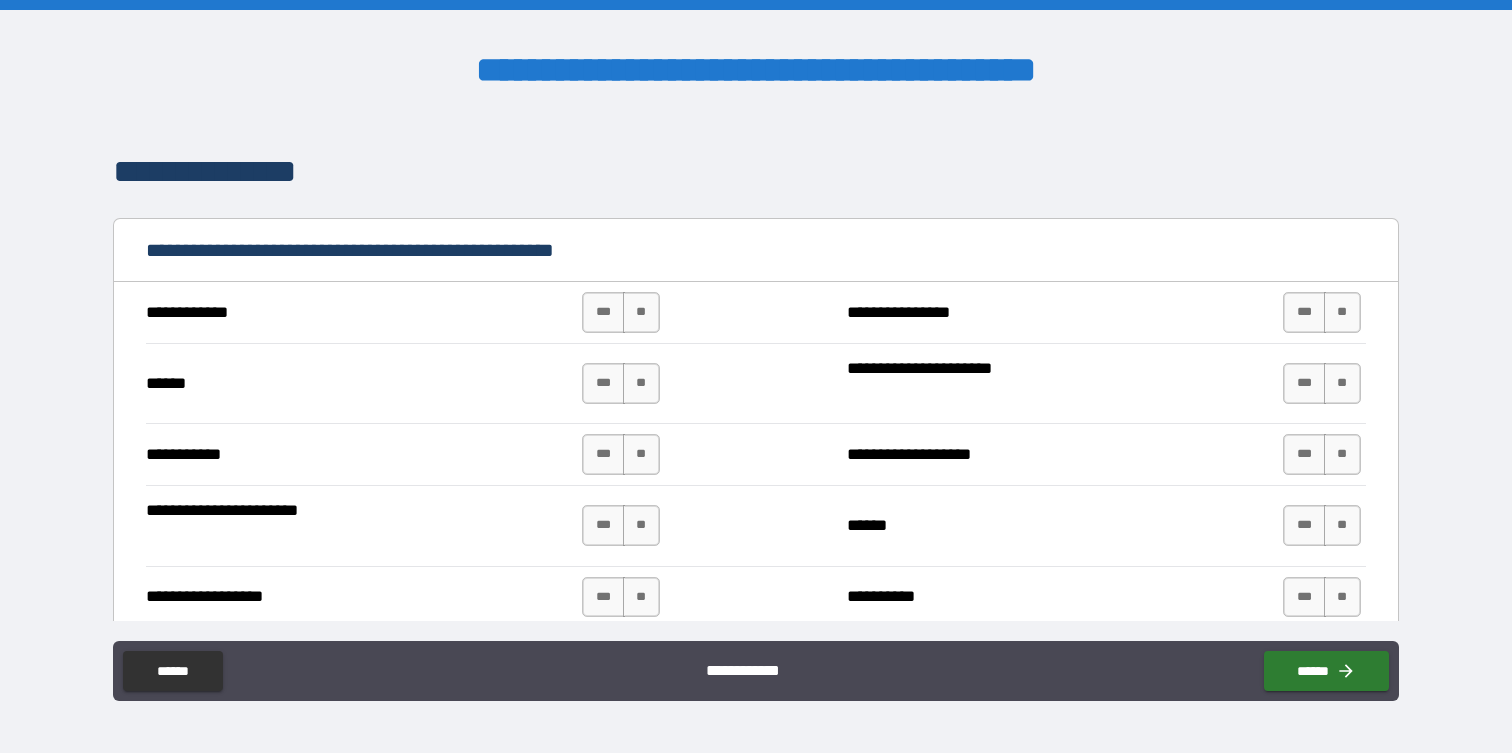 scroll, scrollTop: 2435, scrollLeft: 0, axis: vertical 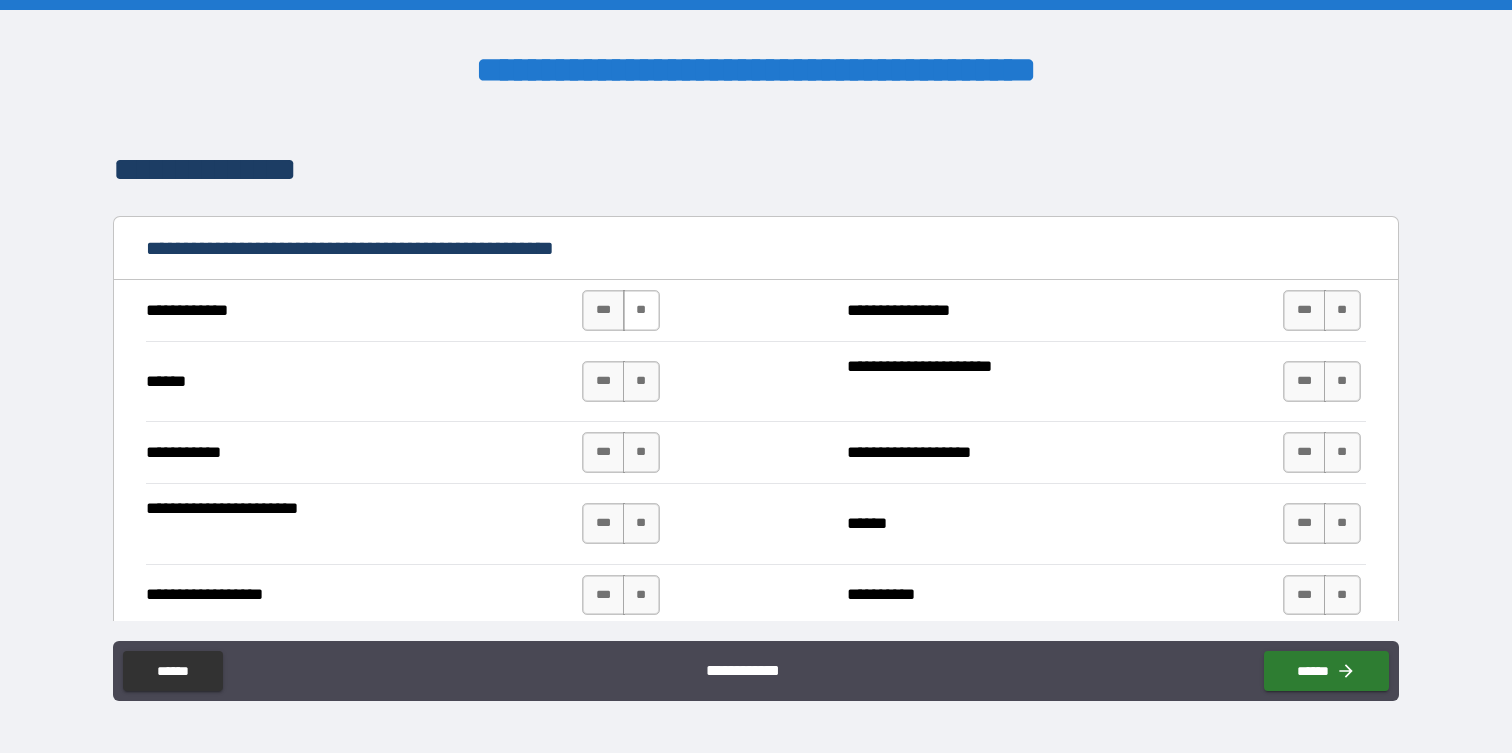 click on "**" at bounding box center (641, 310) 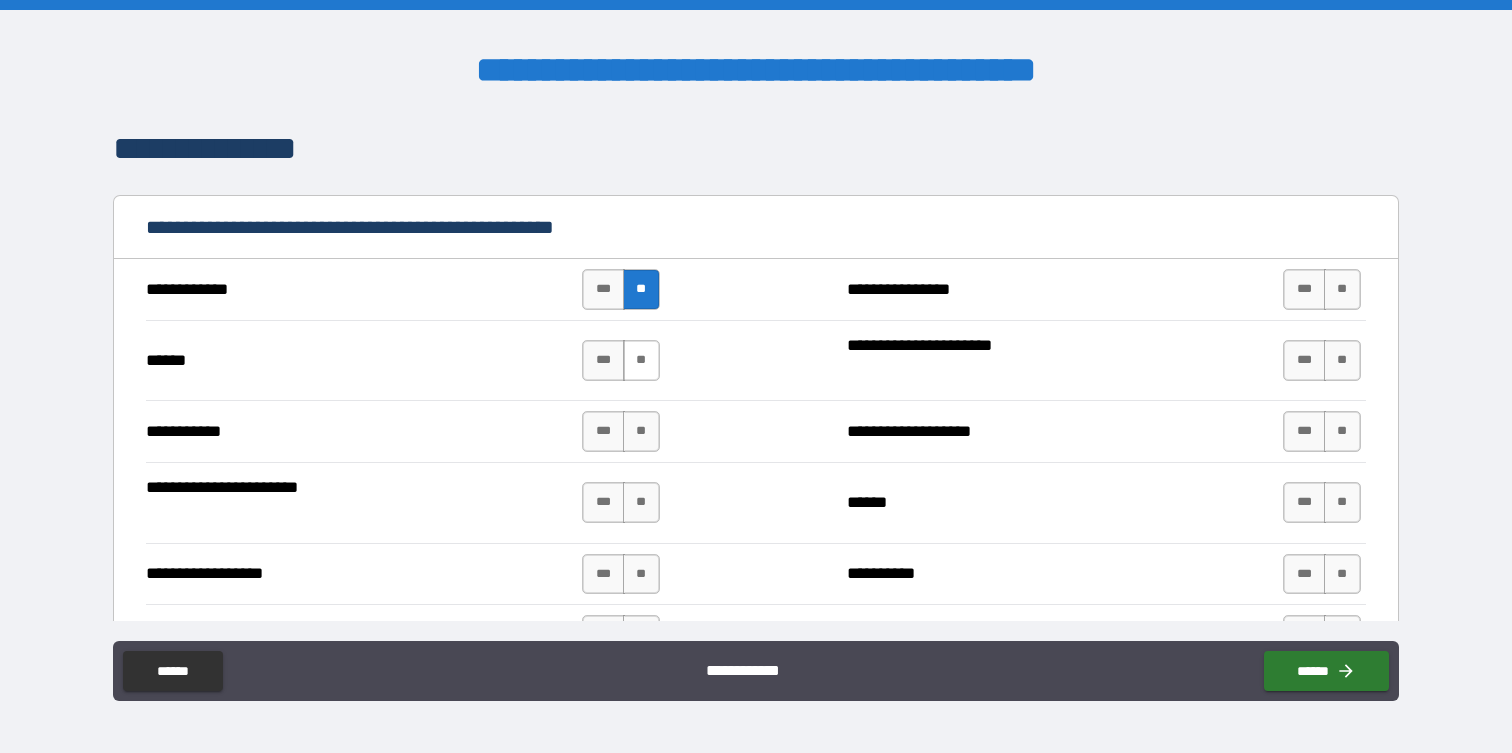 scroll, scrollTop: 2459, scrollLeft: 0, axis: vertical 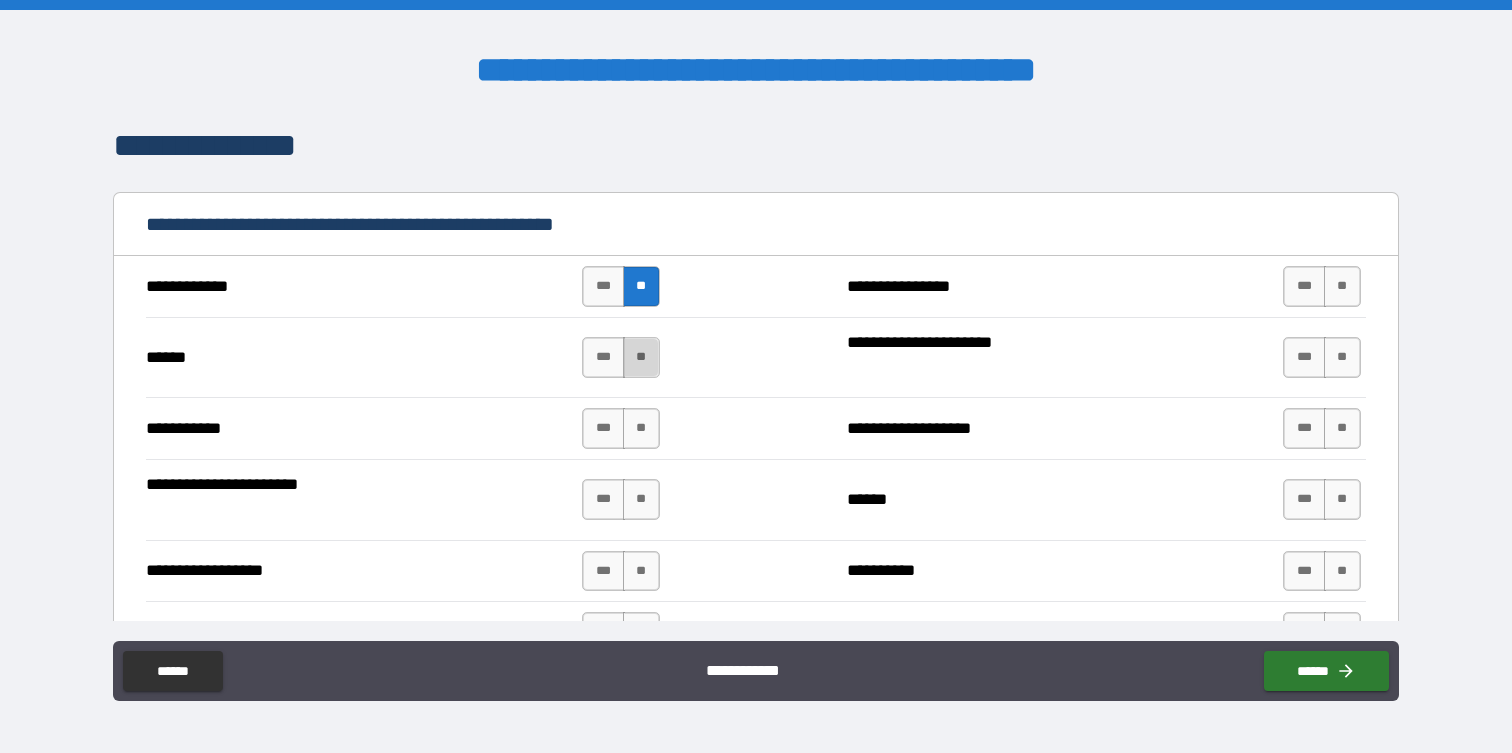 click on "**" at bounding box center (641, 357) 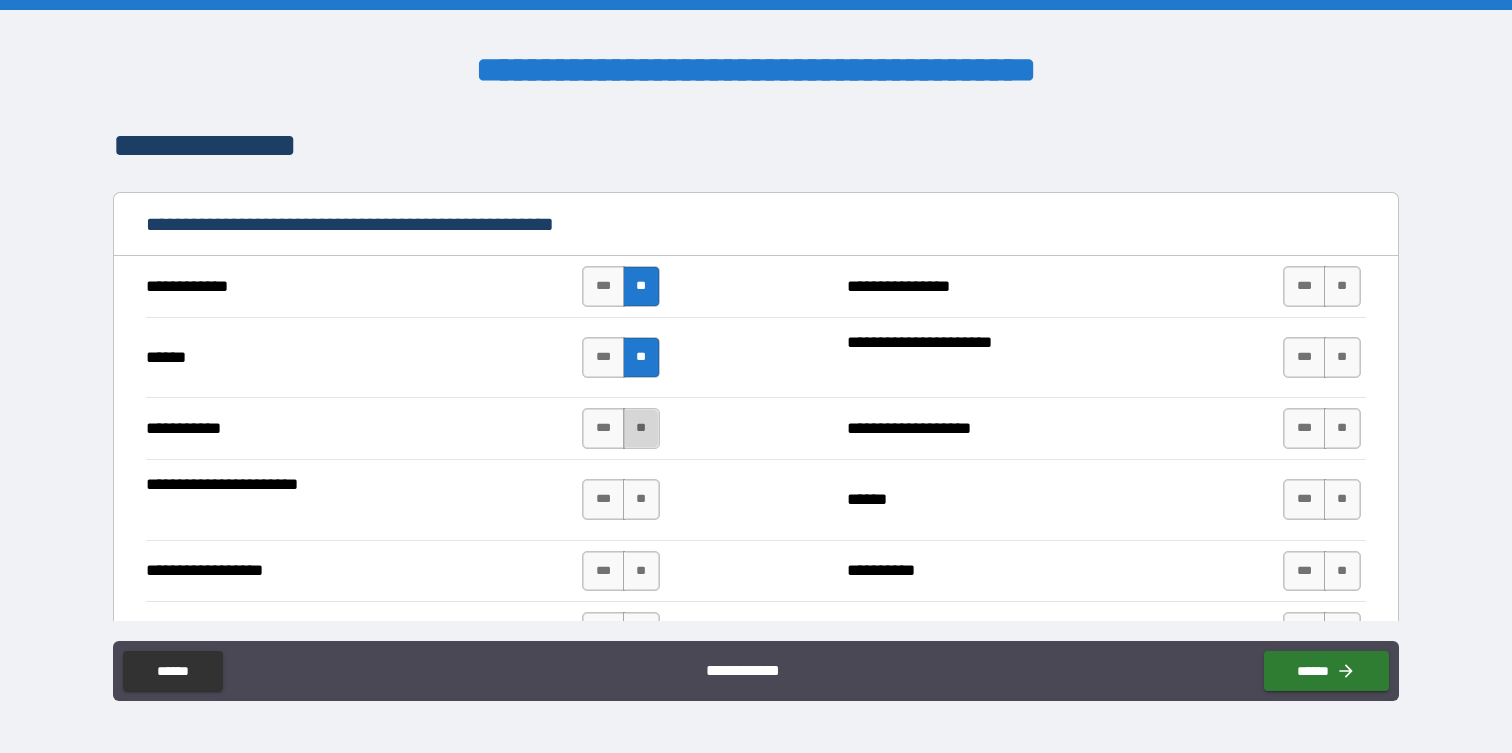 click on "**" at bounding box center [641, 428] 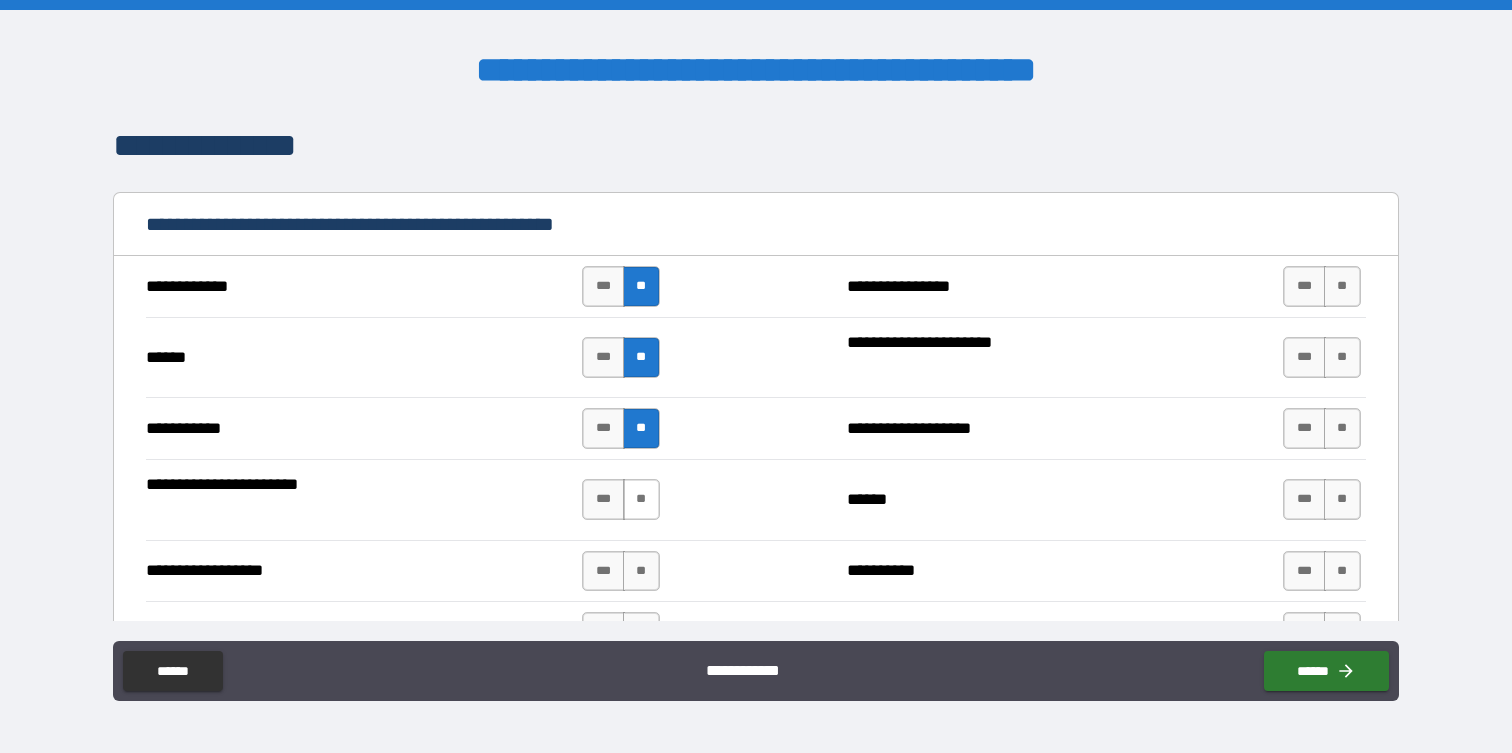 click on "**" at bounding box center (641, 499) 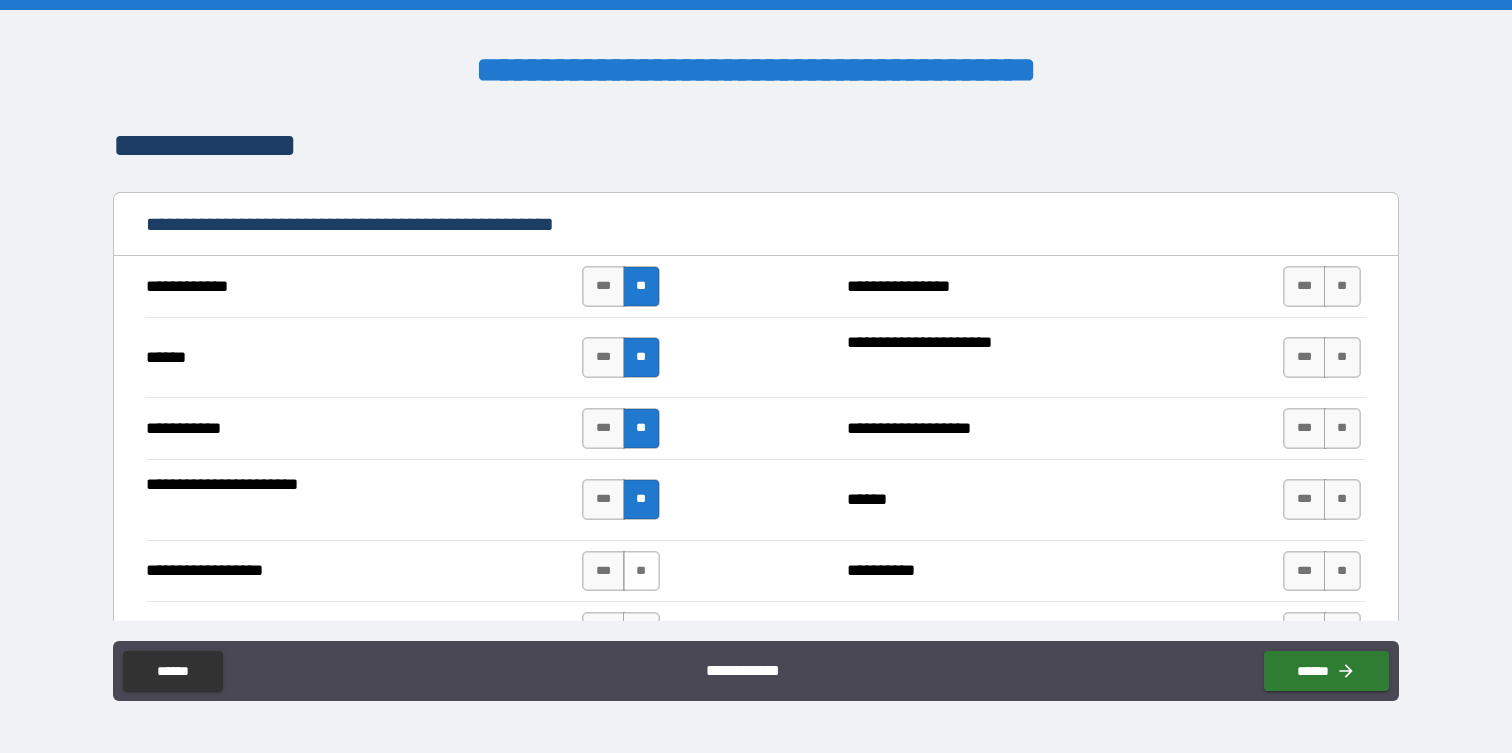 click on "**" at bounding box center [641, 571] 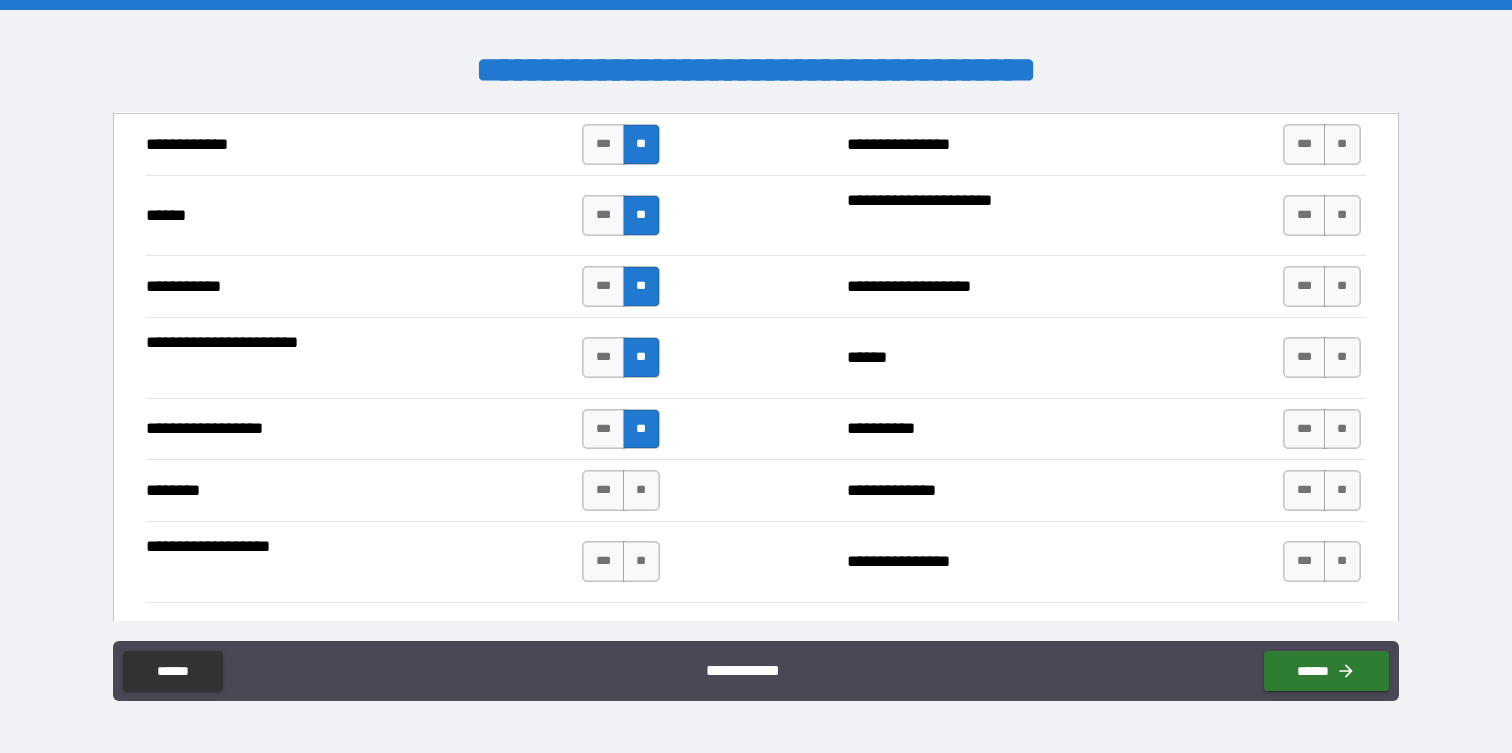 scroll, scrollTop: 2639, scrollLeft: 0, axis: vertical 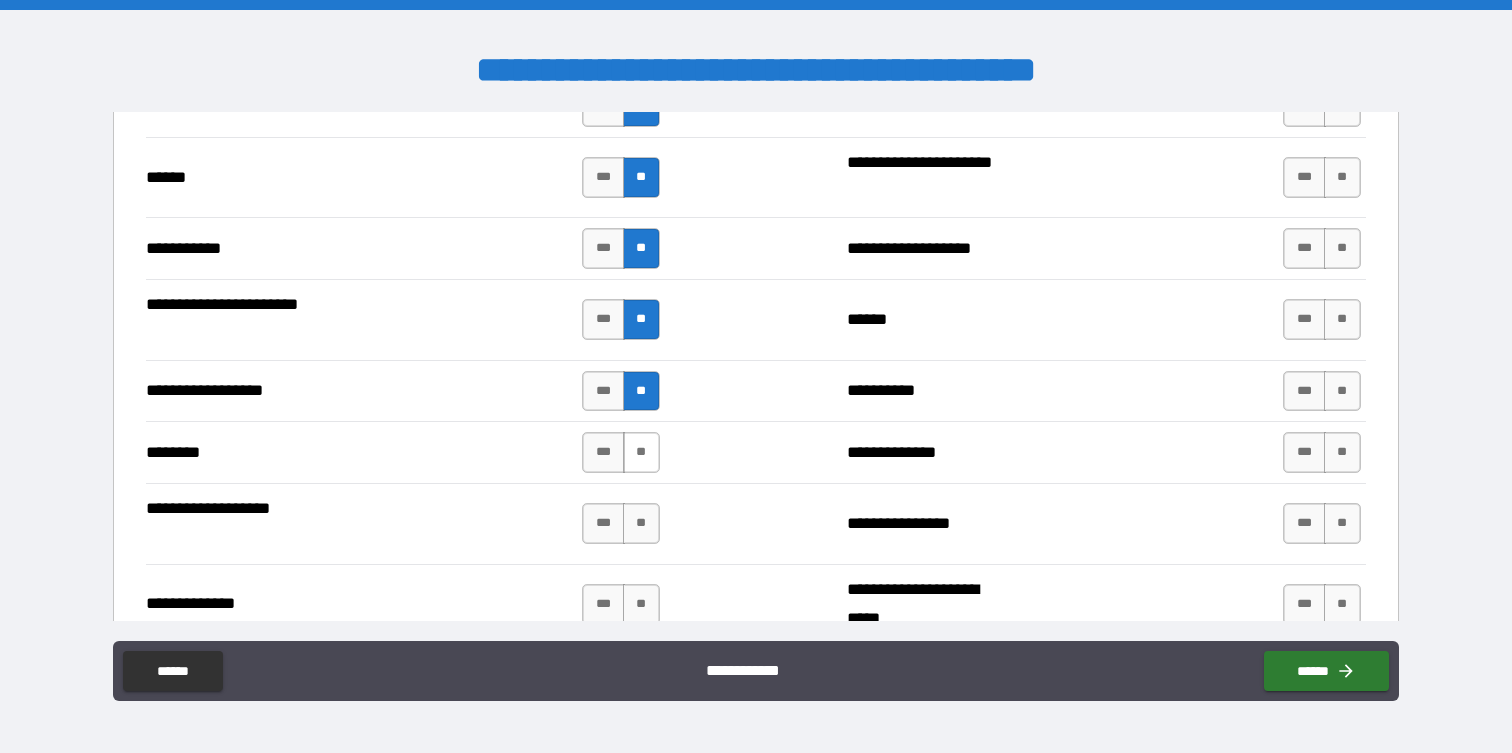 click on "**" at bounding box center (641, 452) 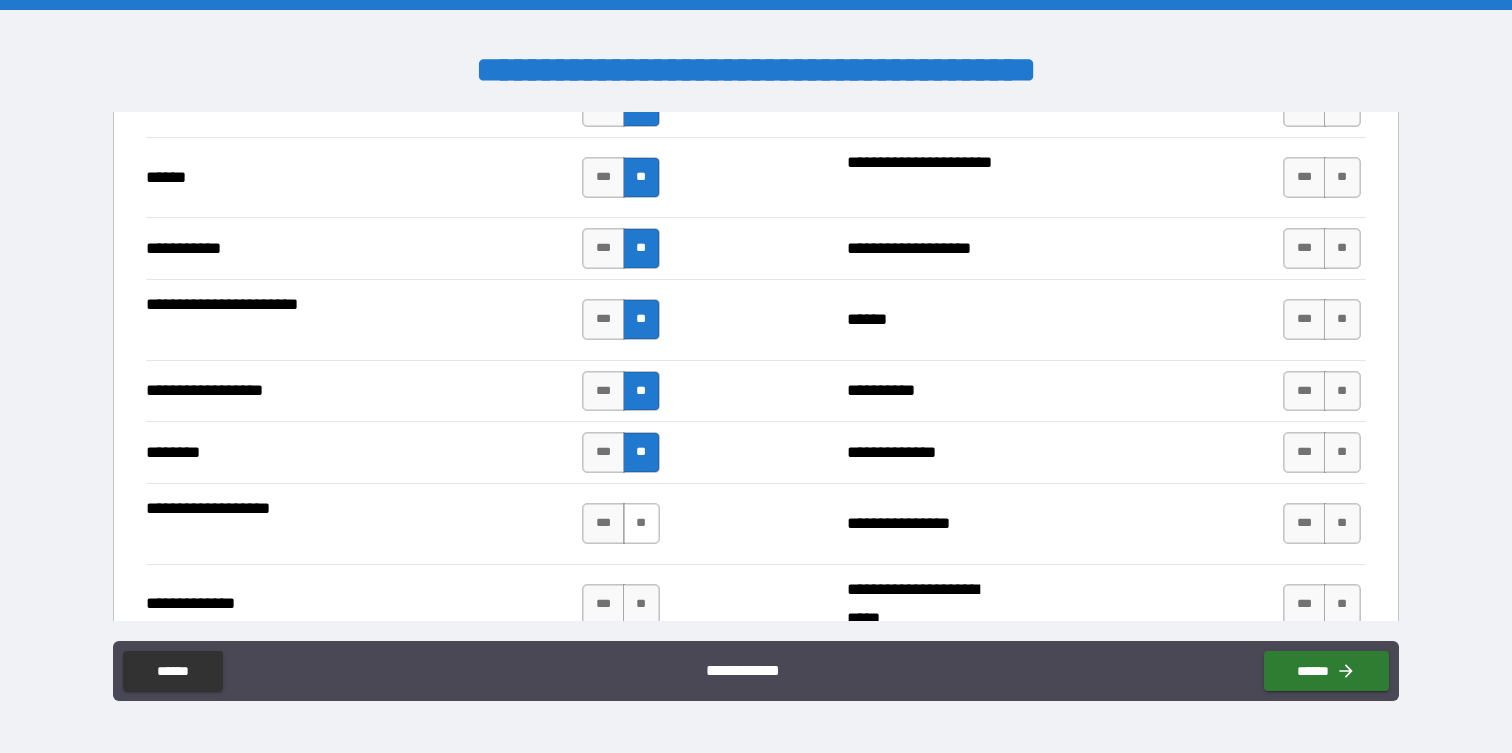 click on "**" at bounding box center (641, 523) 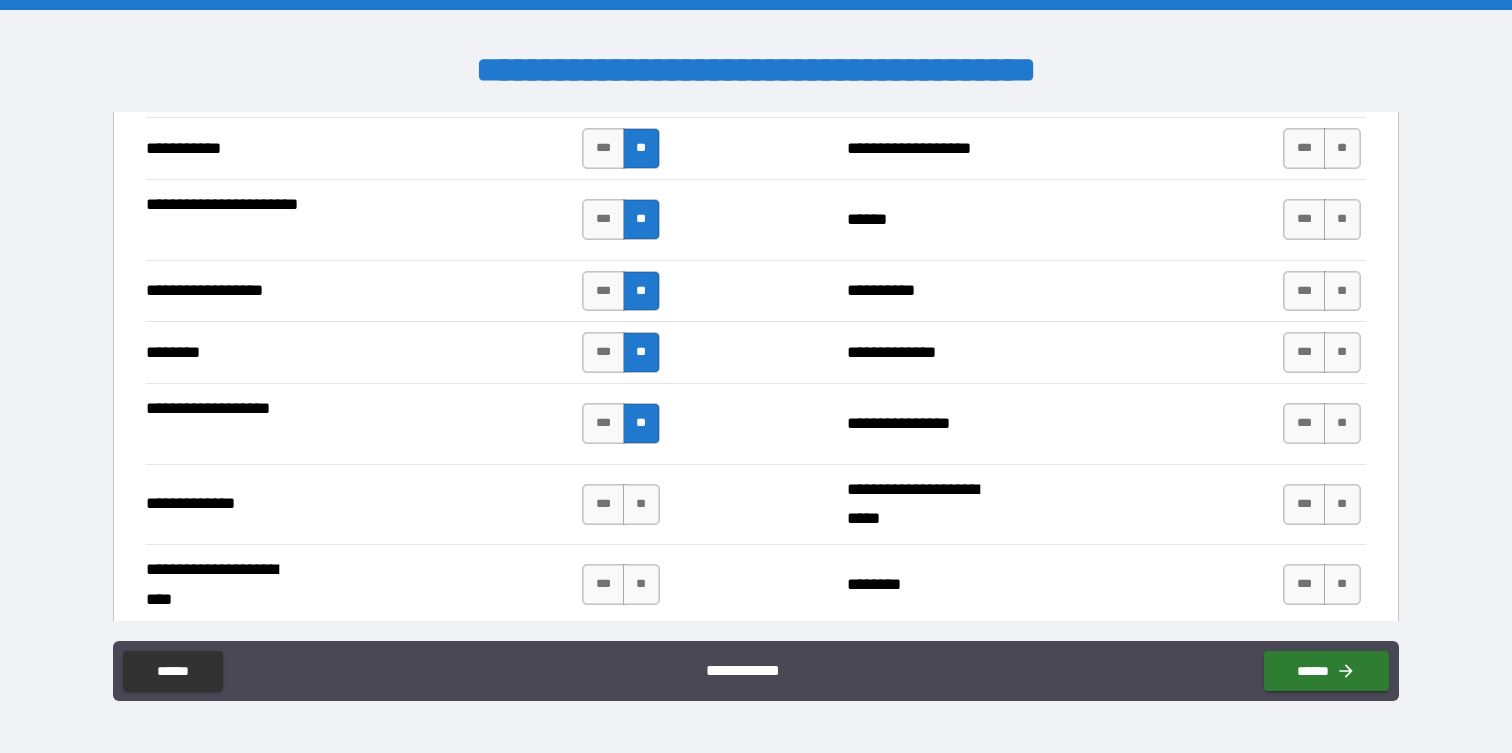 scroll, scrollTop: 2752, scrollLeft: 0, axis: vertical 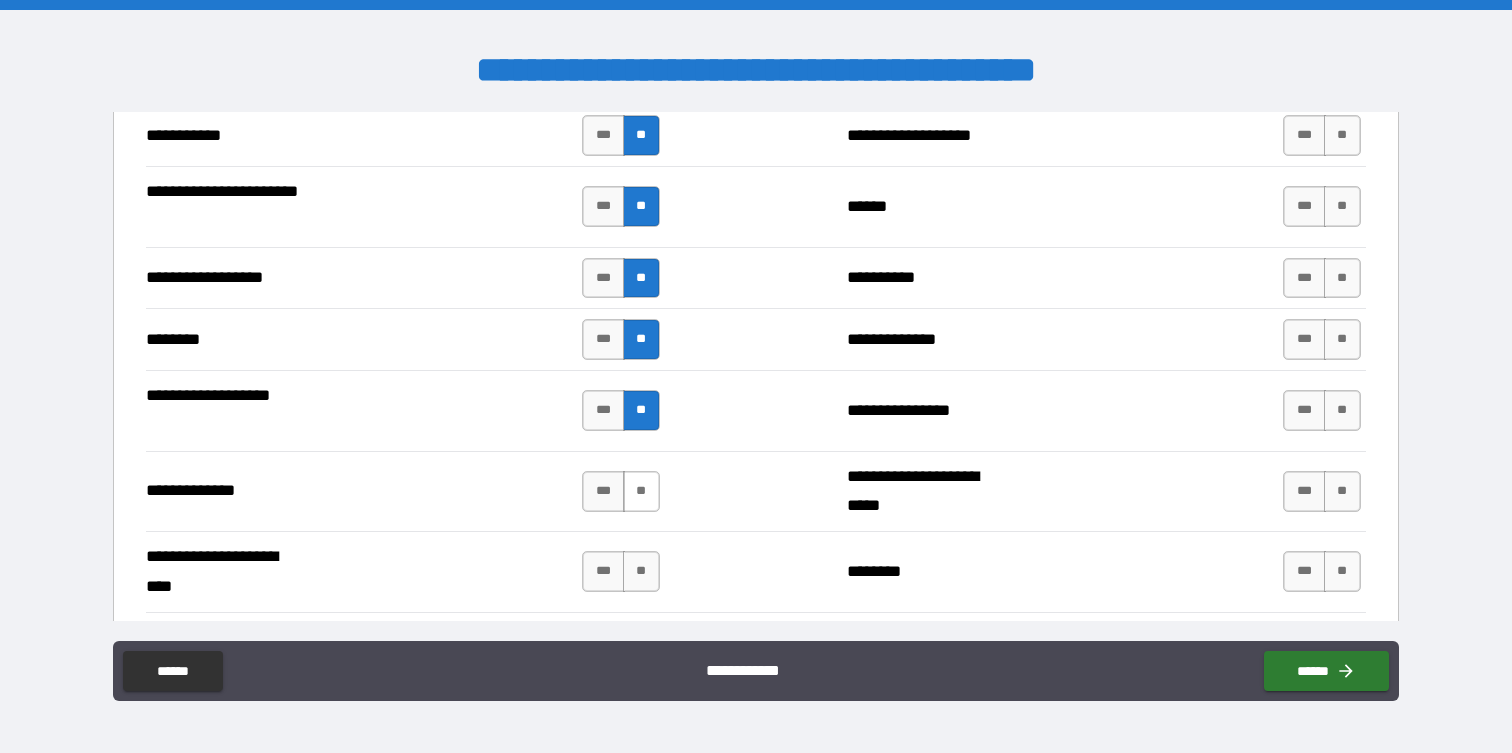 click on "**" at bounding box center [641, 491] 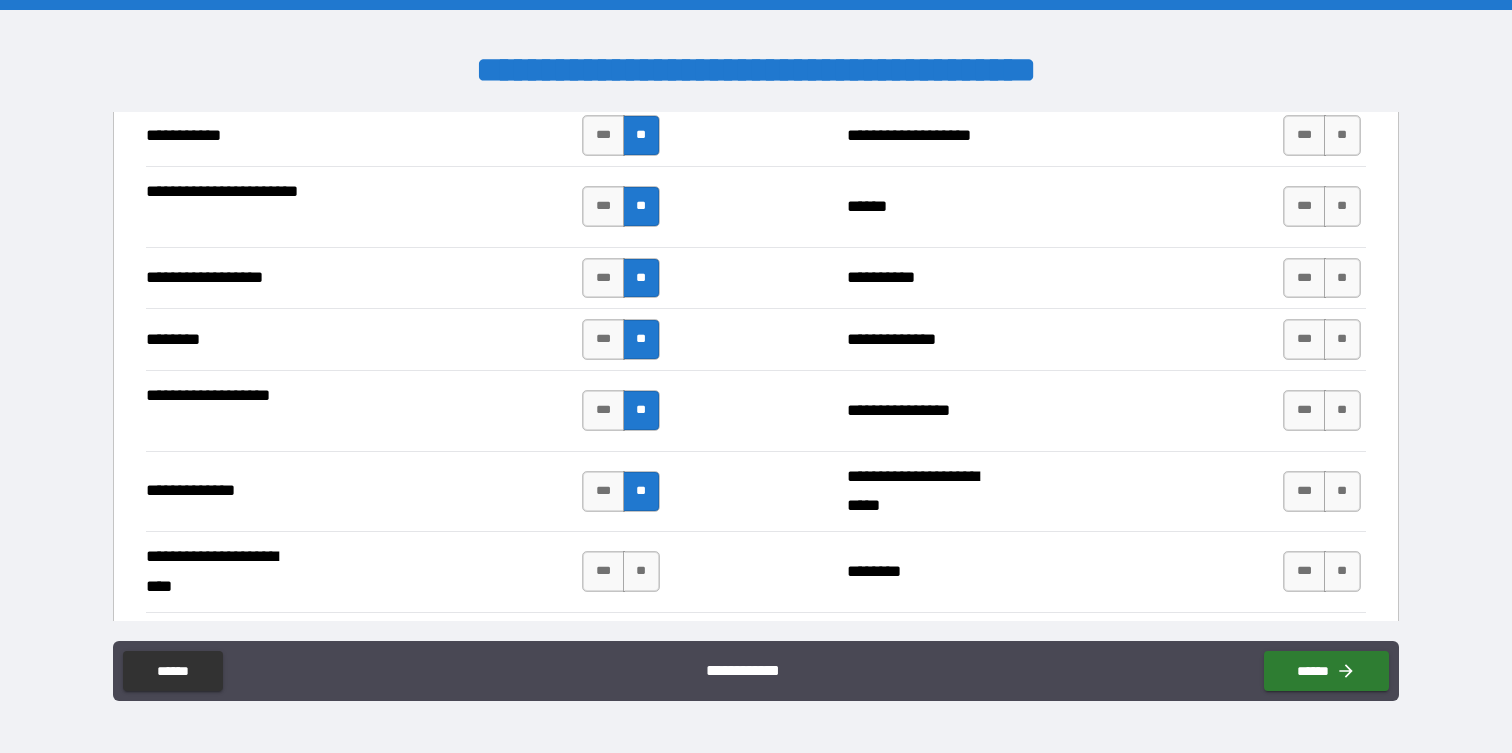click on "*** **" at bounding box center (623, 572) 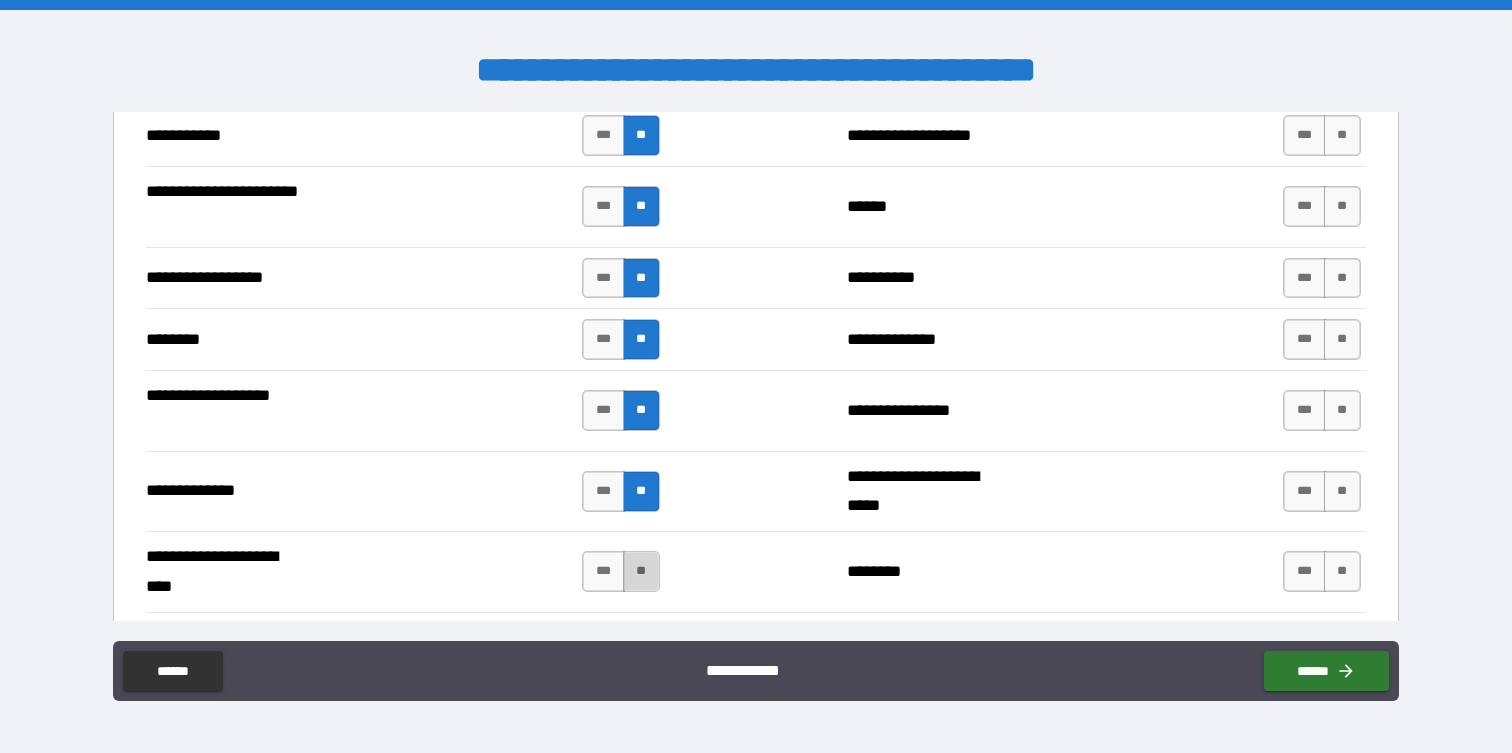 click on "**" at bounding box center [641, 571] 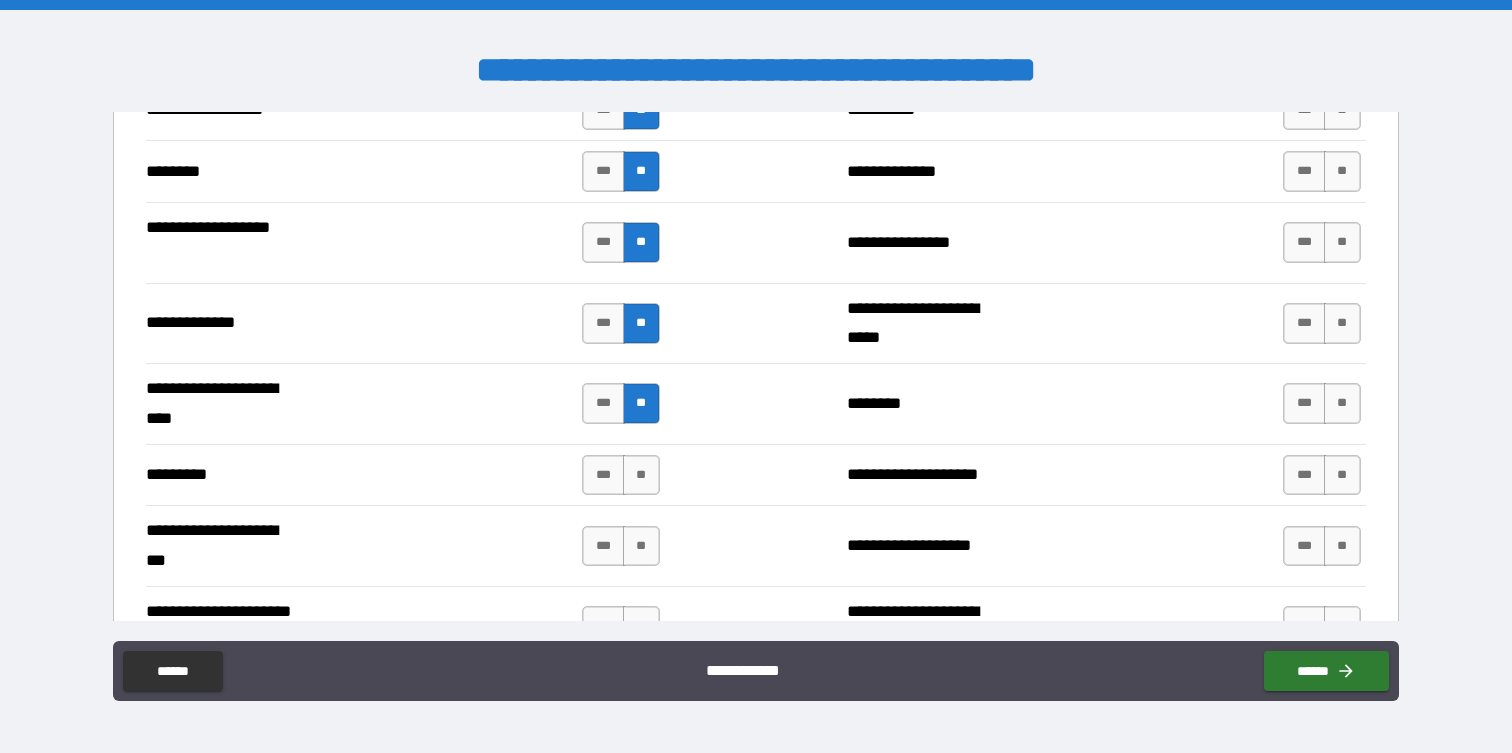 scroll, scrollTop: 2926, scrollLeft: 0, axis: vertical 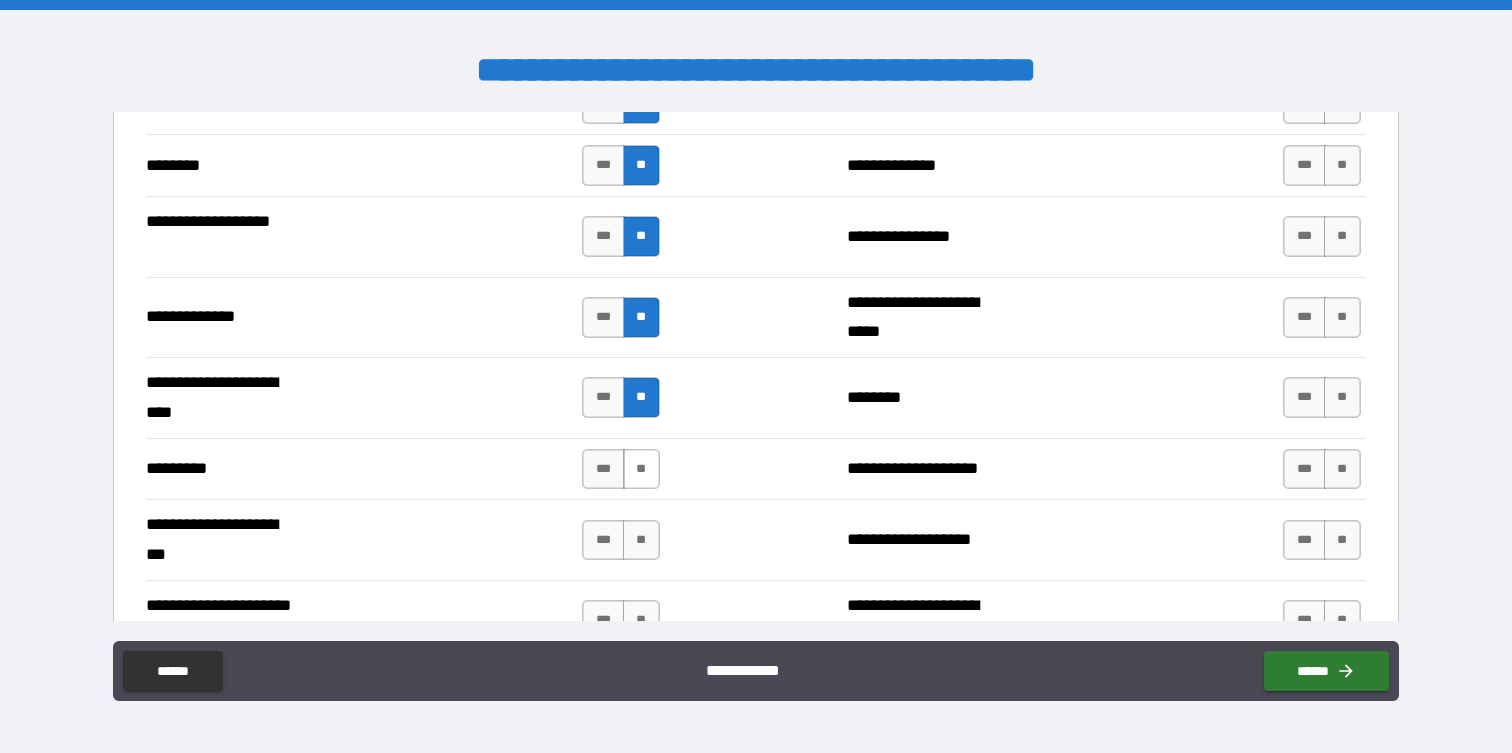 click on "**" at bounding box center [641, 469] 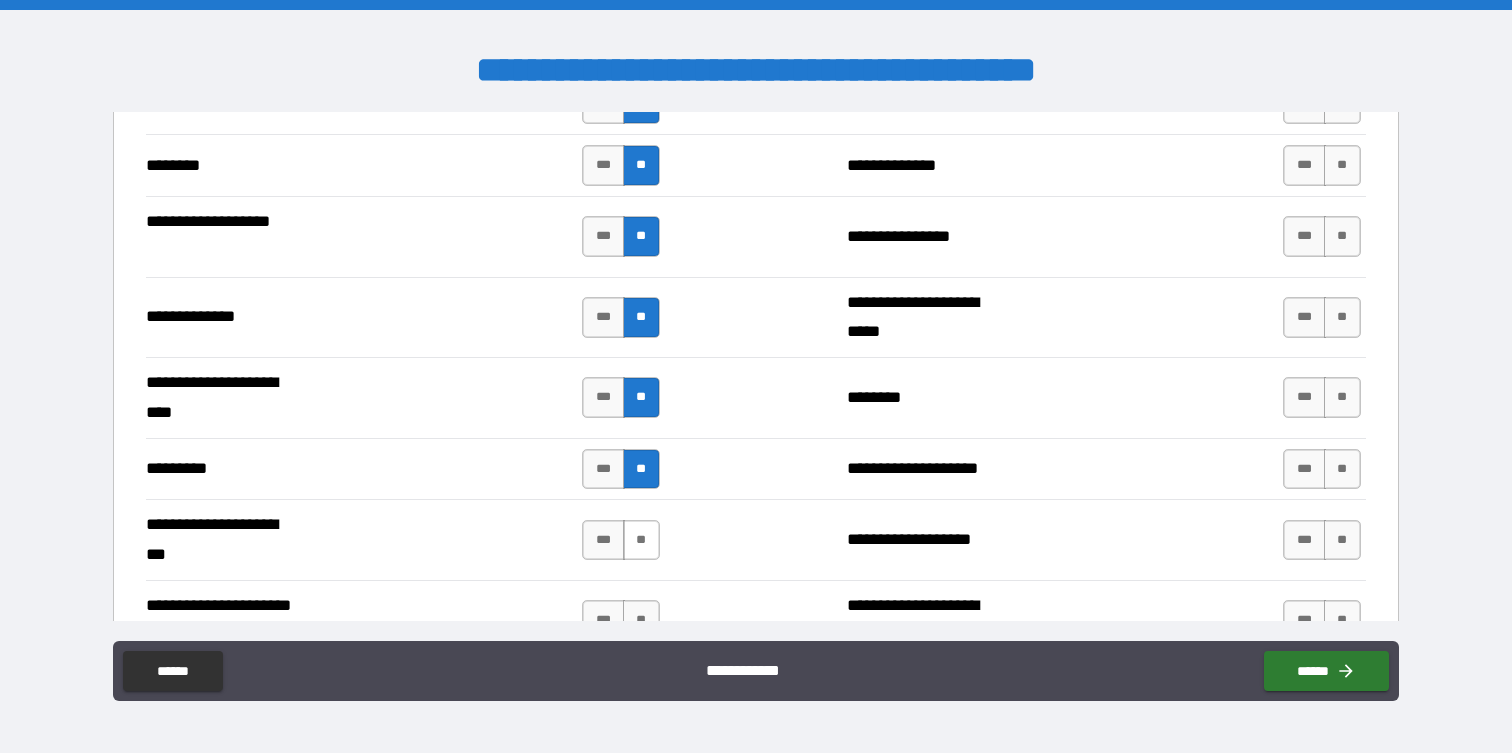 click on "**" at bounding box center [641, 540] 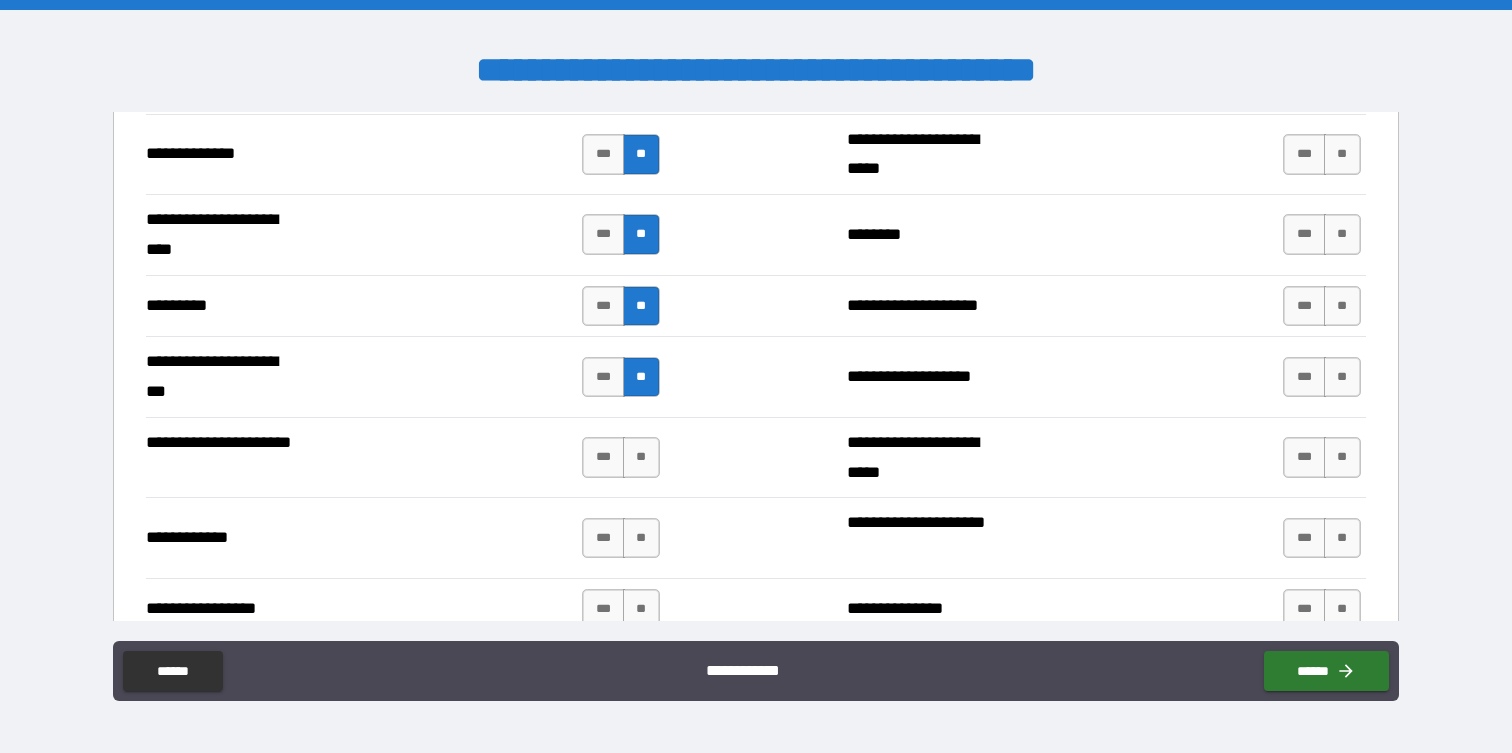 scroll, scrollTop: 3100, scrollLeft: 0, axis: vertical 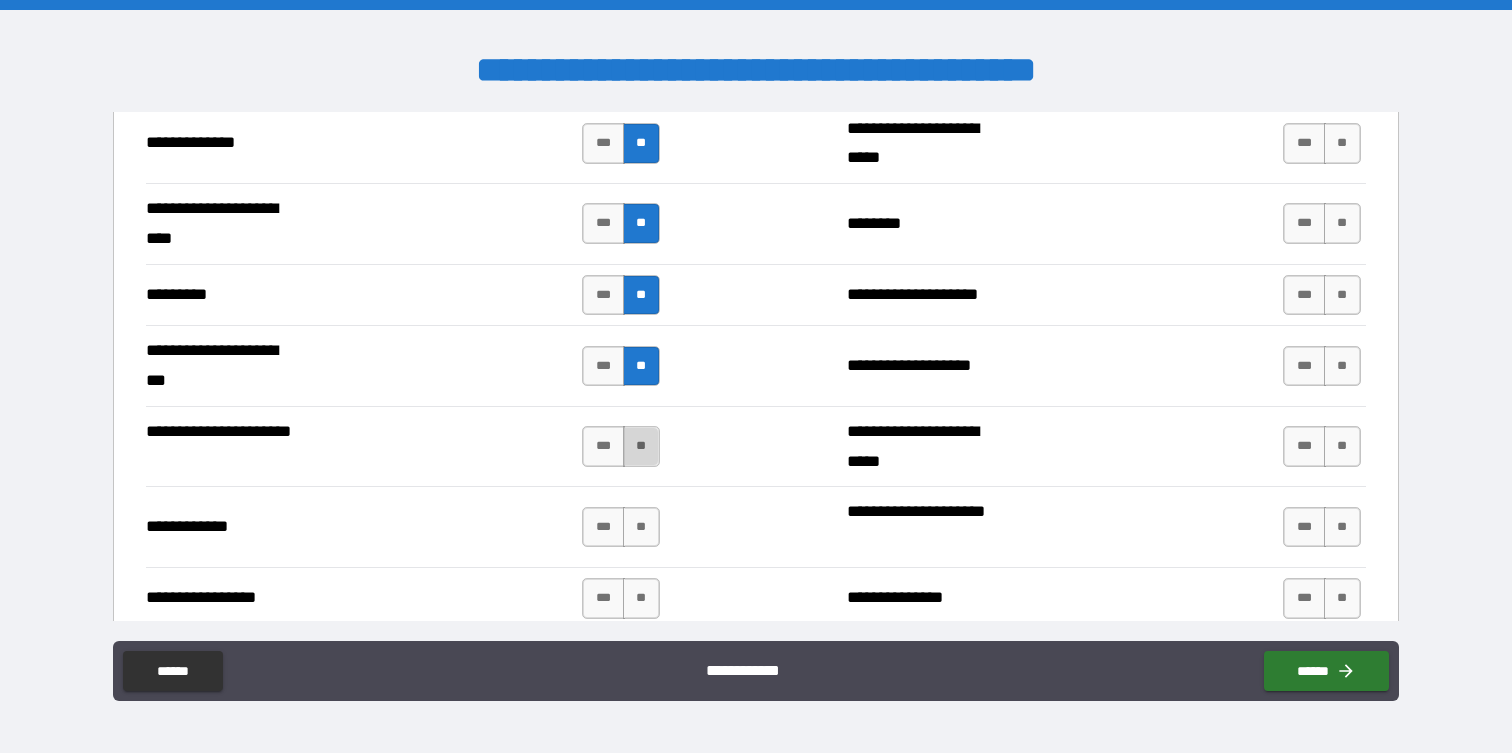 click on "**" at bounding box center (641, 446) 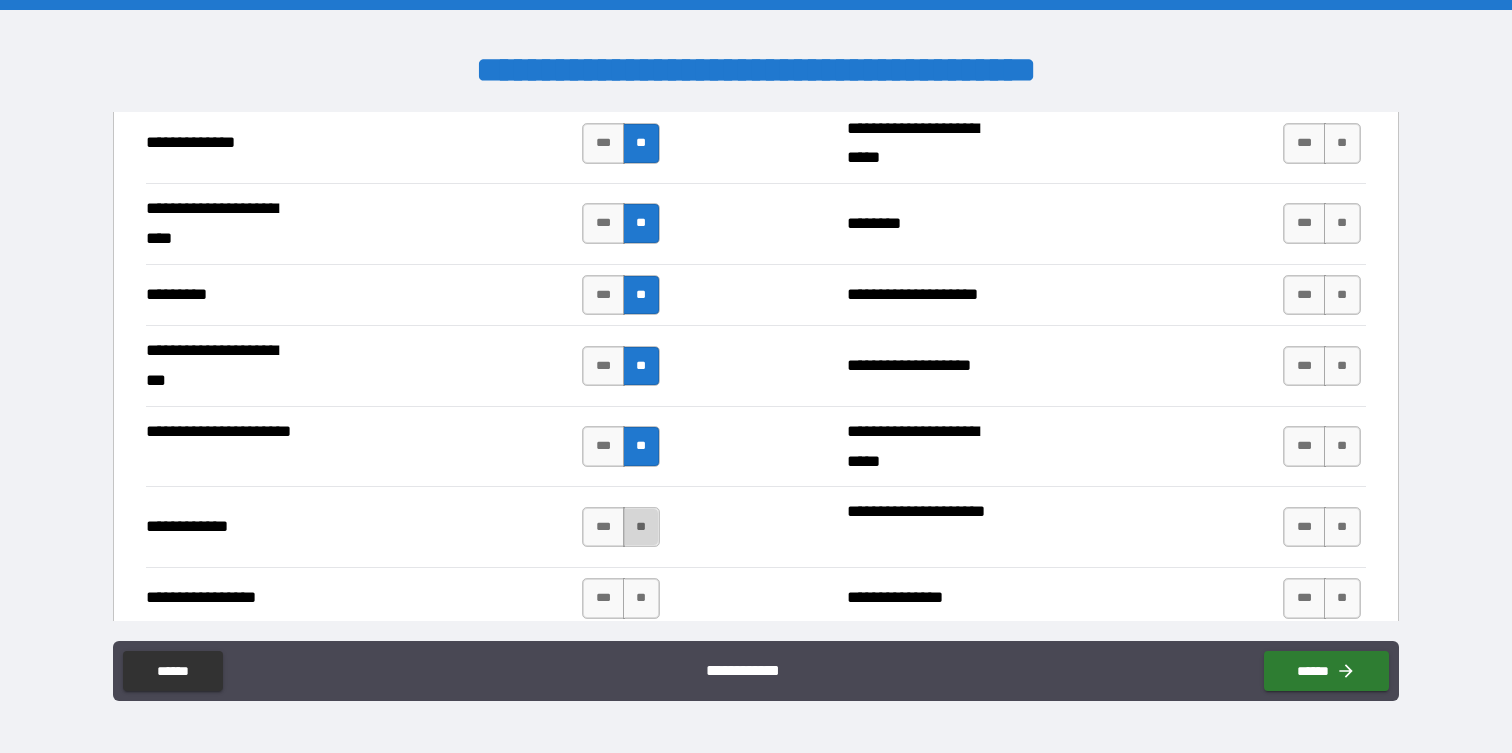 click on "**" at bounding box center (641, 527) 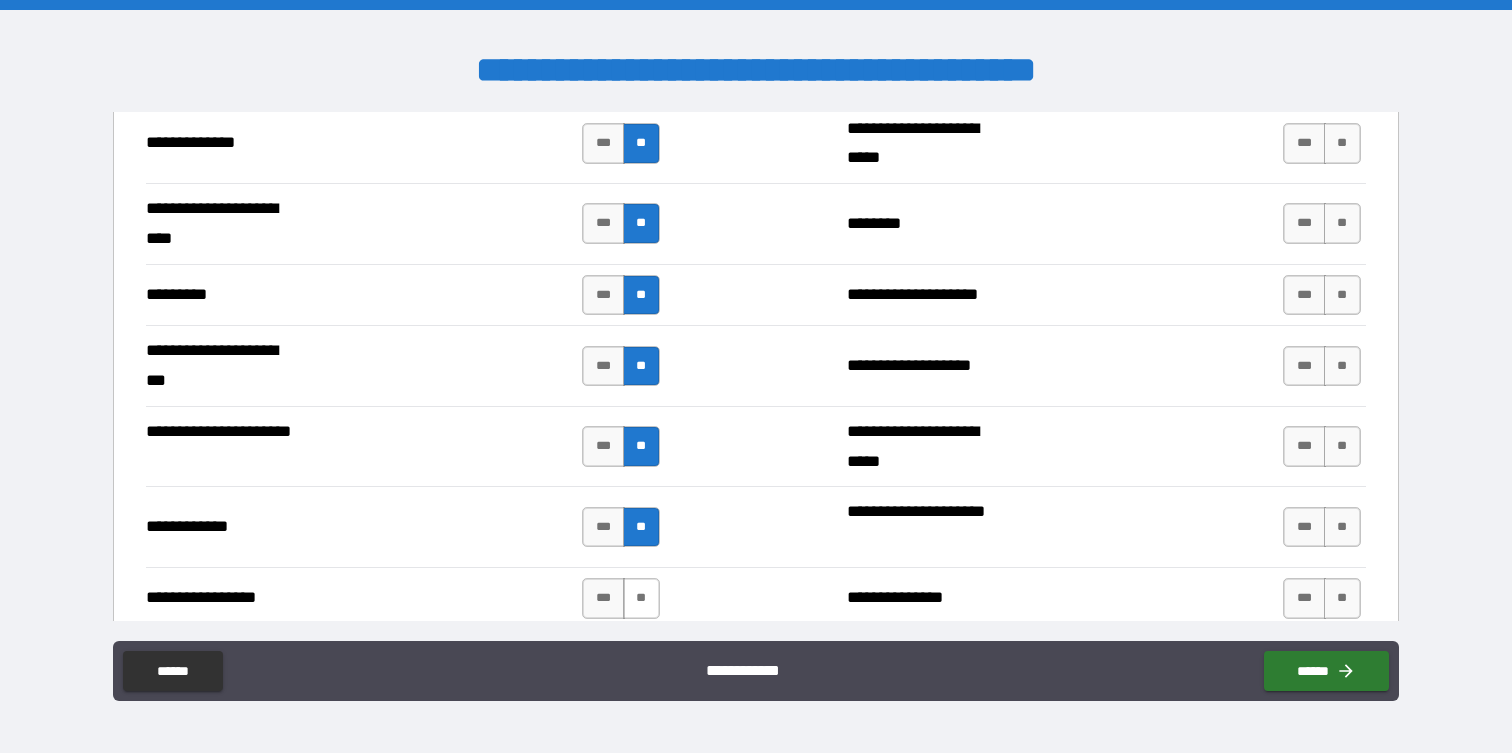 click on "**" at bounding box center (641, 598) 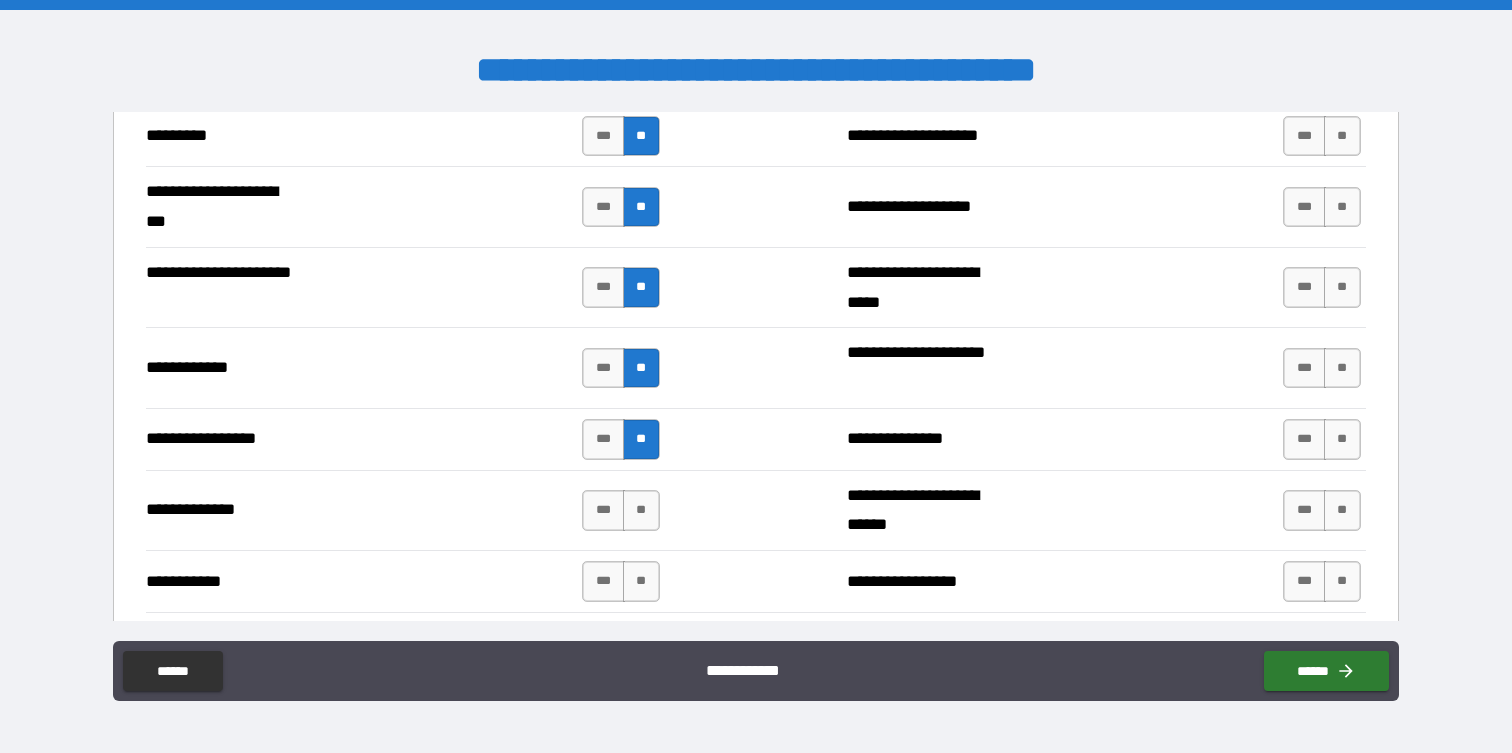 scroll, scrollTop: 3288, scrollLeft: 0, axis: vertical 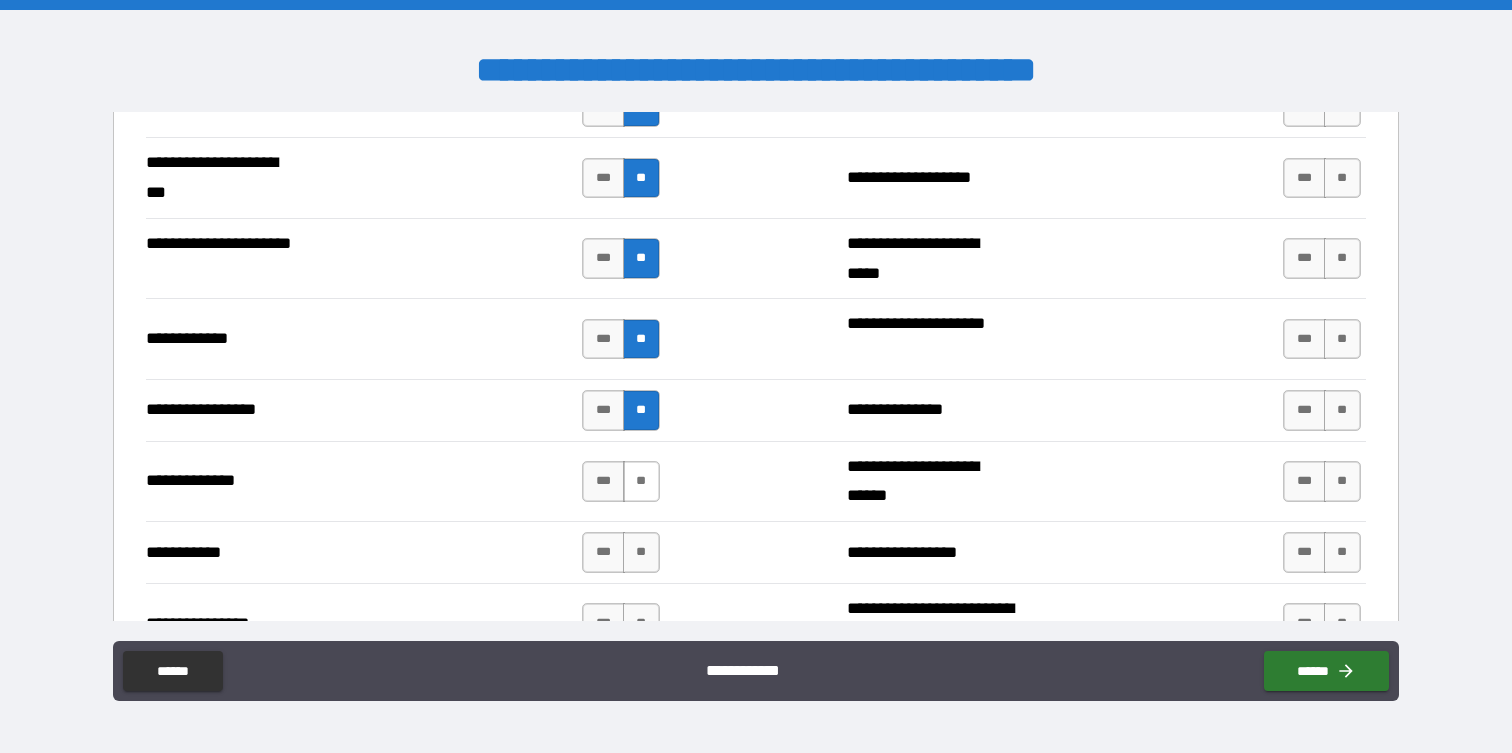 click on "**" at bounding box center (641, 481) 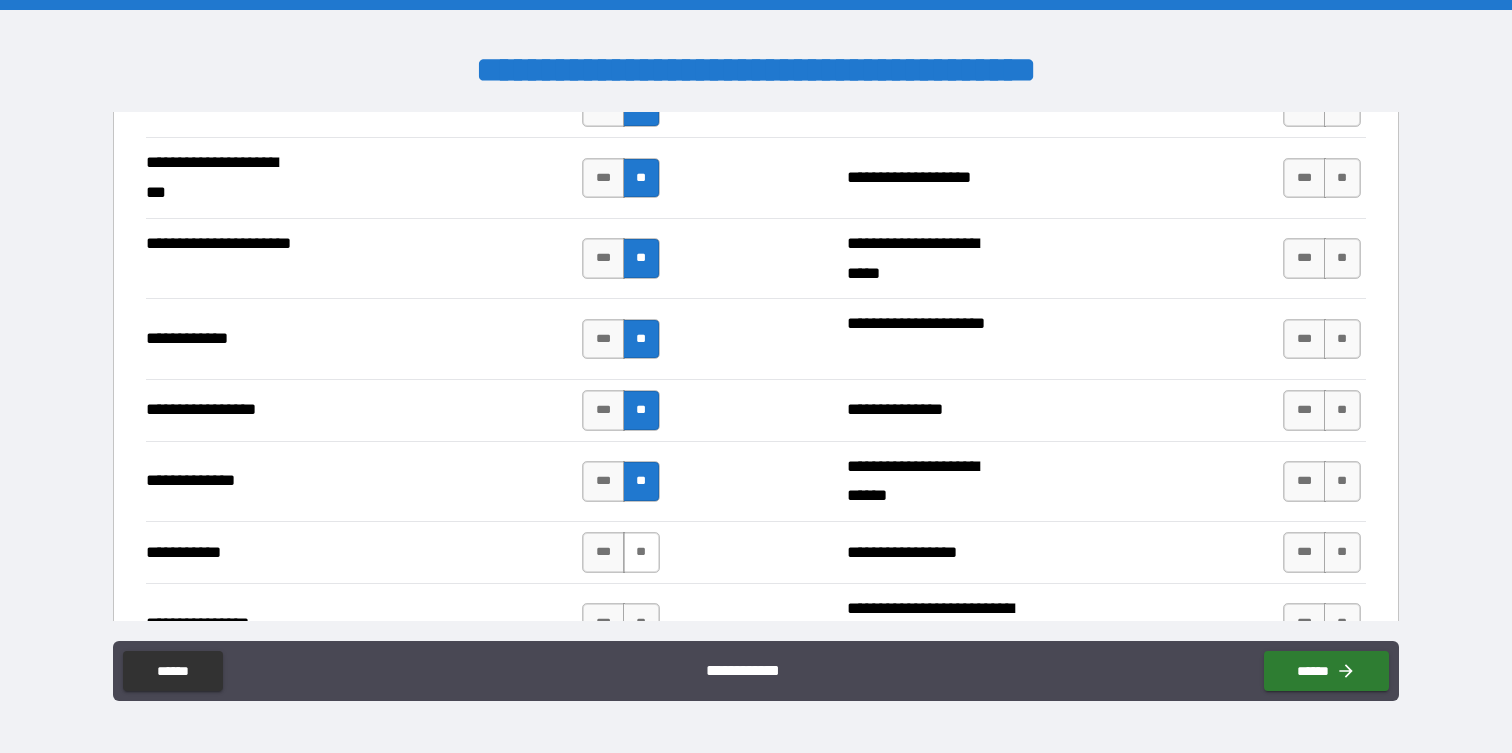 click on "**" at bounding box center [641, 552] 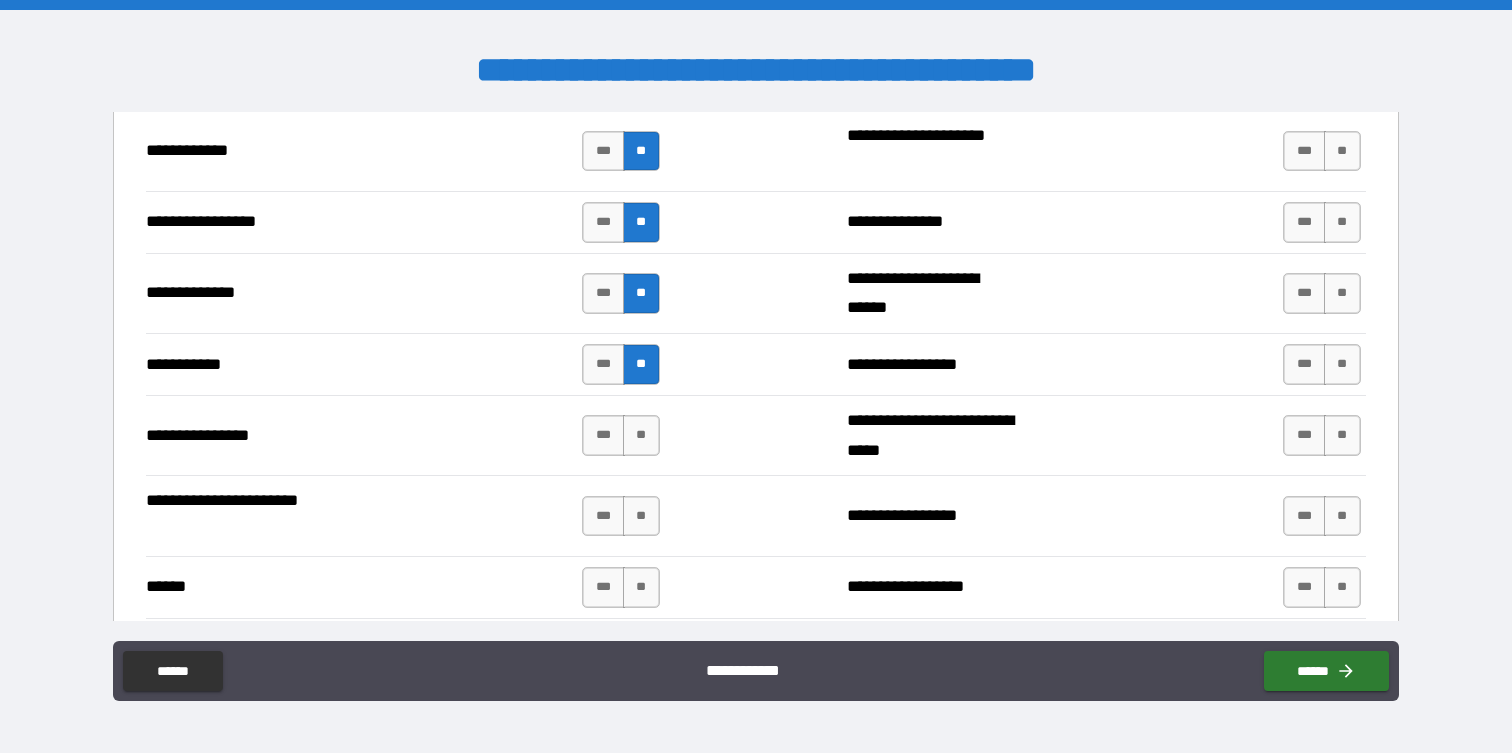 scroll, scrollTop: 3538, scrollLeft: 0, axis: vertical 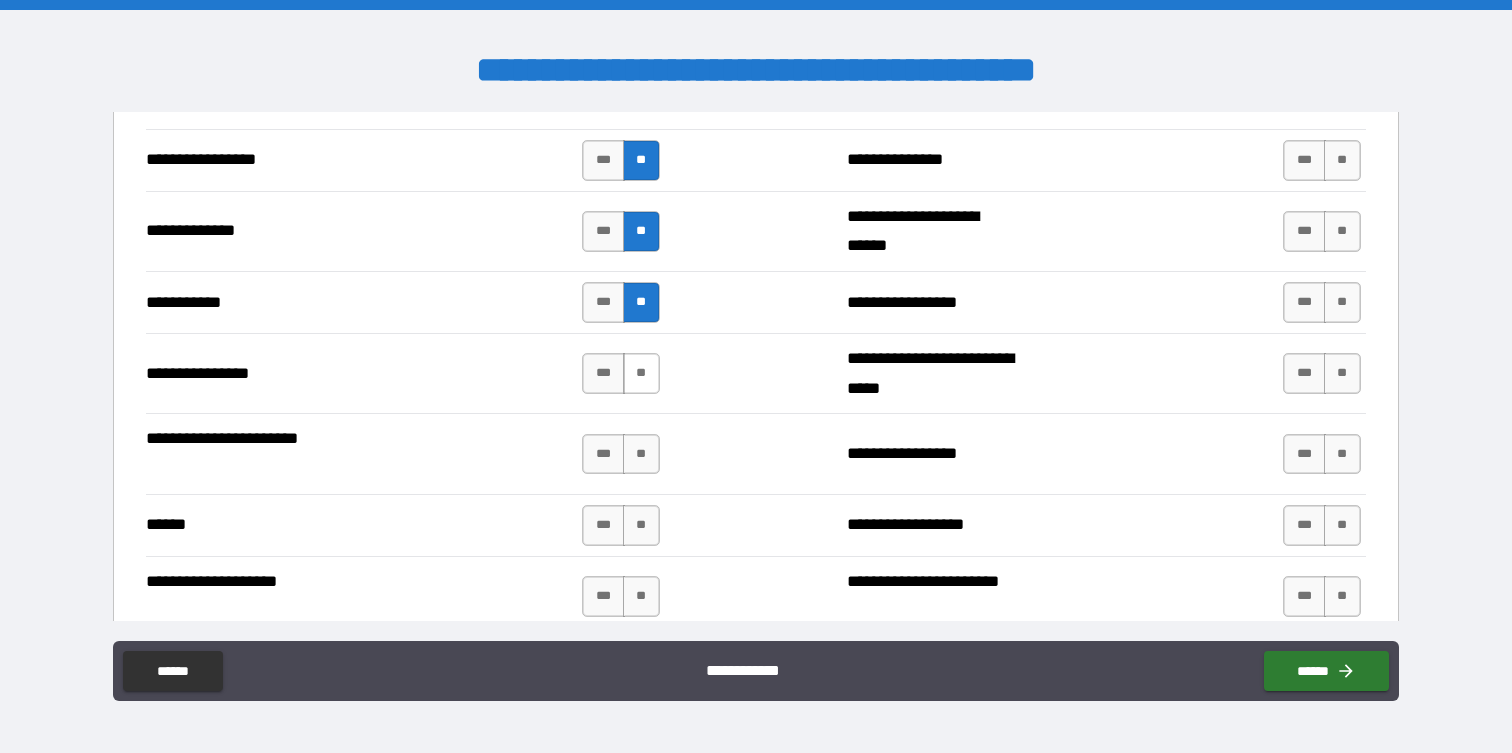 click on "**" at bounding box center [641, 373] 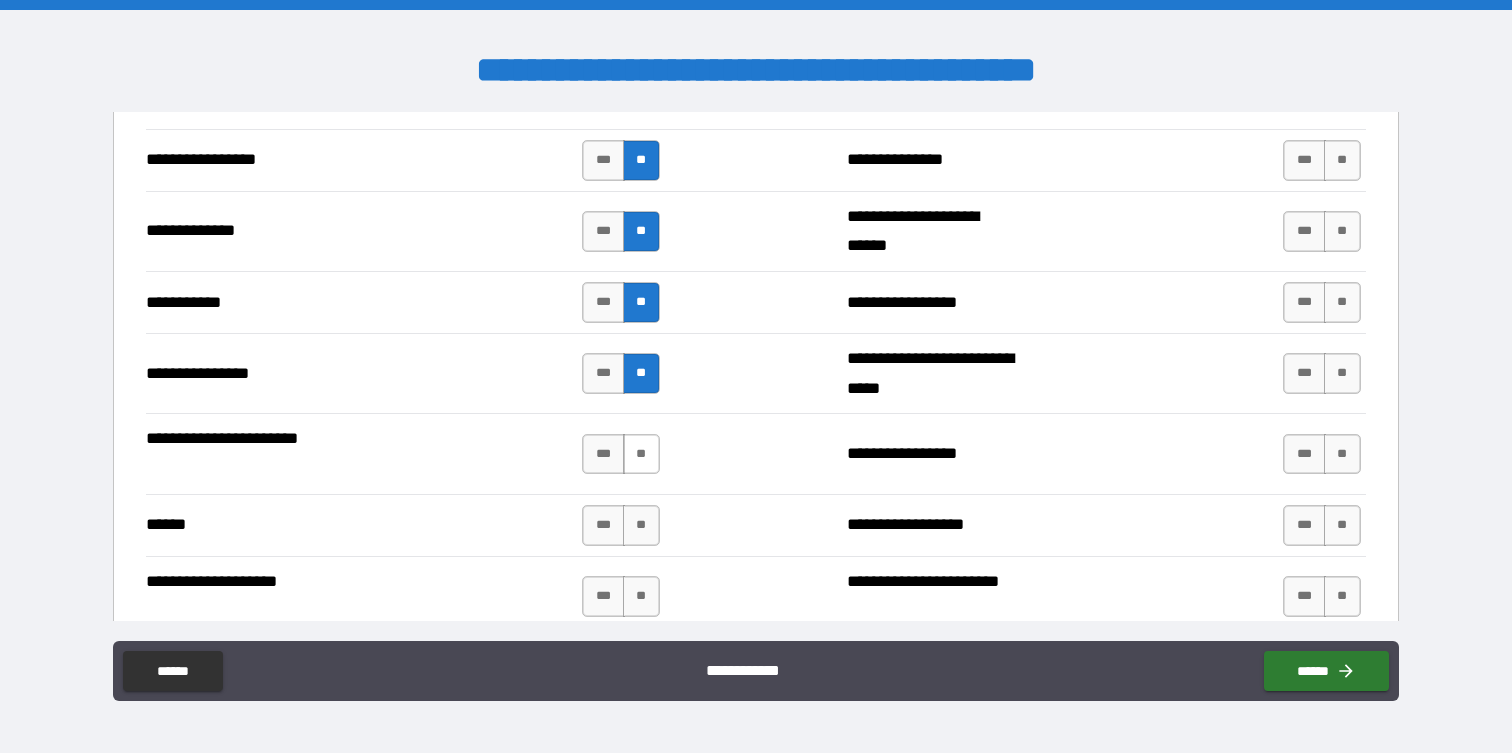click on "**" at bounding box center (641, 454) 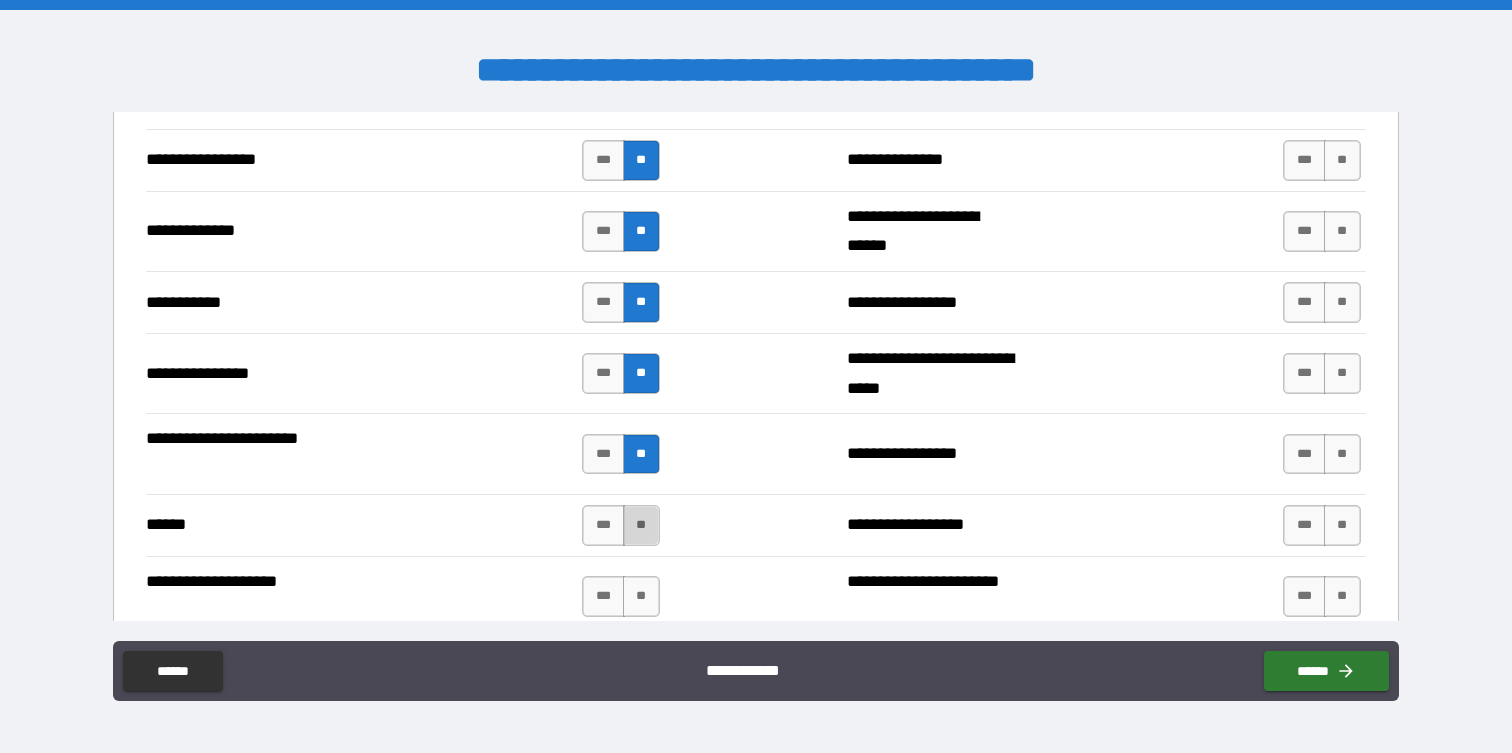 click on "**" at bounding box center (641, 525) 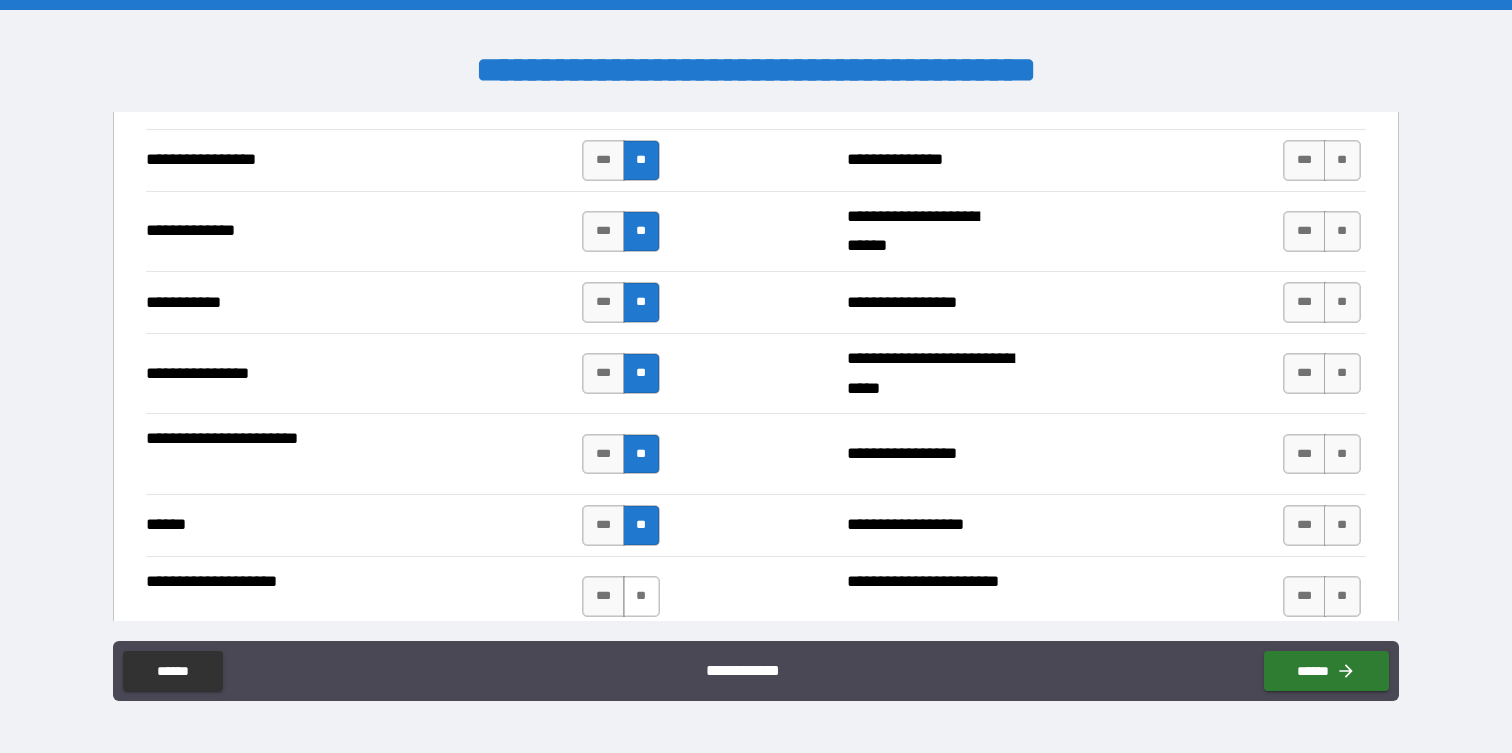 click on "**" at bounding box center (641, 596) 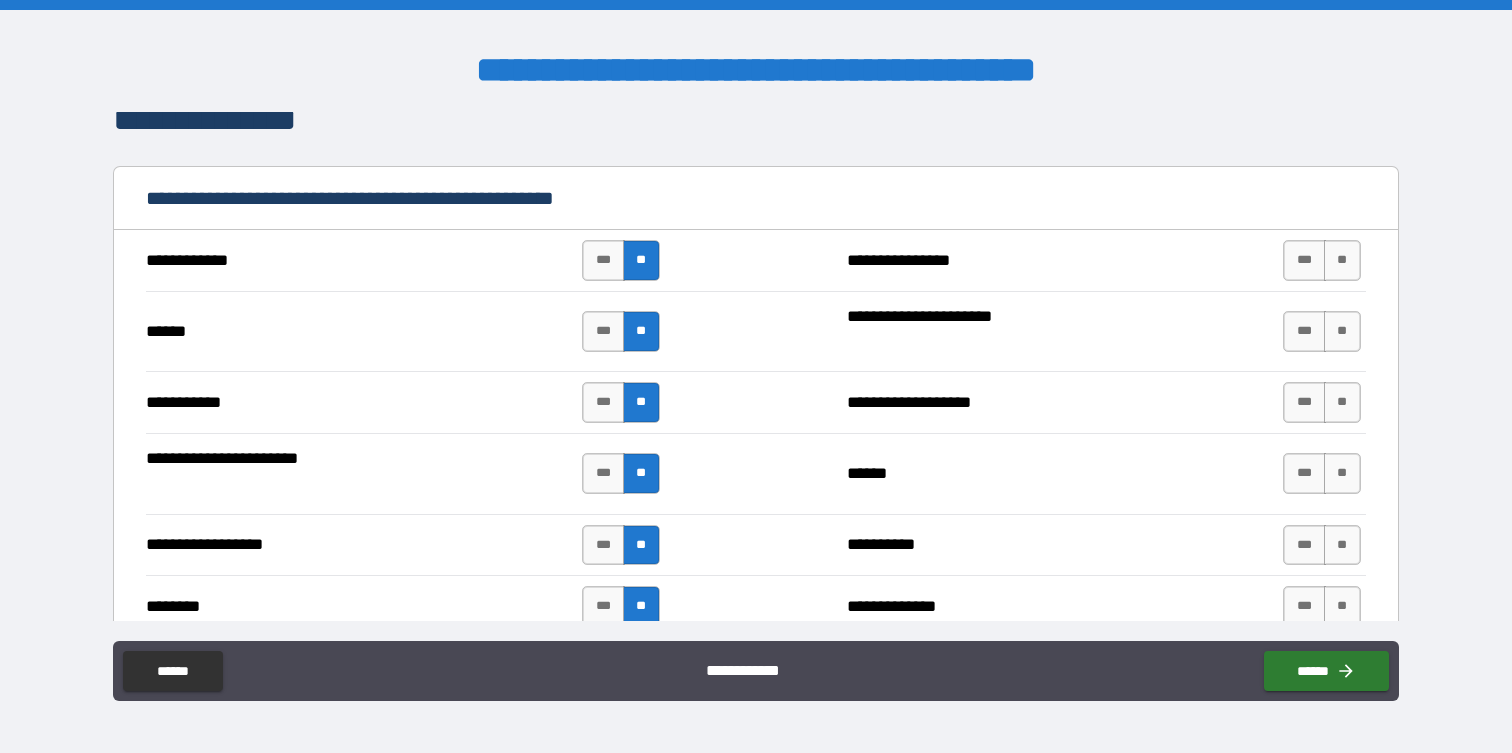 scroll, scrollTop: 2493, scrollLeft: 0, axis: vertical 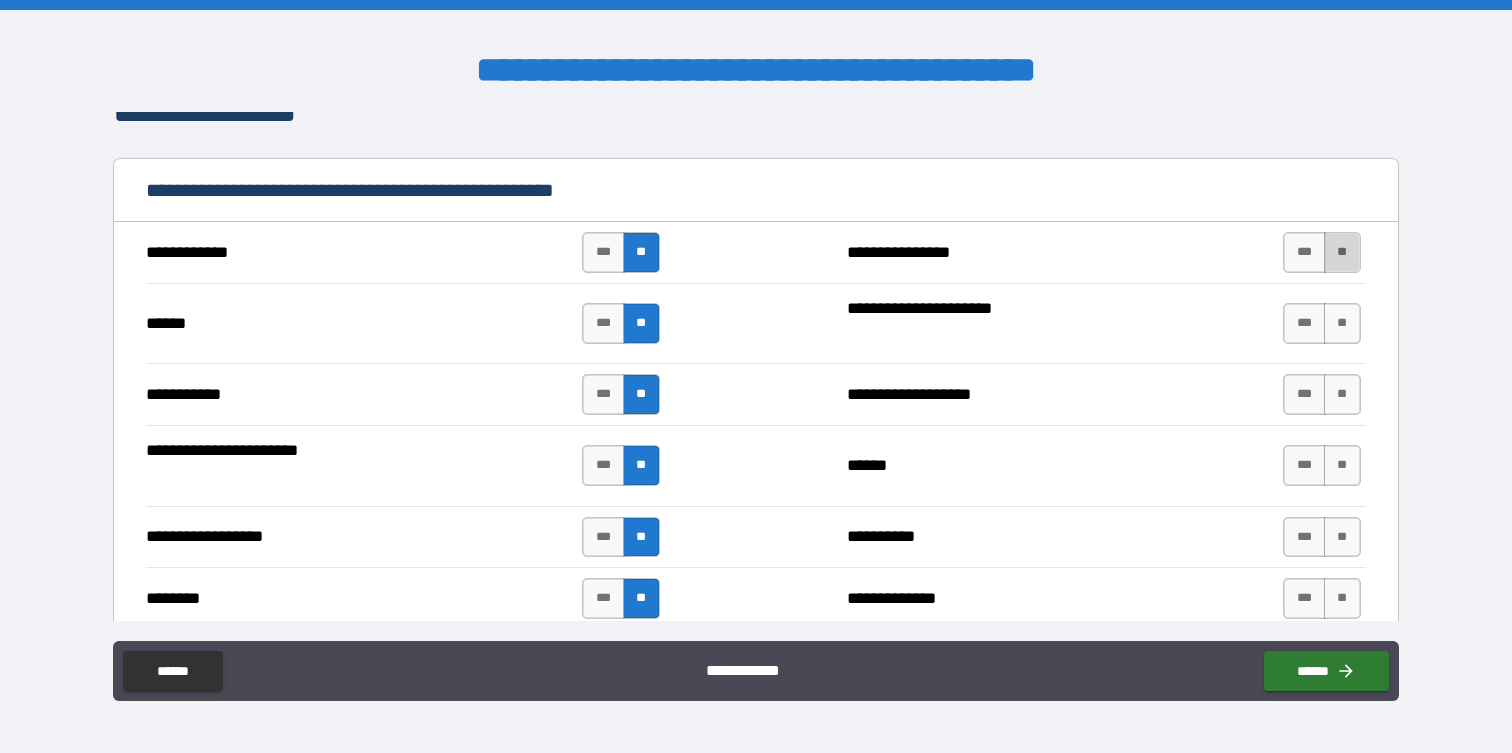click on "**" at bounding box center (1342, 252) 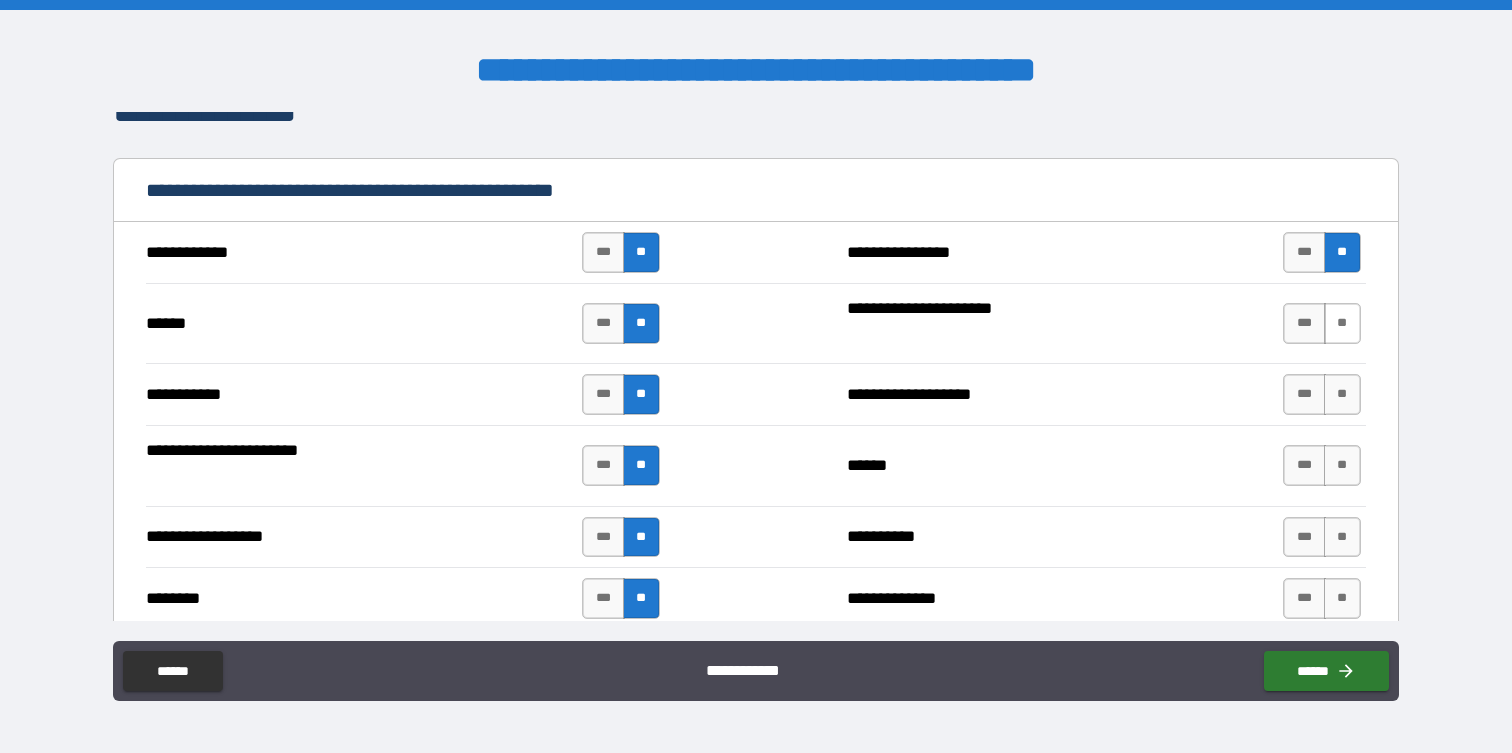 click on "**" at bounding box center (1342, 323) 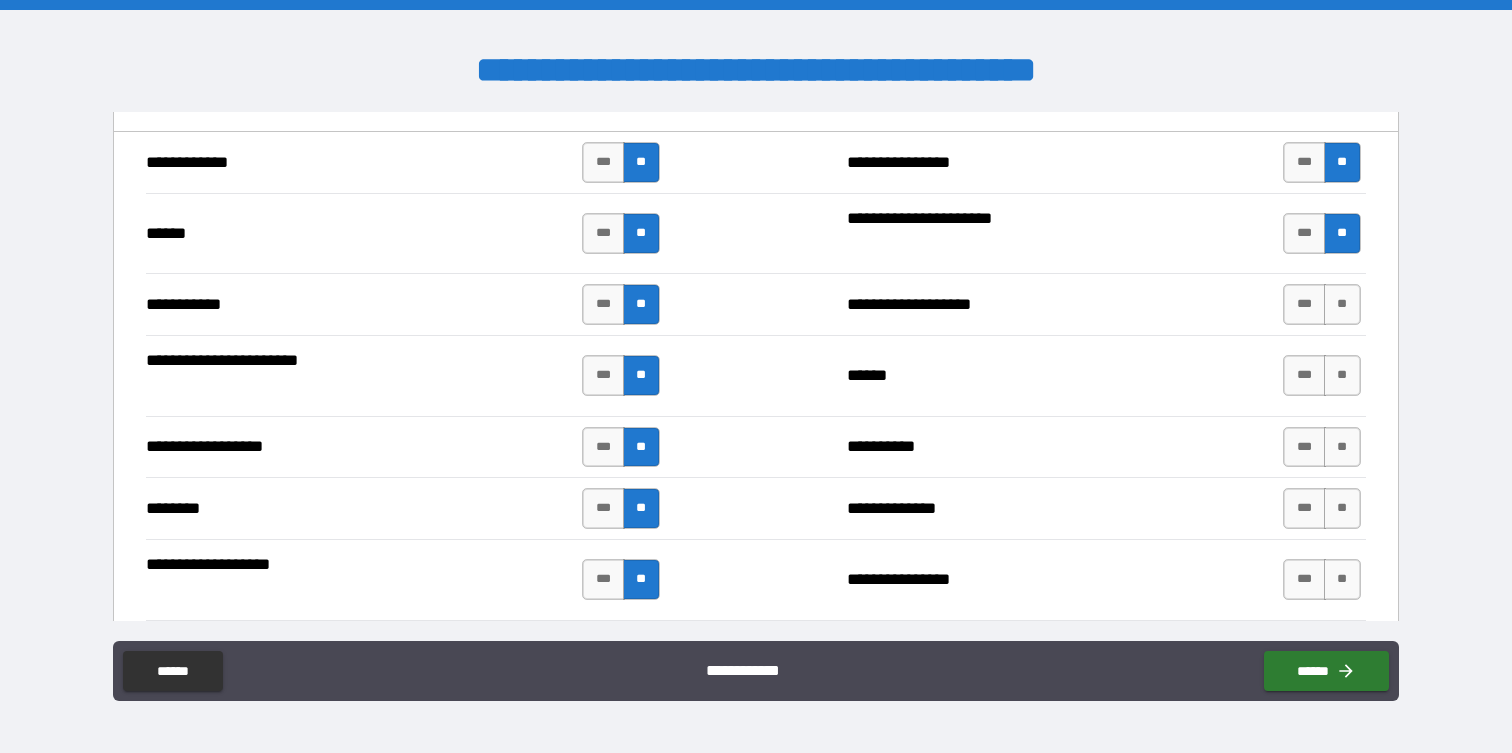 scroll, scrollTop: 2606, scrollLeft: 0, axis: vertical 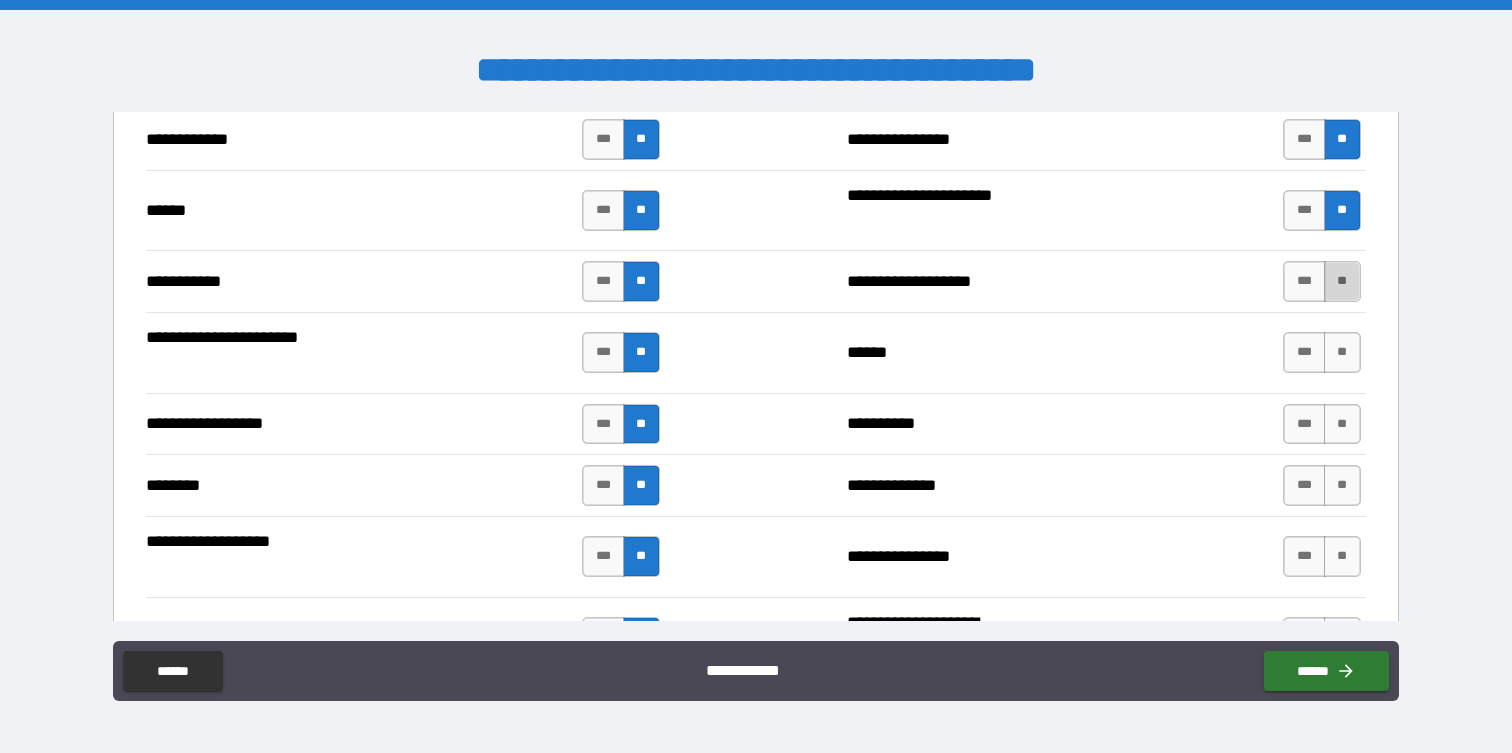 click on "**" at bounding box center [1342, 281] 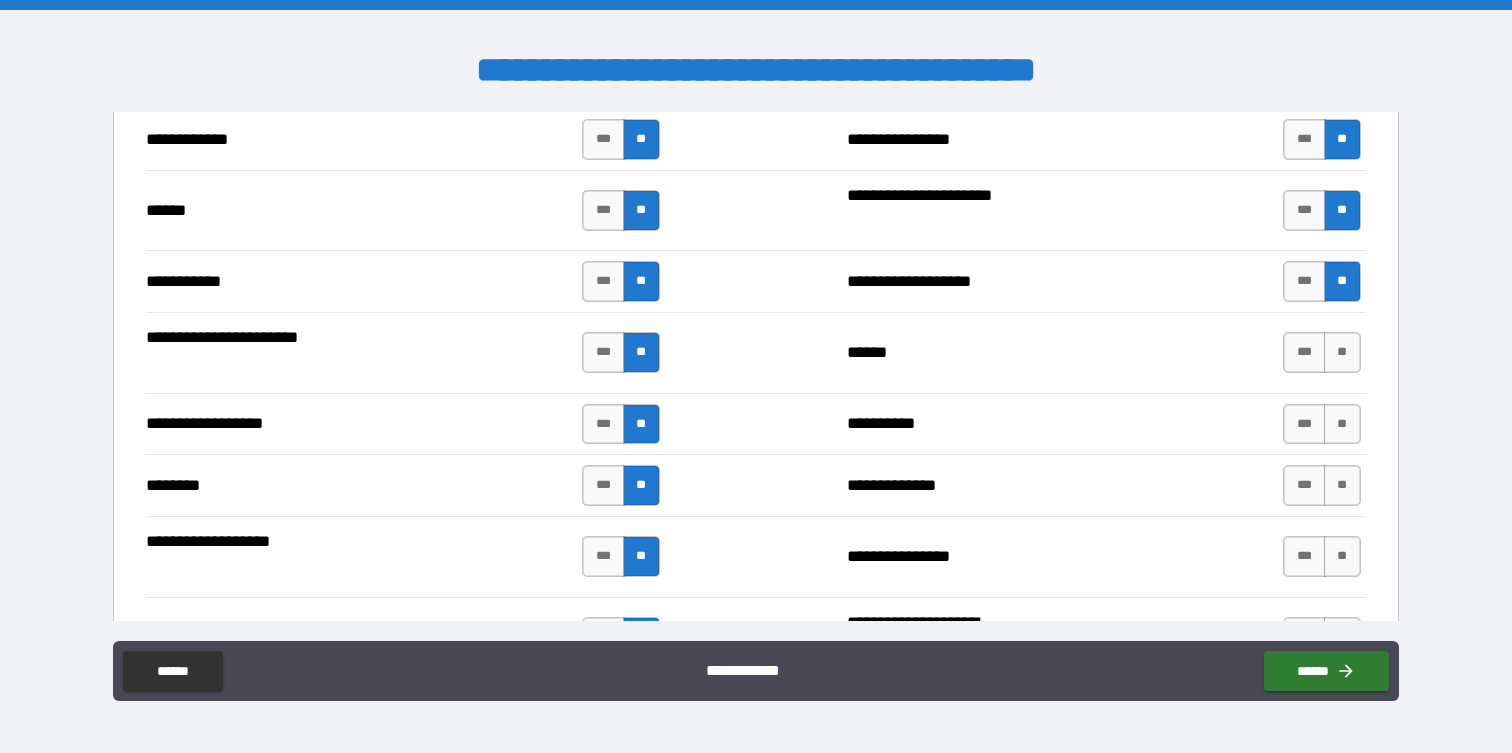click on "**********" at bounding box center [755, 352] 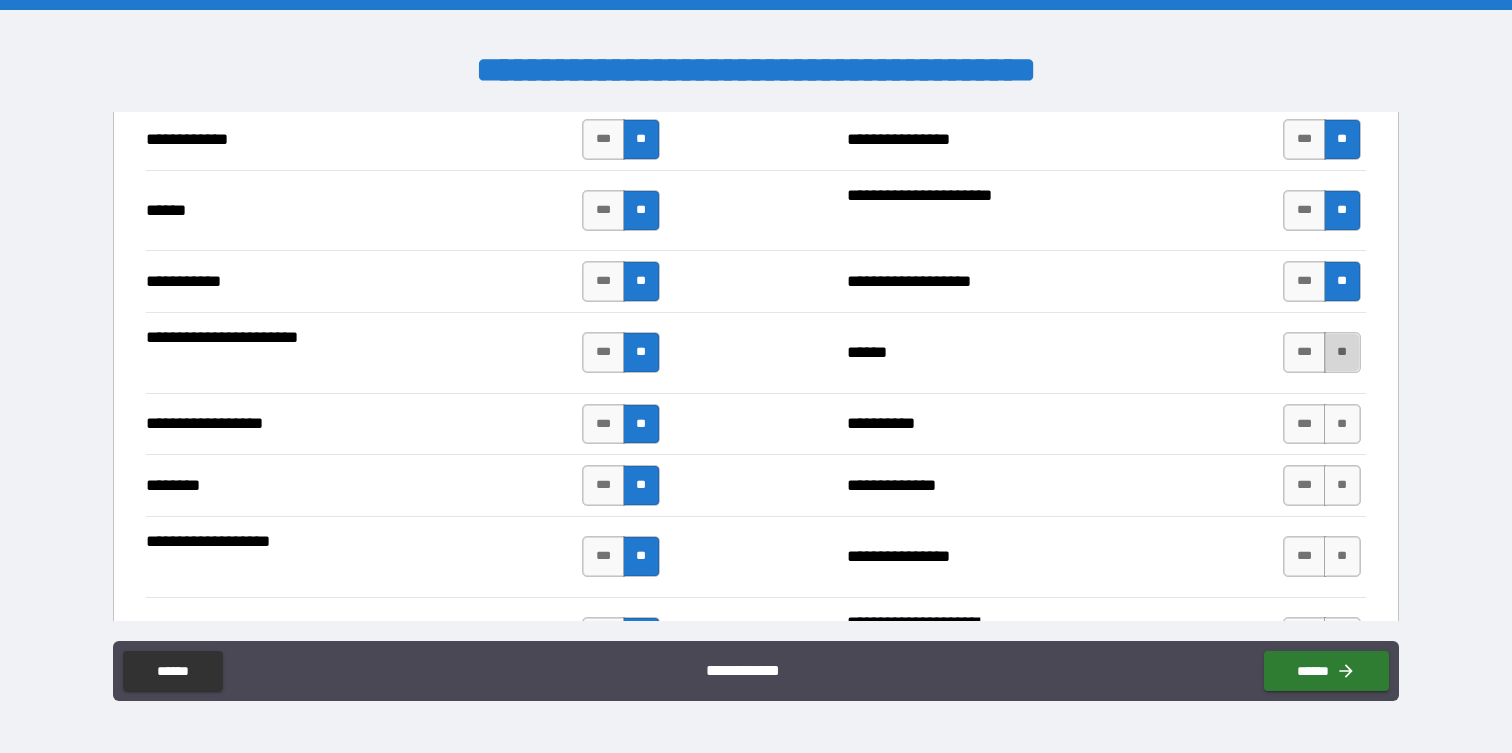 click on "**" at bounding box center (1342, 352) 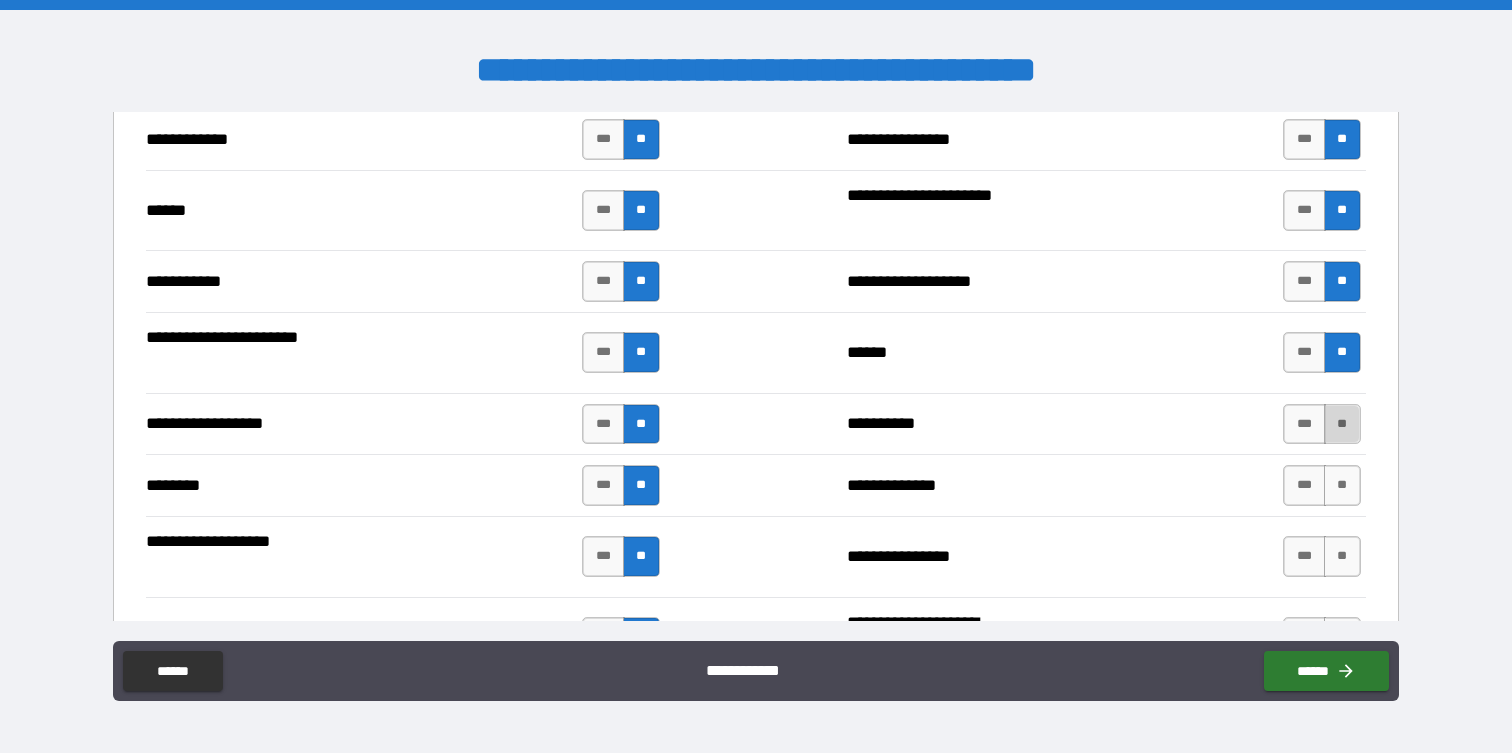 click on "**" at bounding box center [1342, 424] 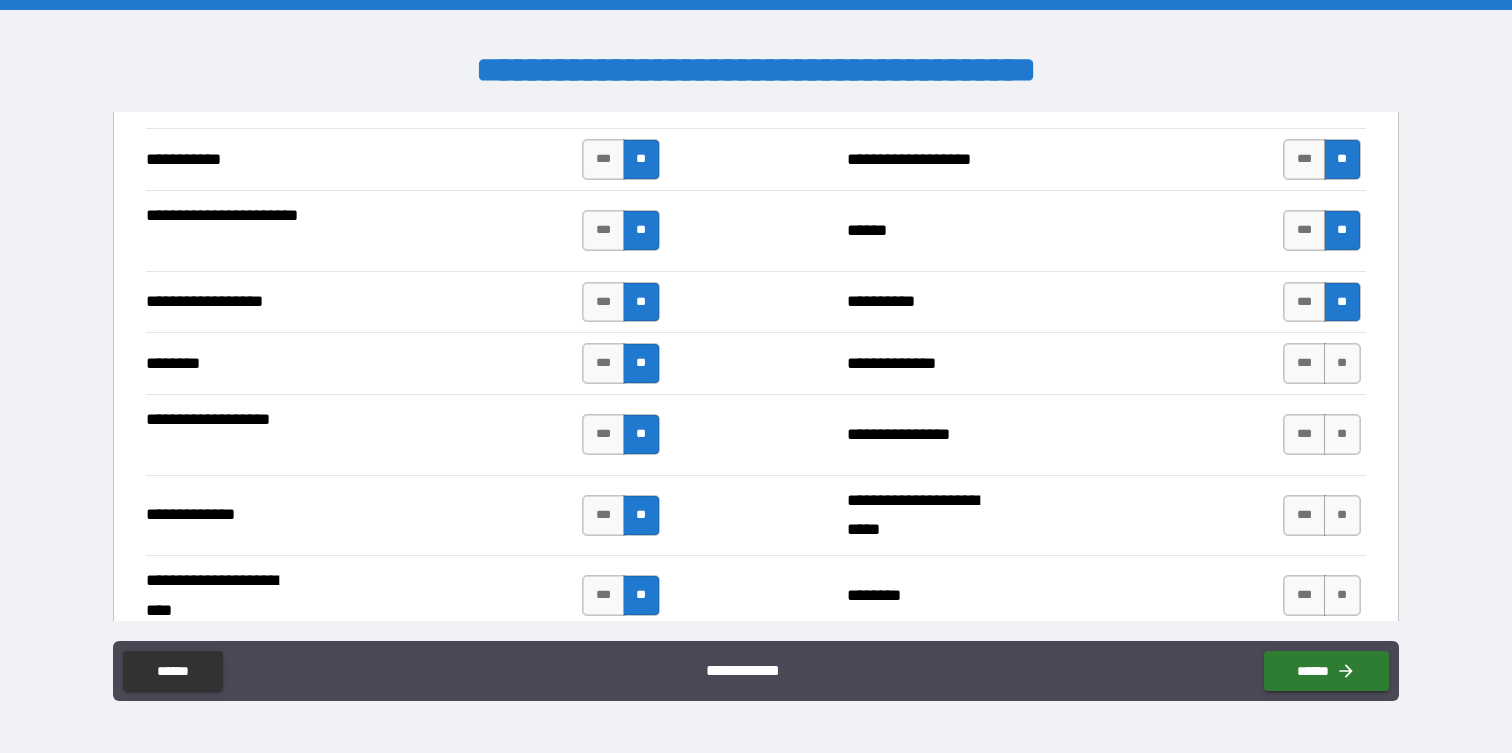 scroll, scrollTop: 2749, scrollLeft: 0, axis: vertical 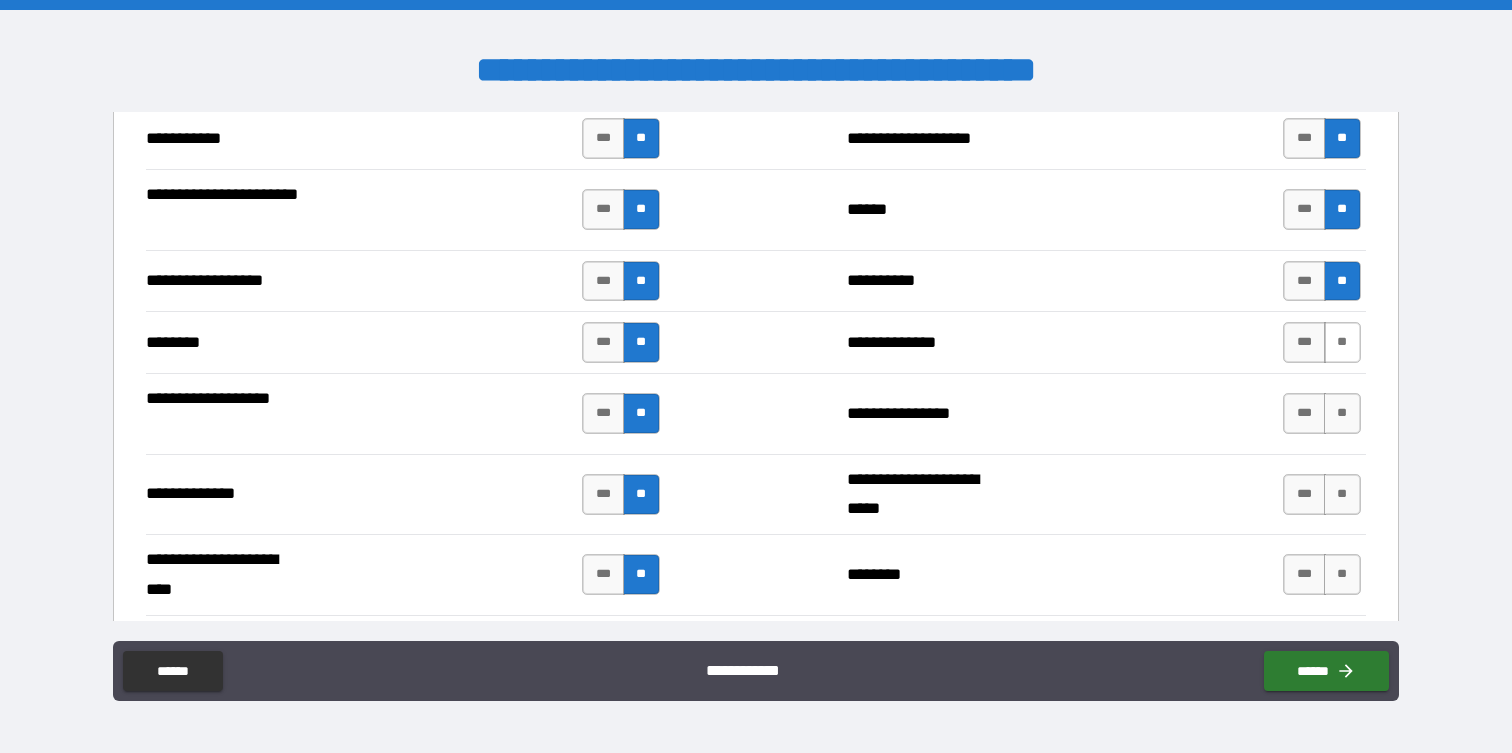 click on "**" at bounding box center [1342, 342] 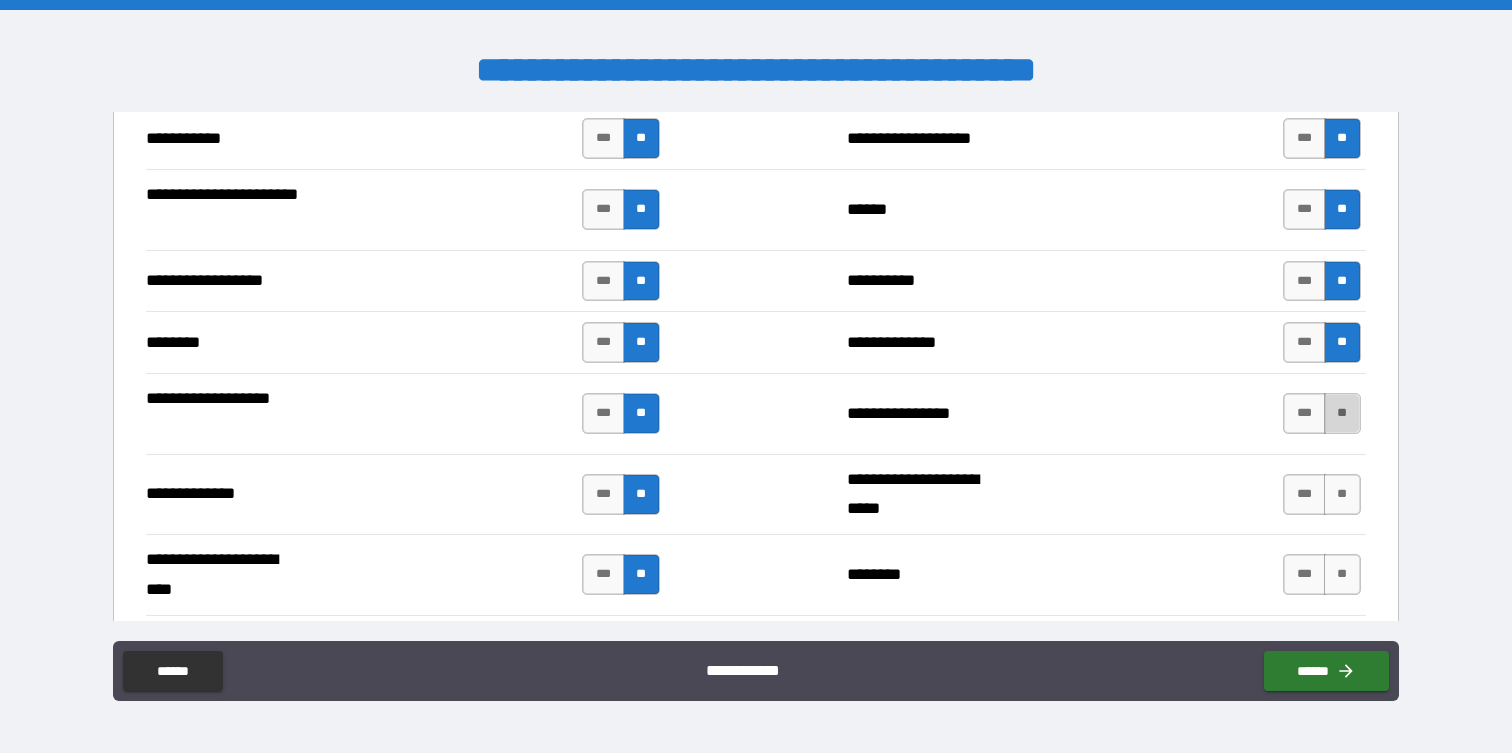 click on "**" at bounding box center [1342, 413] 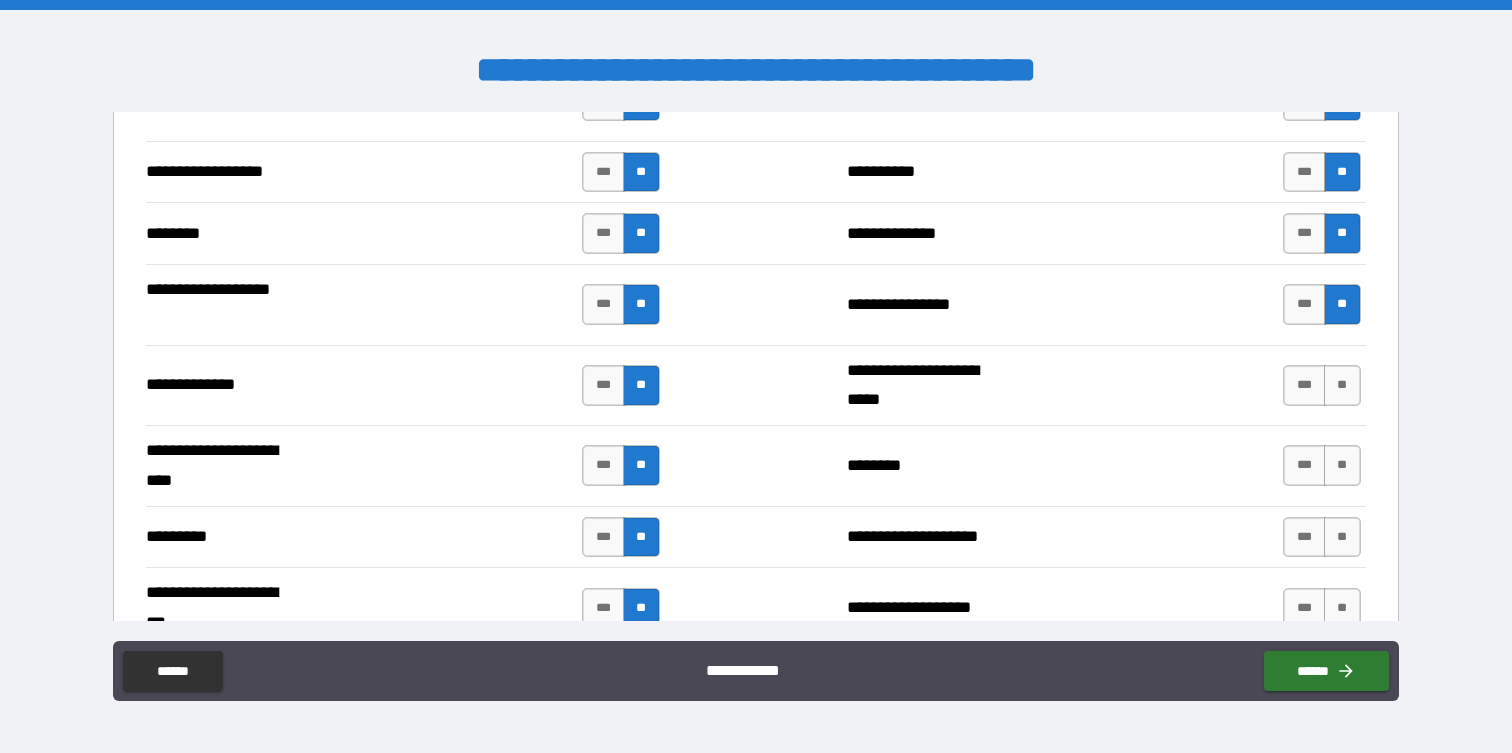 scroll, scrollTop: 2872, scrollLeft: 0, axis: vertical 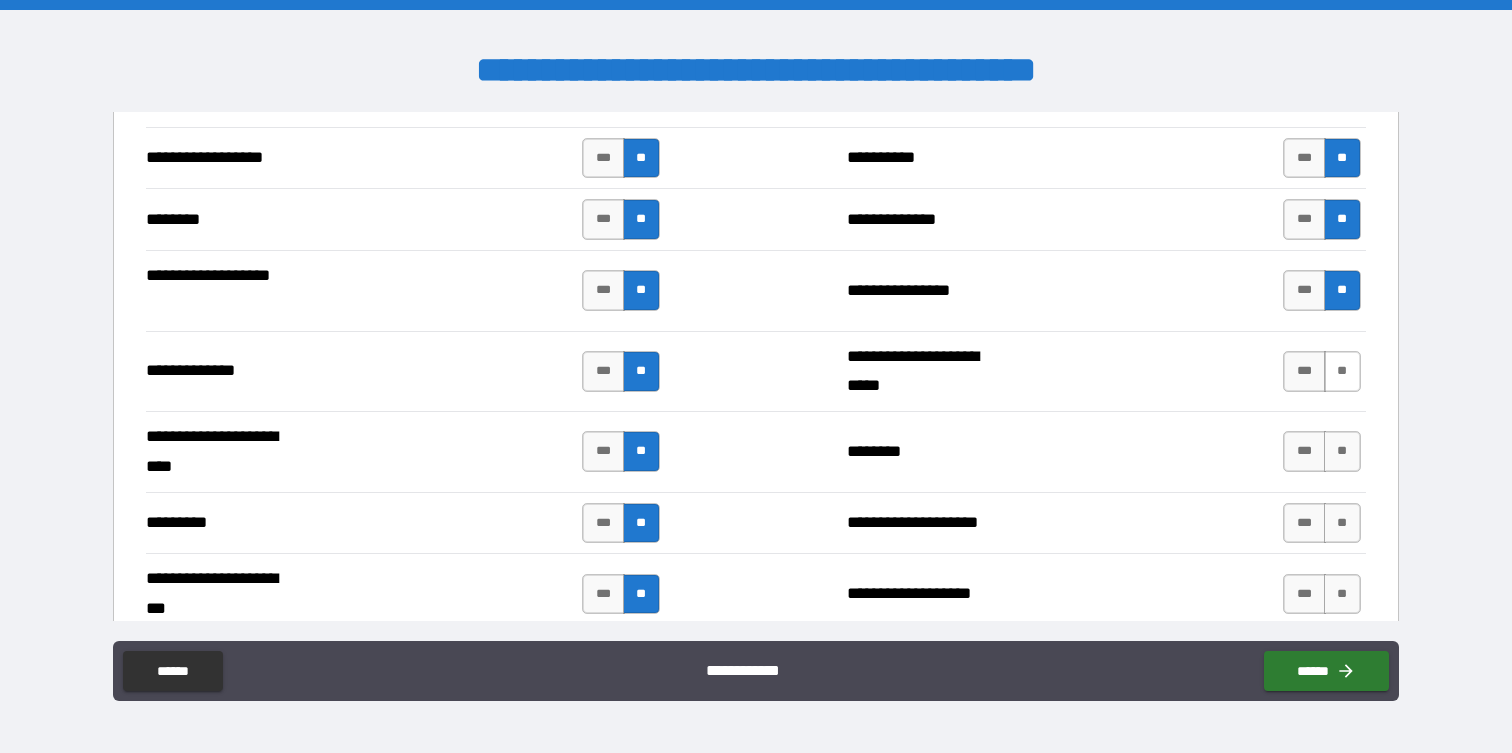click on "**" at bounding box center [1342, 371] 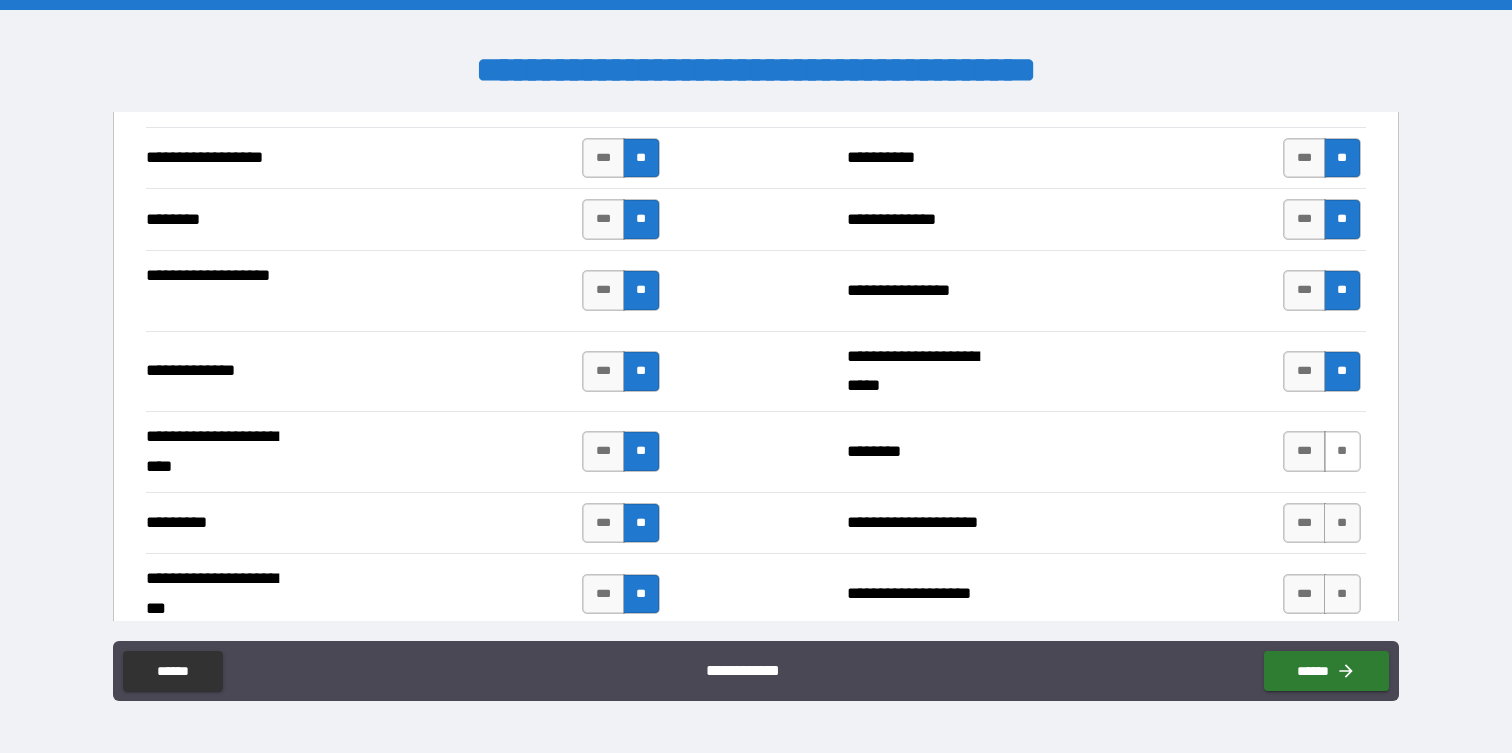 click on "**" at bounding box center (1342, 451) 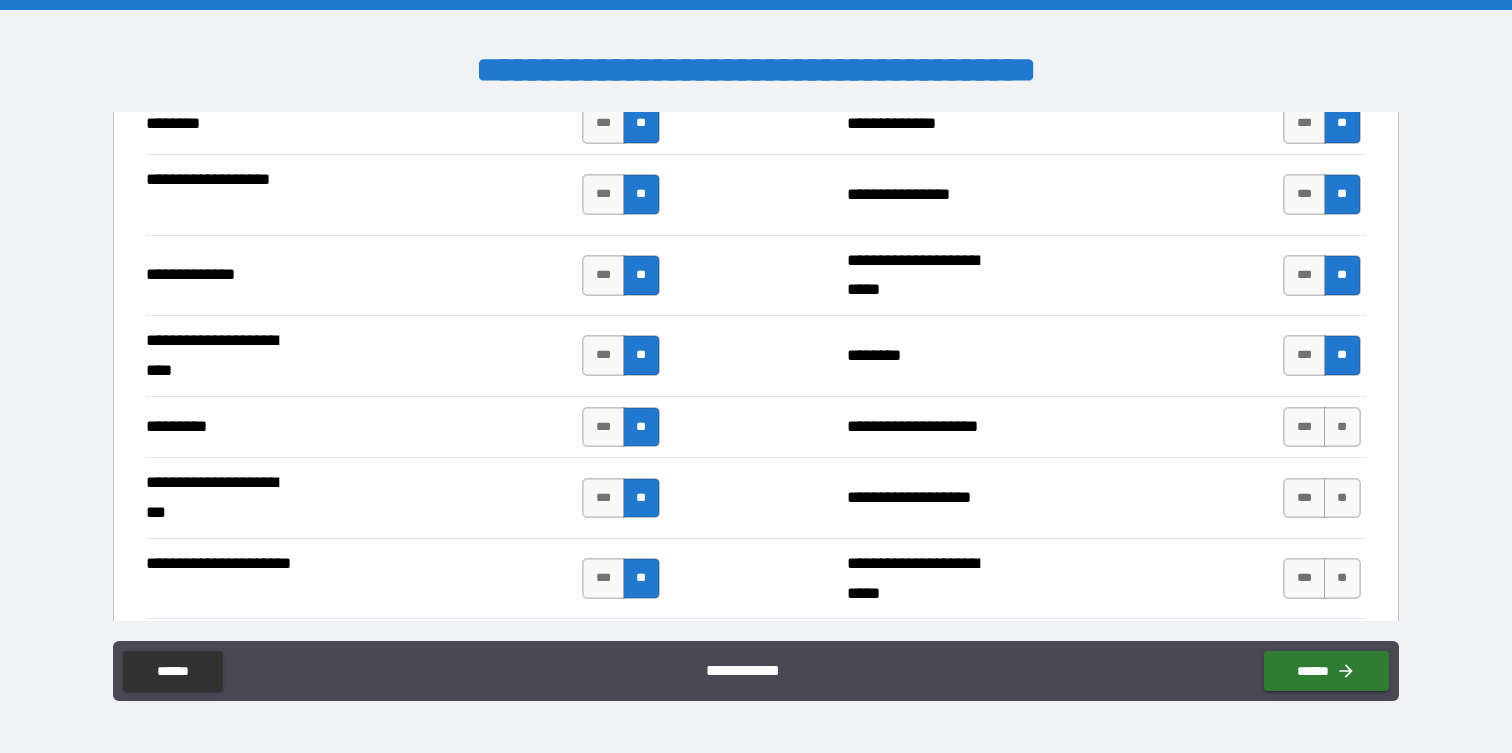 scroll, scrollTop: 2999, scrollLeft: 0, axis: vertical 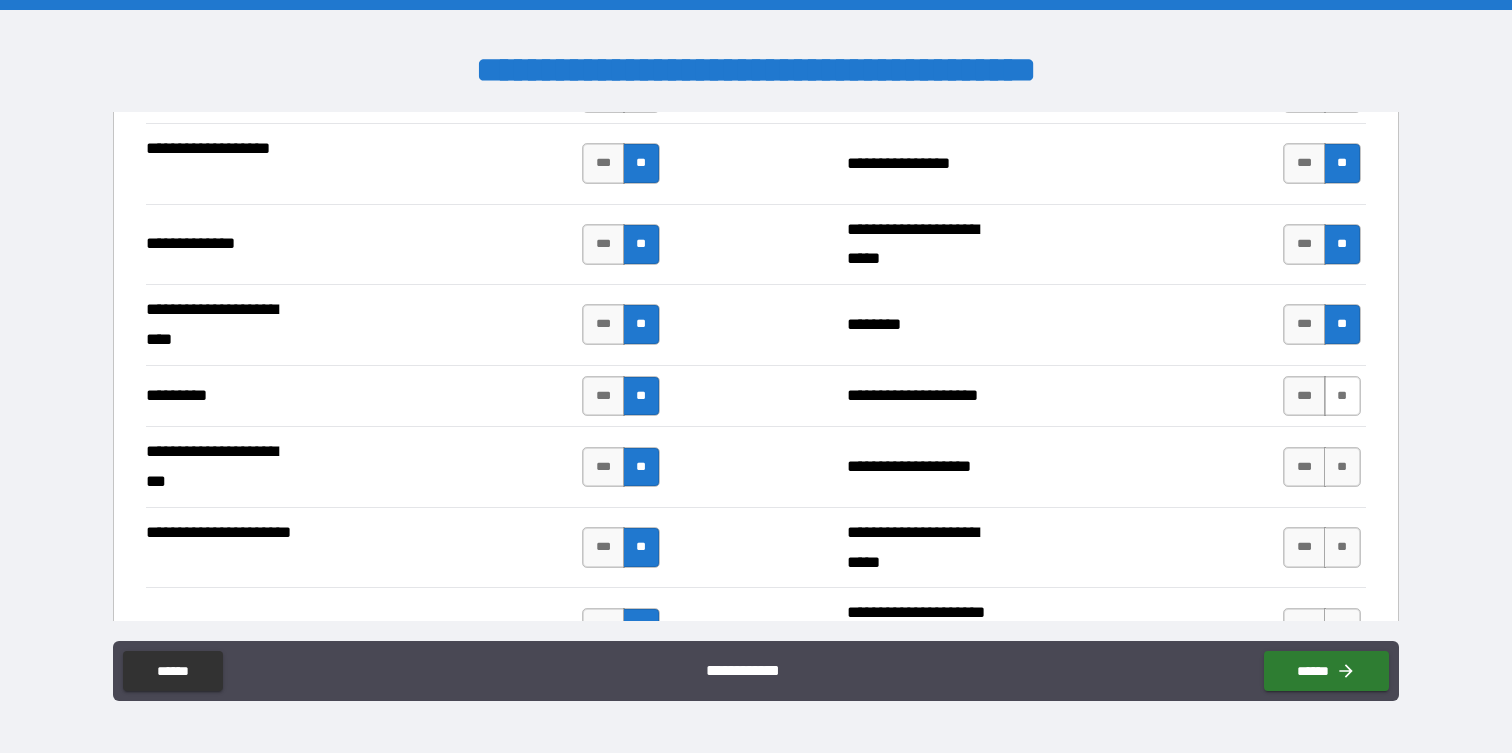 click on "**" at bounding box center [1342, 396] 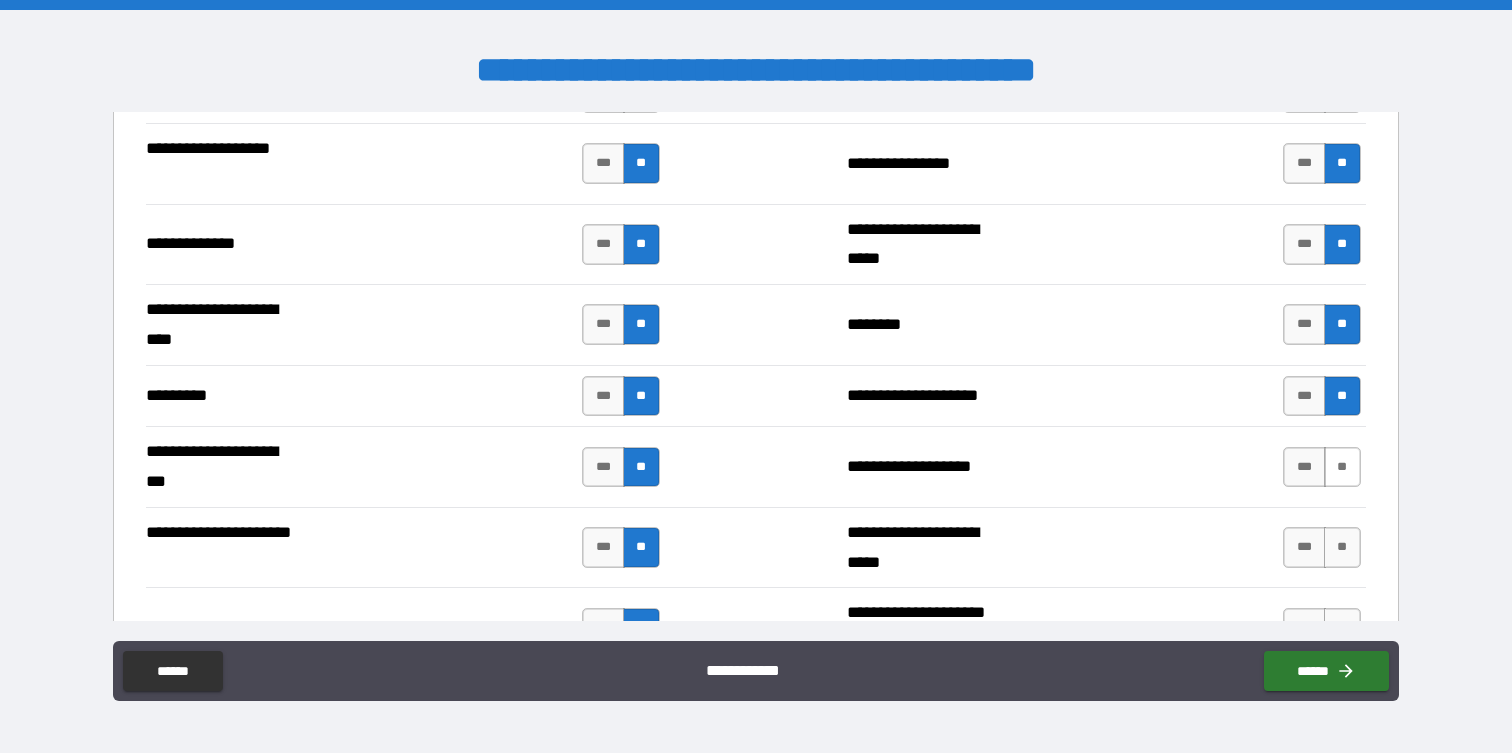 click on "**" at bounding box center [1342, 467] 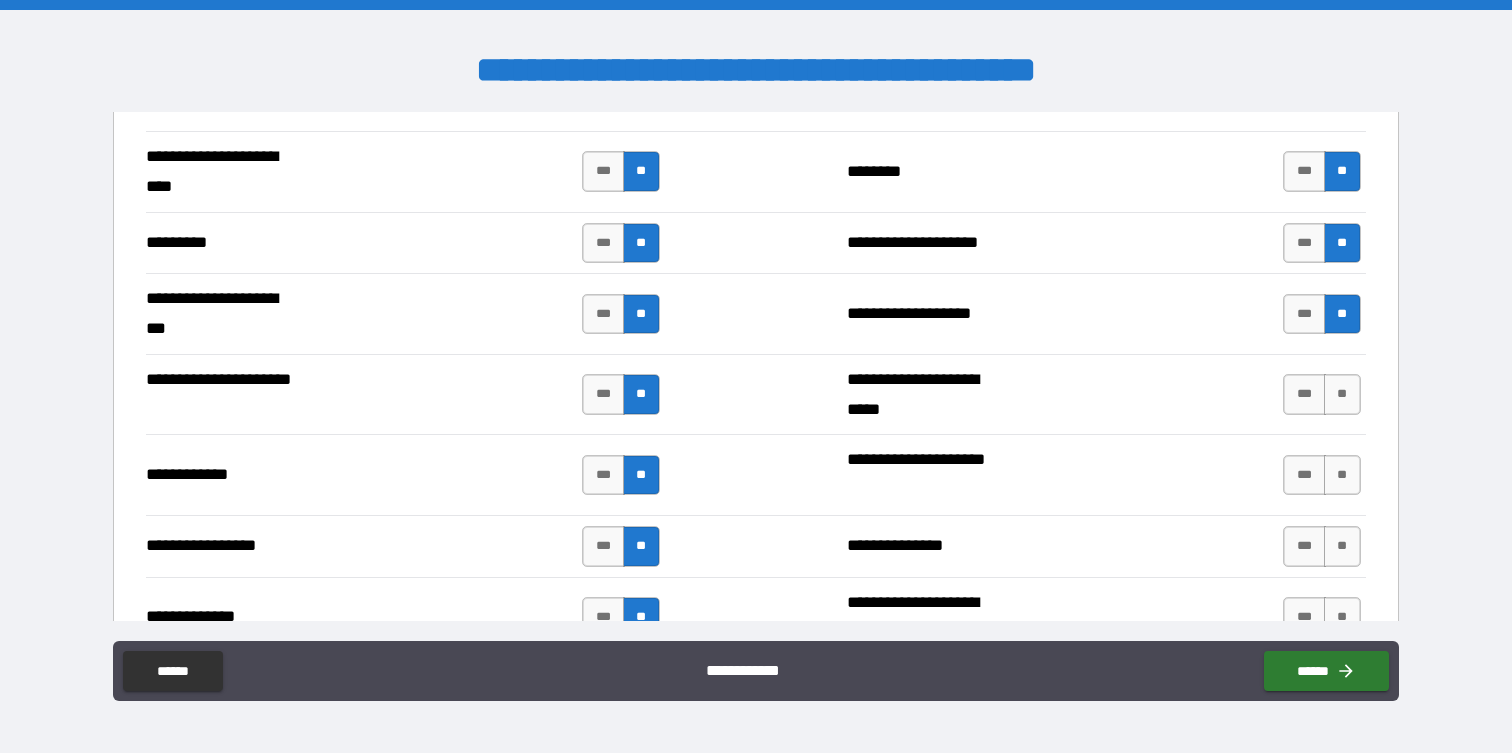 scroll, scrollTop: 3171, scrollLeft: 0, axis: vertical 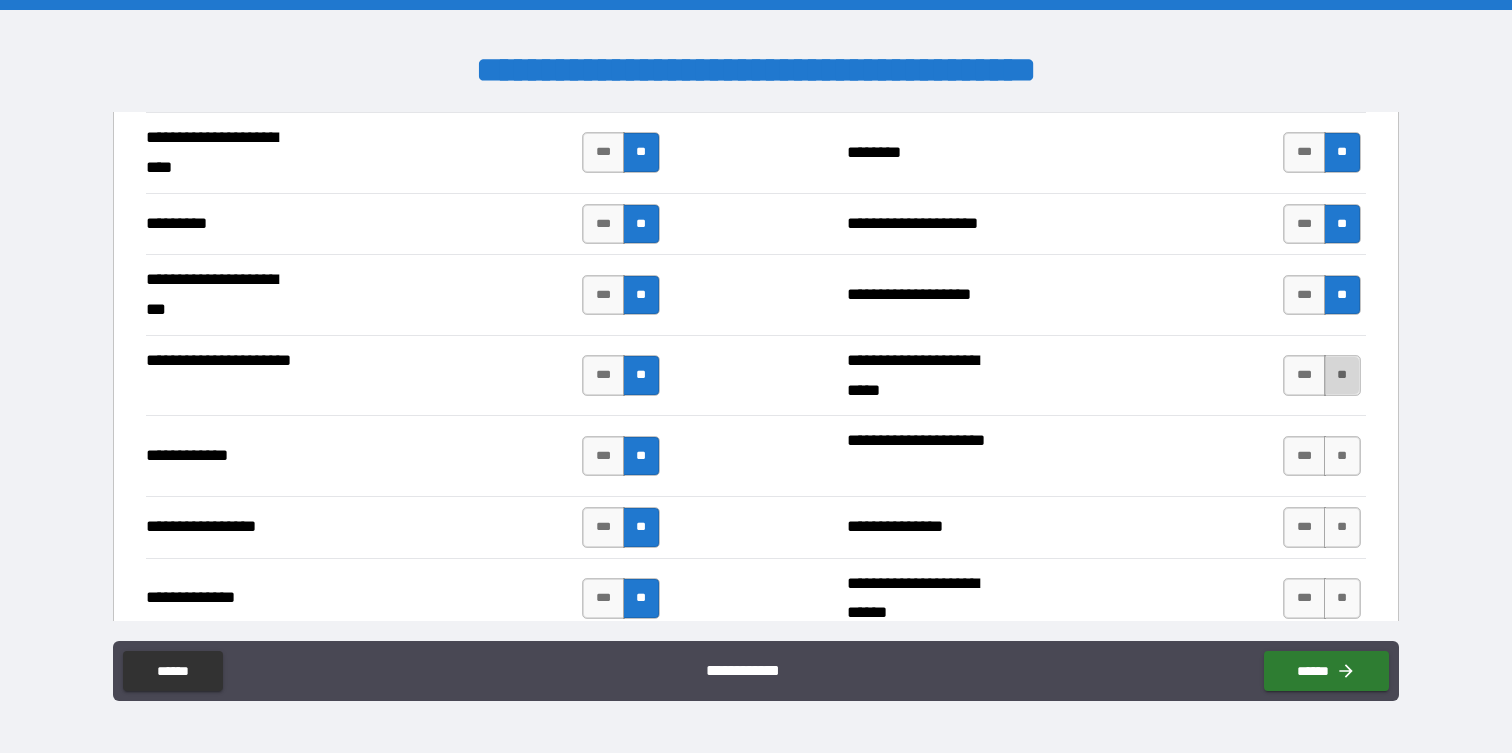 click on "**" at bounding box center [1342, 375] 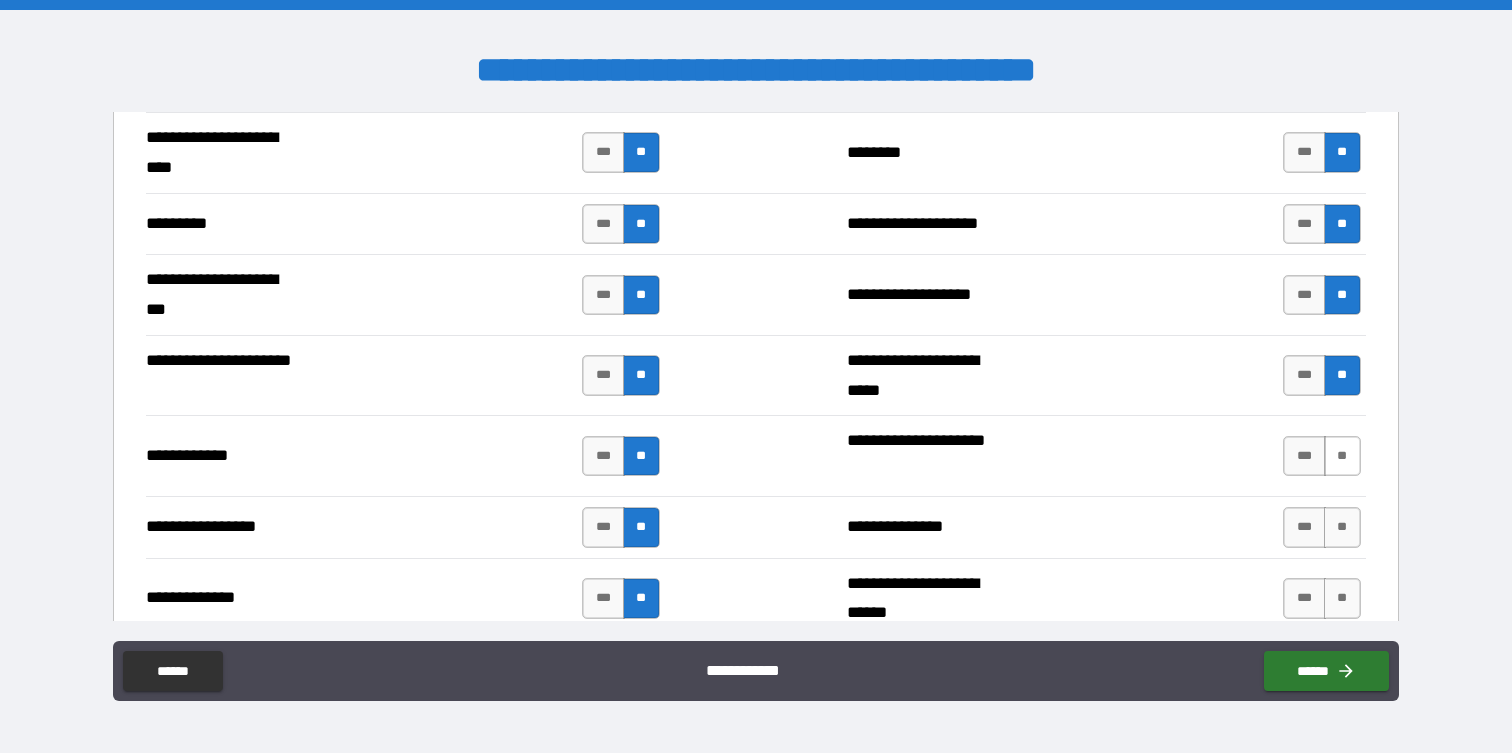 click on "**" at bounding box center (1342, 456) 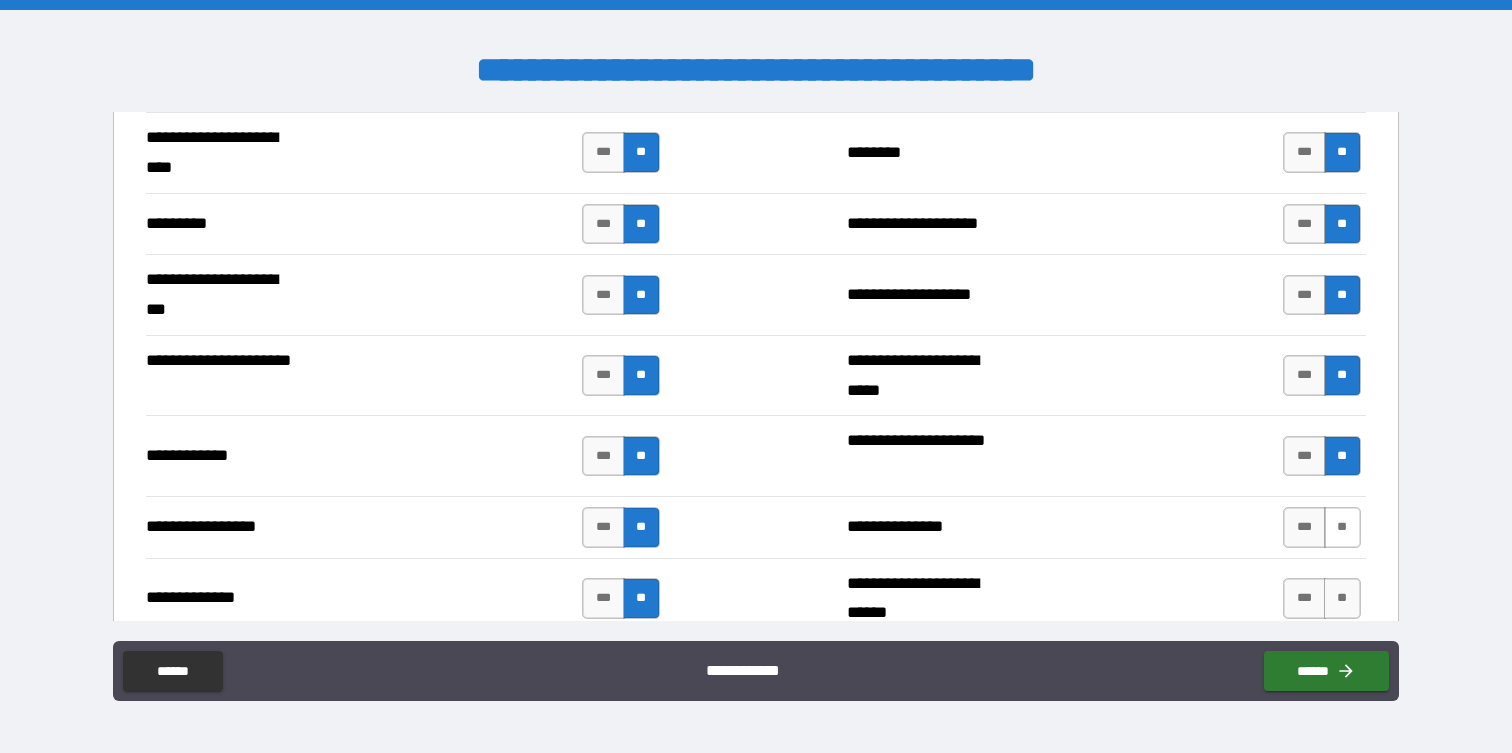 click on "**" at bounding box center (1342, 527) 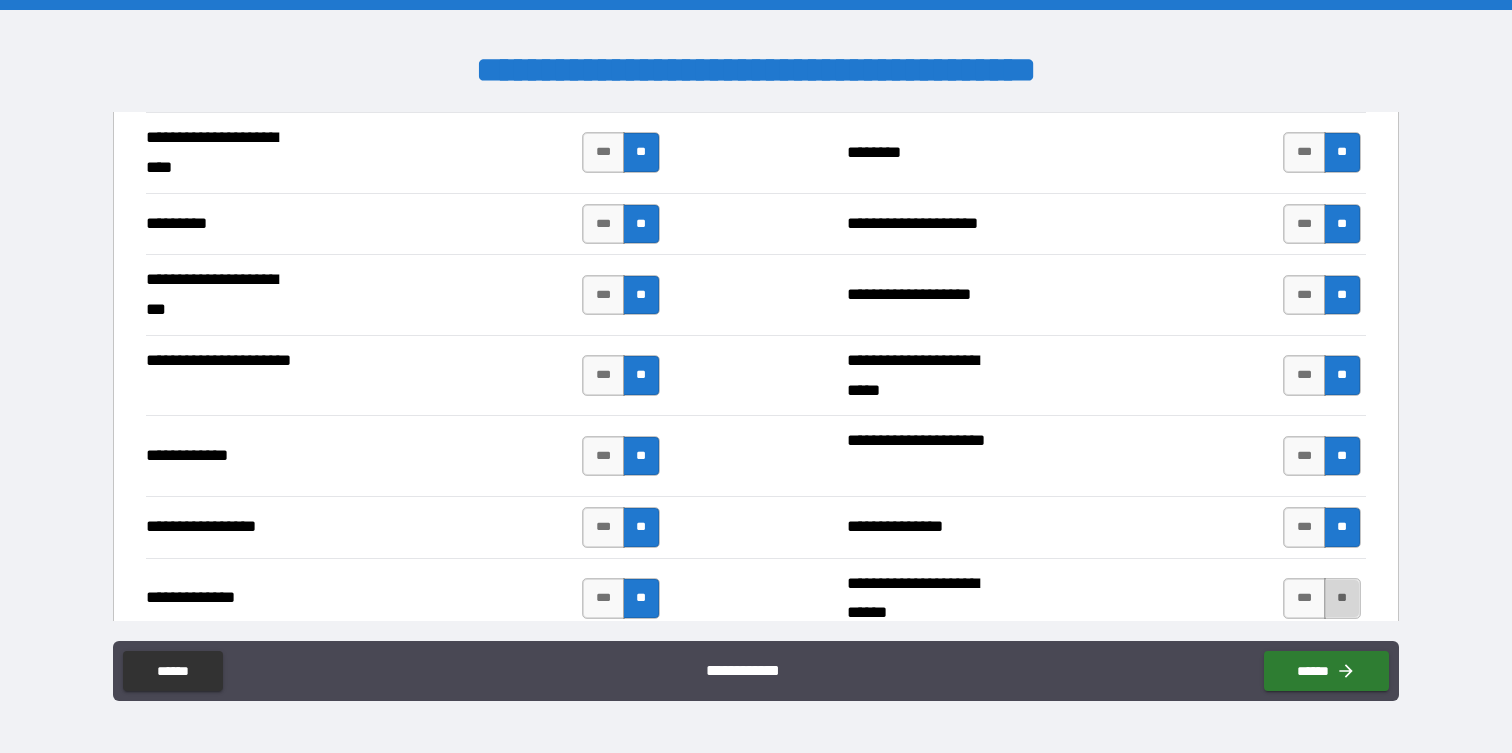 click on "**" at bounding box center [1342, 598] 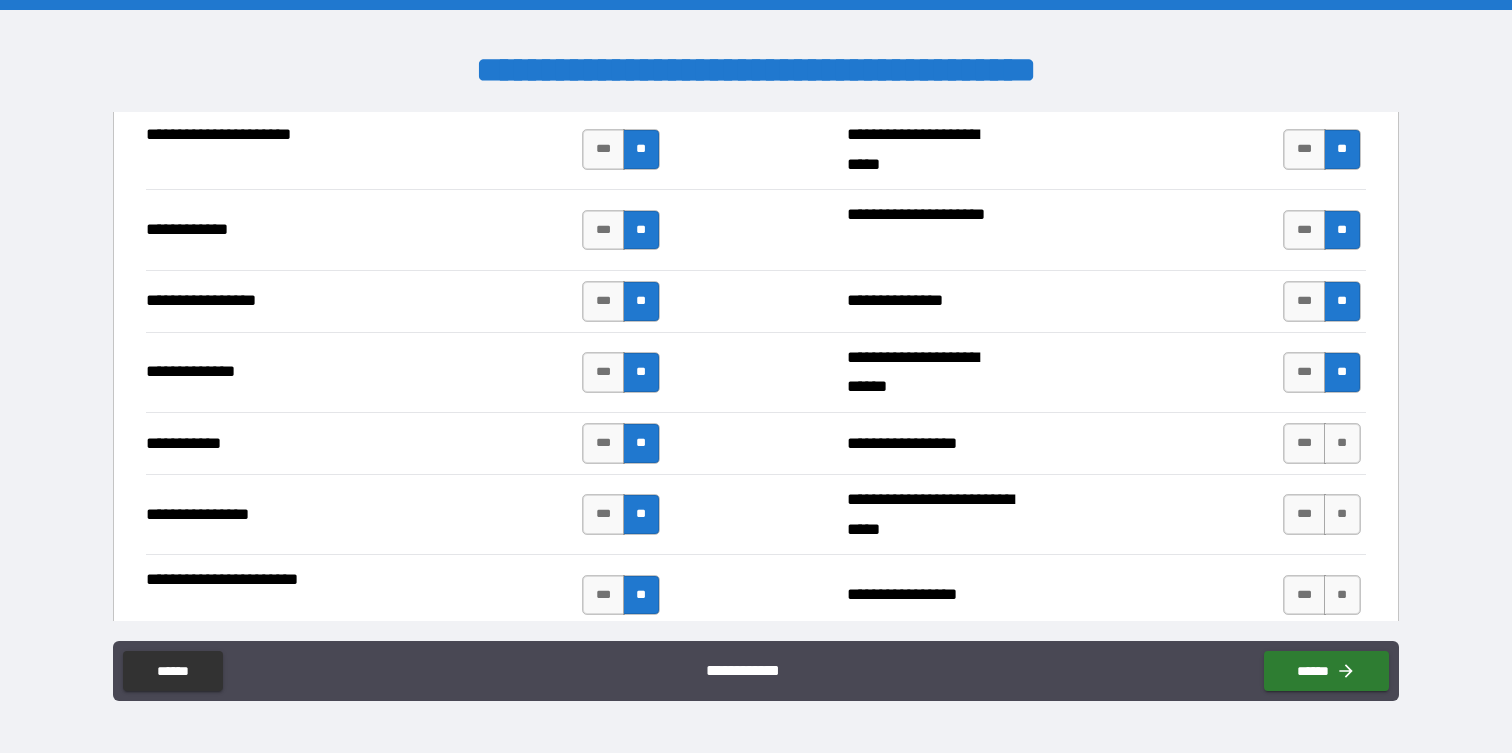 scroll, scrollTop: 3456, scrollLeft: 0, axis: vertical 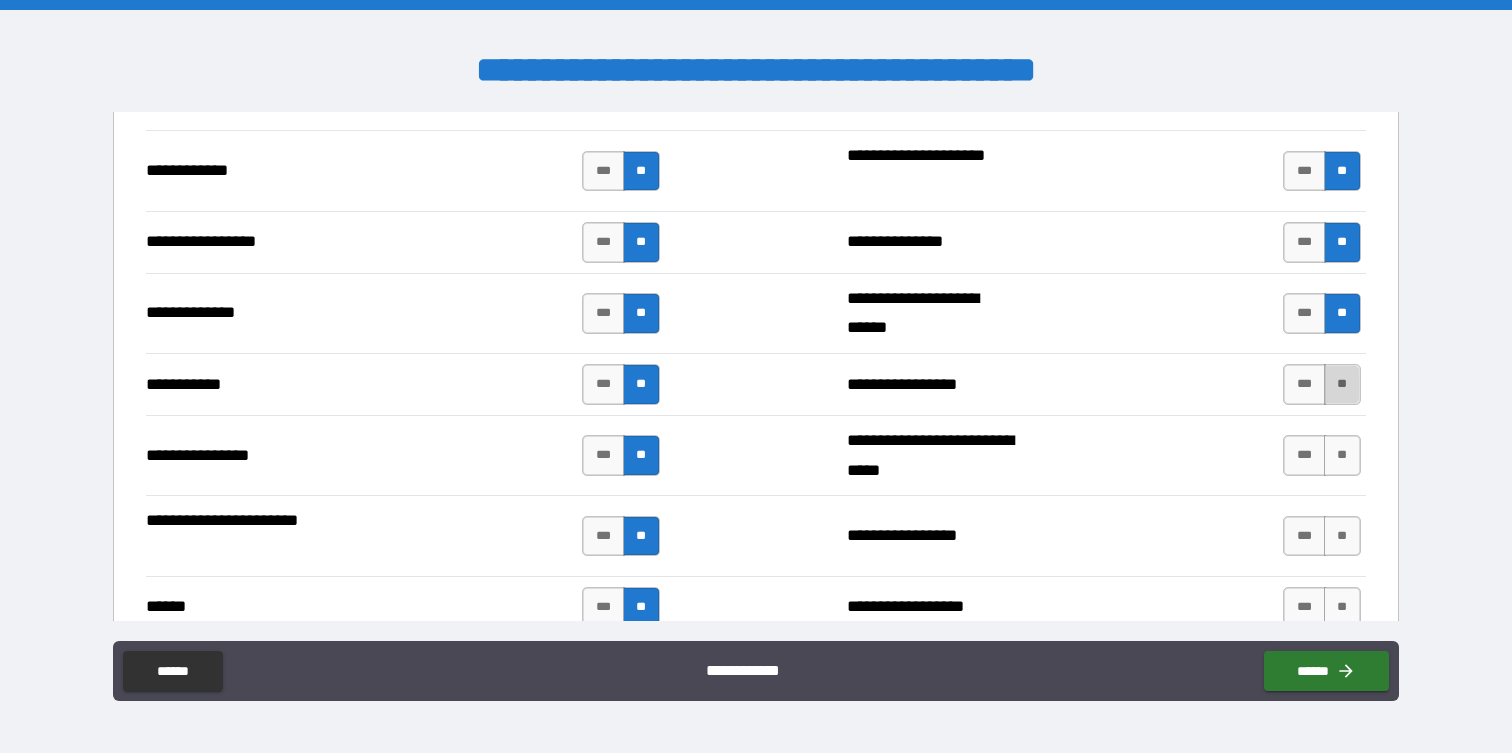 click on "**" at bounding box center (1342, 384) 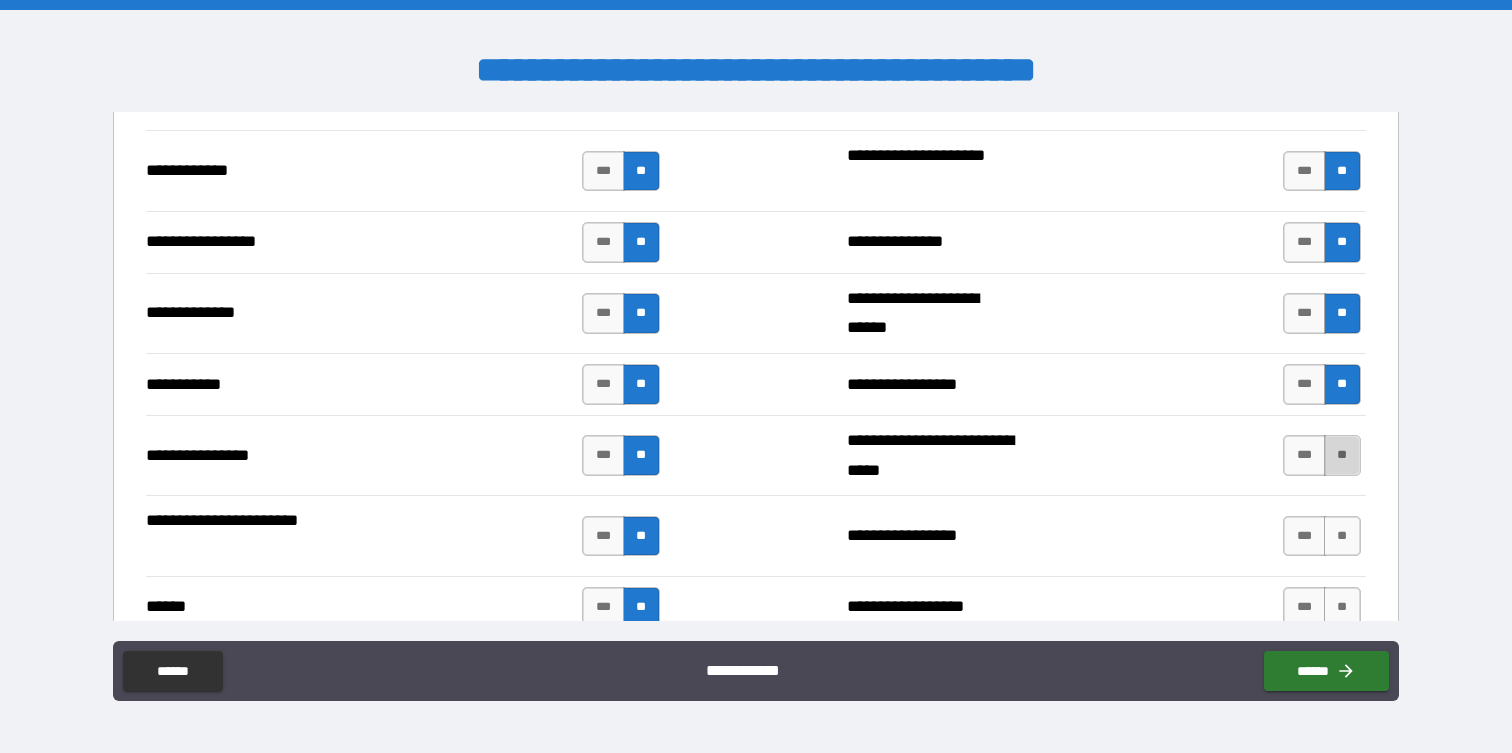 click on "**" at bounding box center (1342, 455) 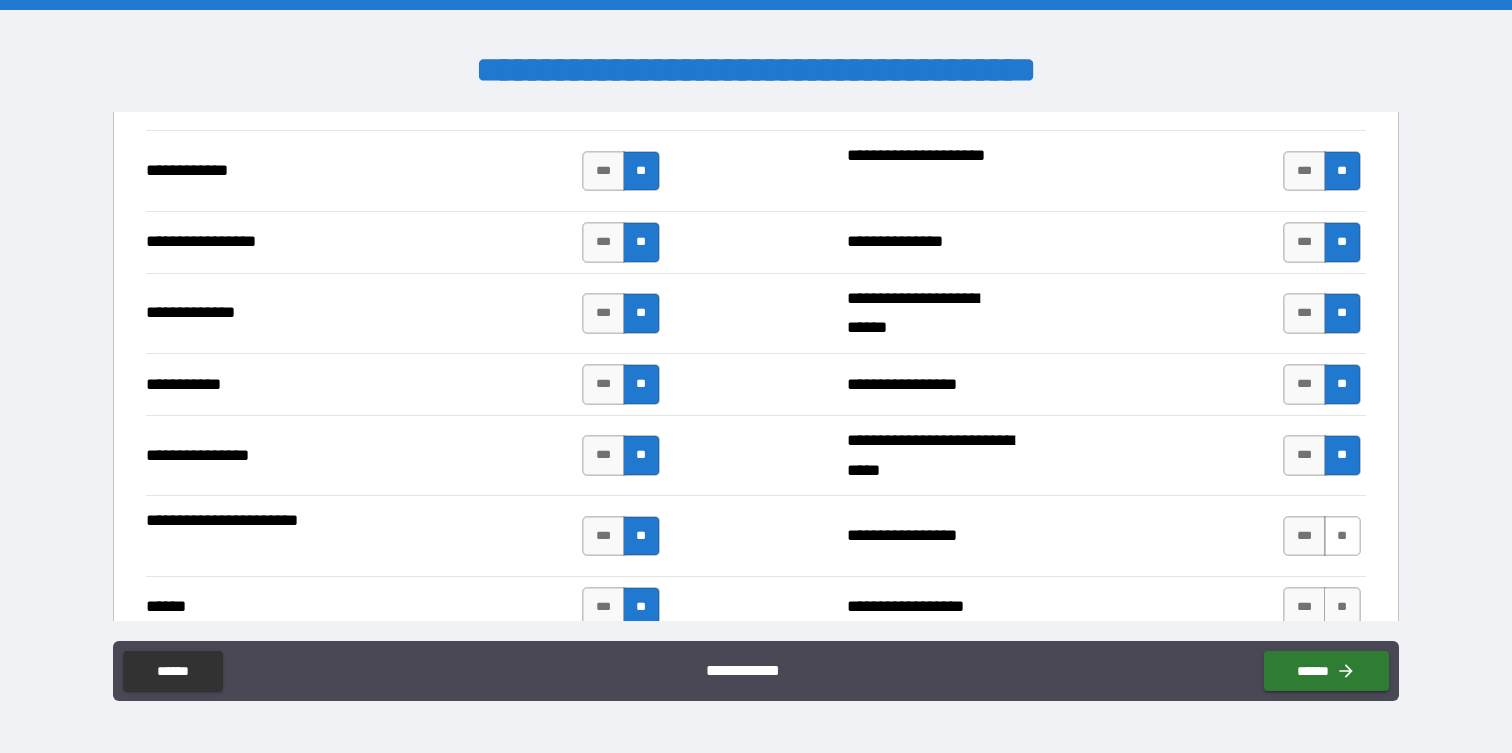 click on "**" at bounding box center [1342, 536] 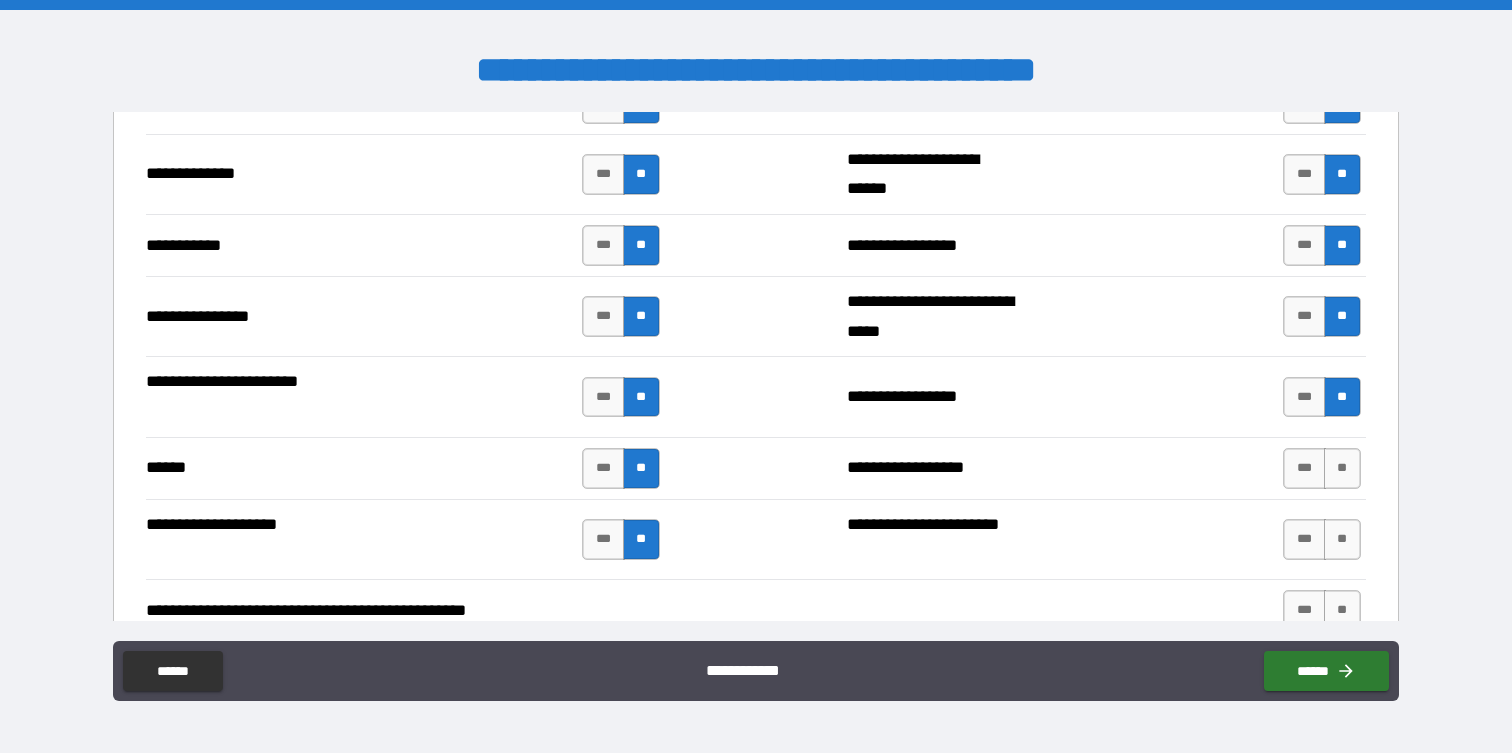 scroll, scrollTop: 3621, scrollLeft: 0, axis: vertical 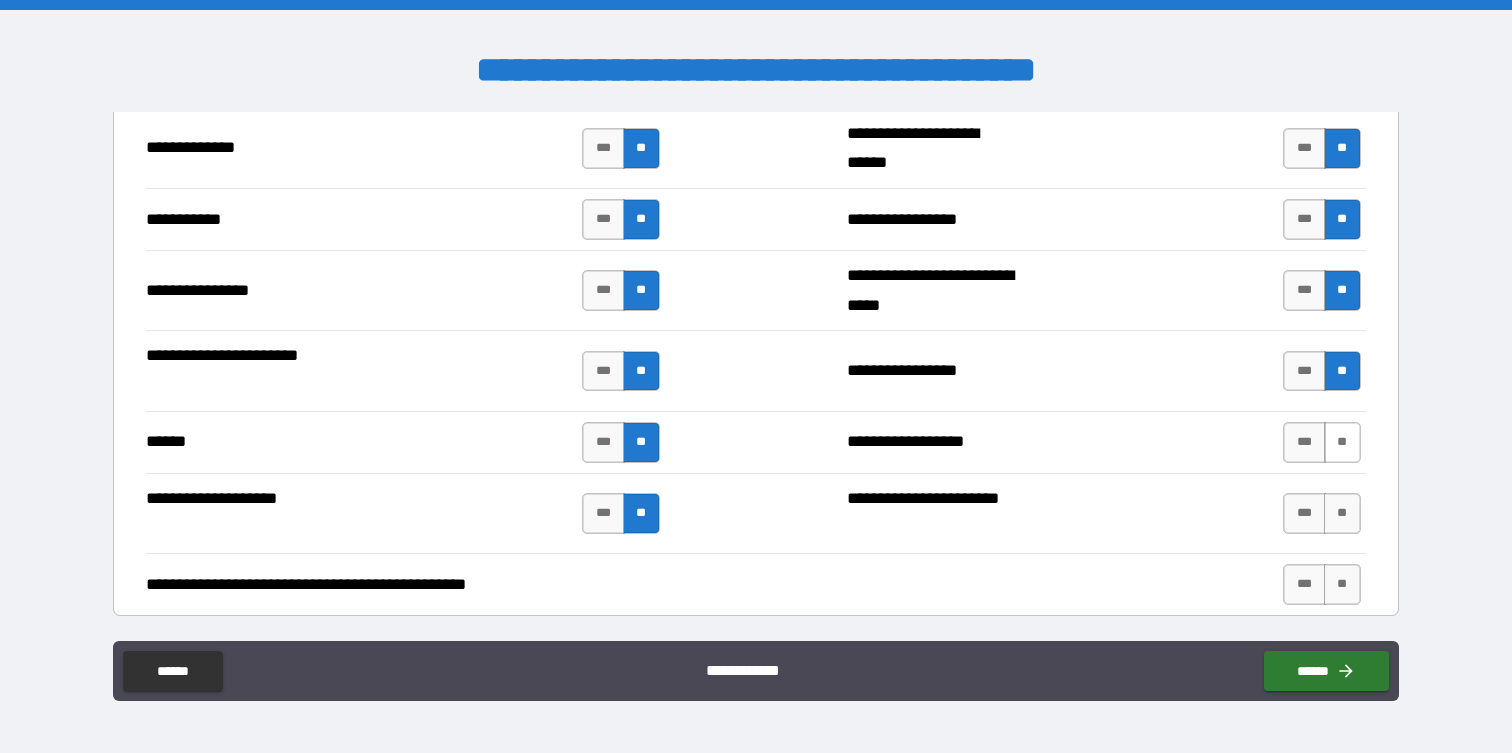 click on "**" at bounding box center (1342, 442) 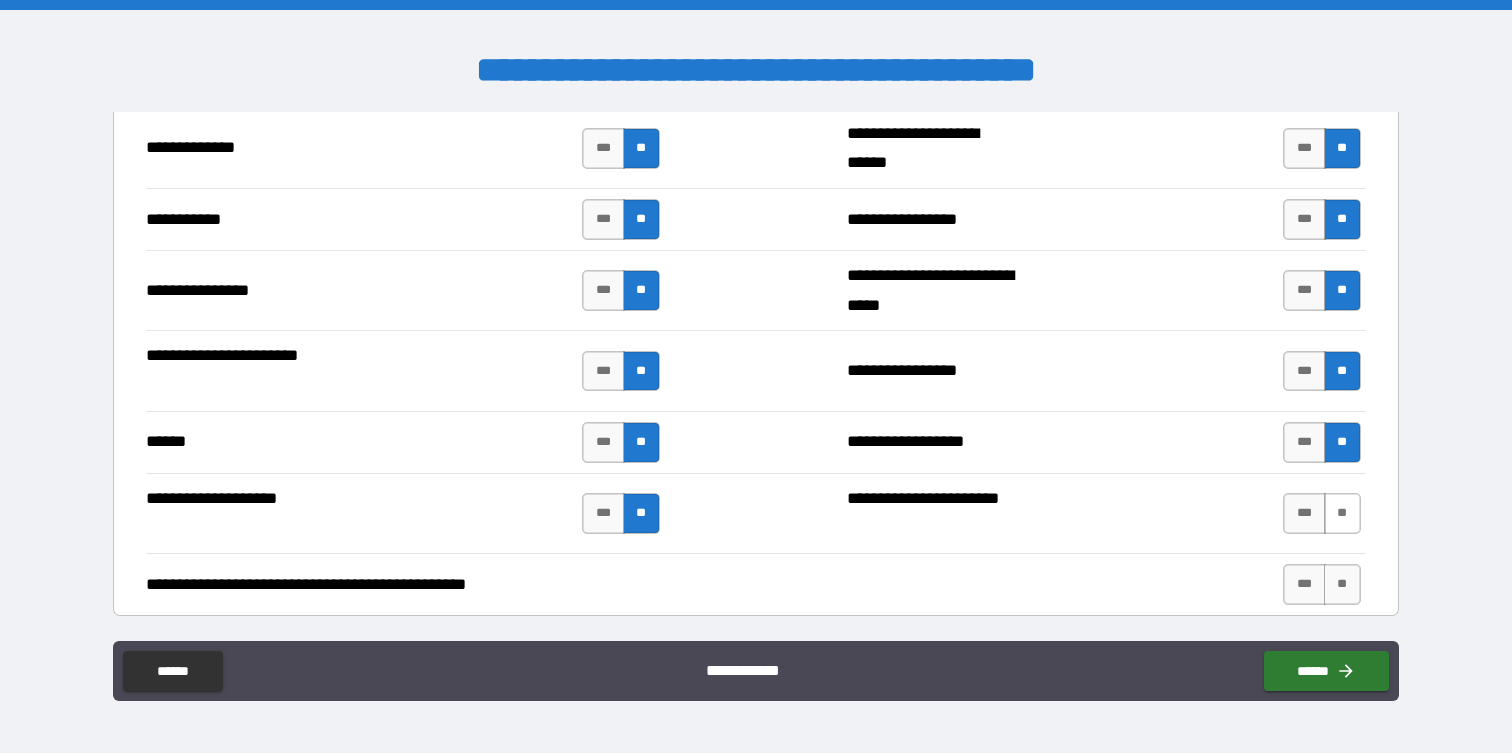 click on "**" at bounding box center [1342, 513] 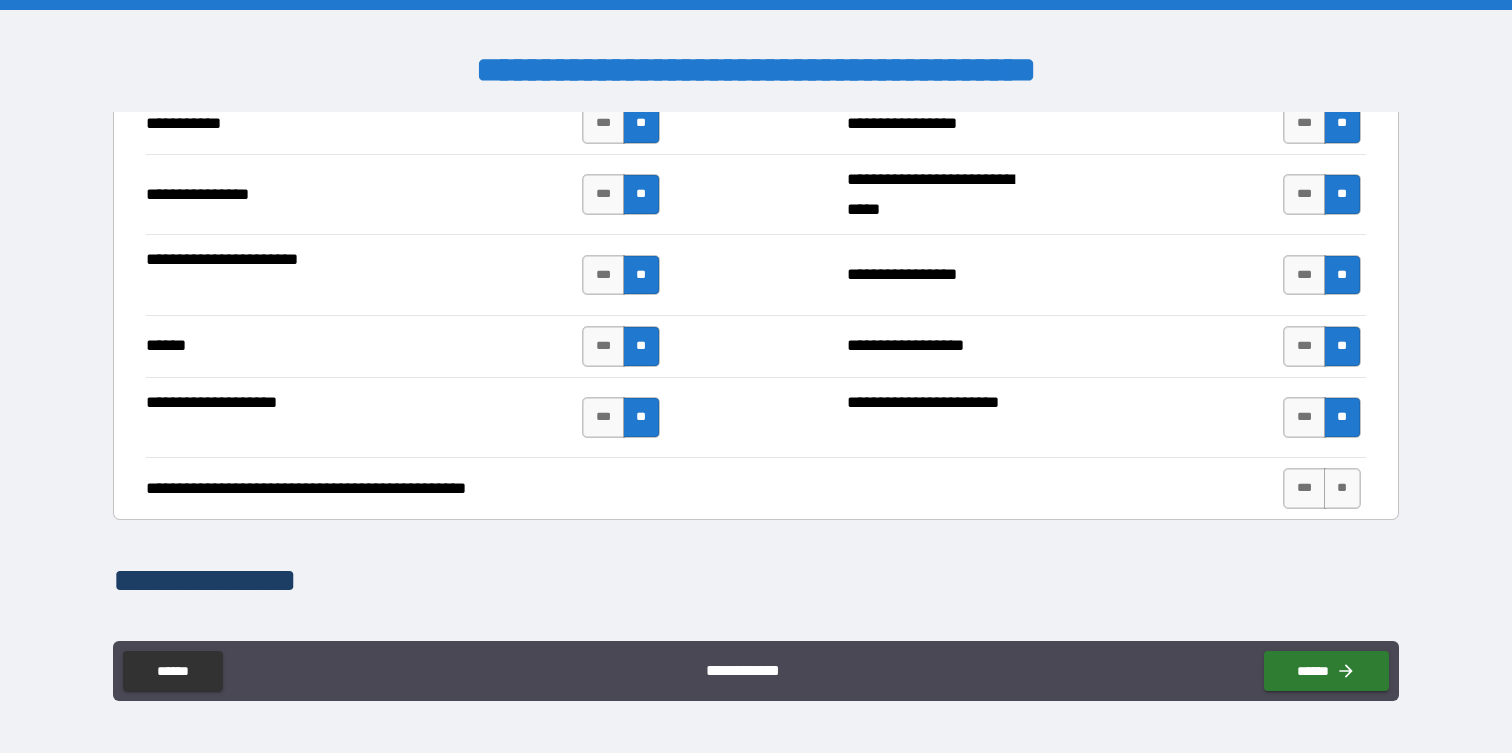 scroll, scrollTop: 3741, scrollLeft: 0, axis: vertical 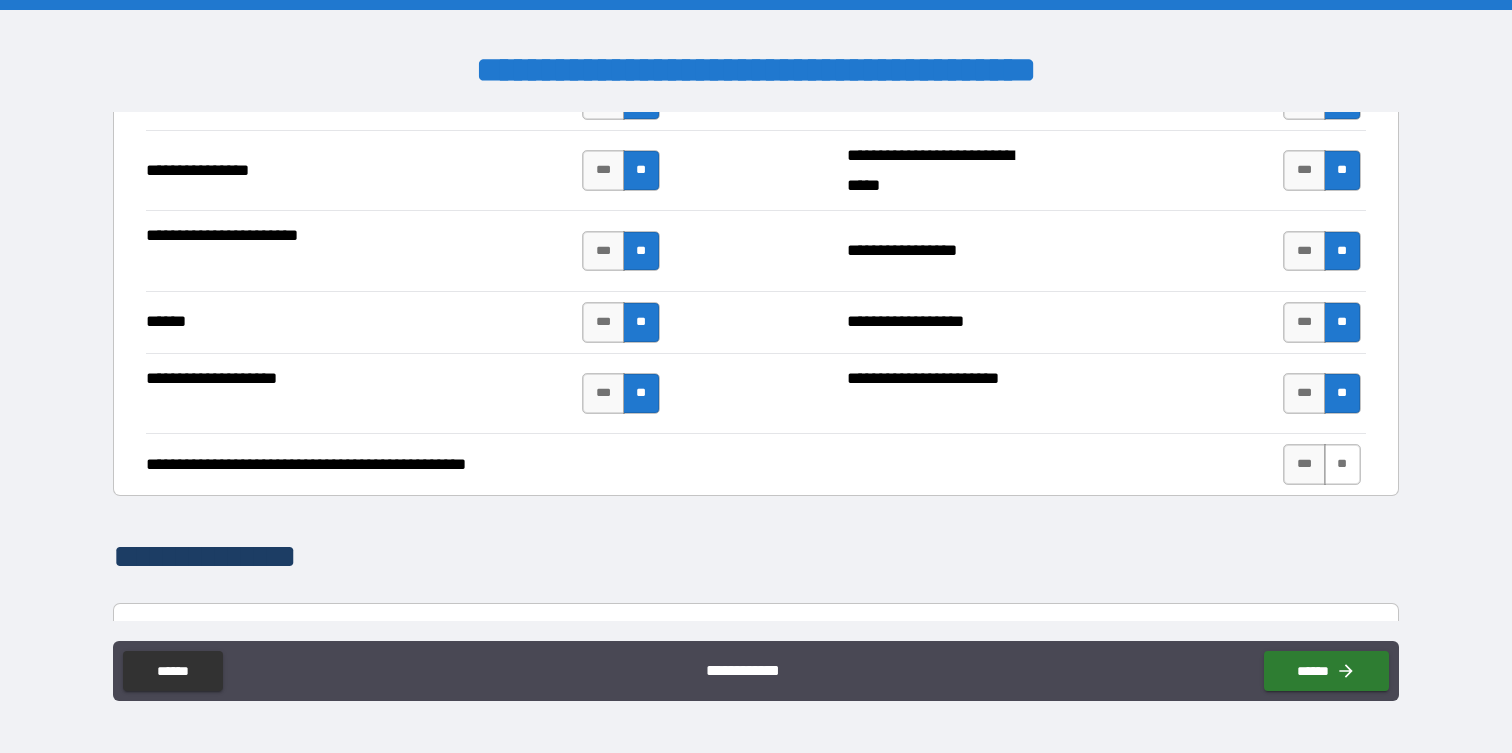 click on "**" at bounding box center (1342, 464) 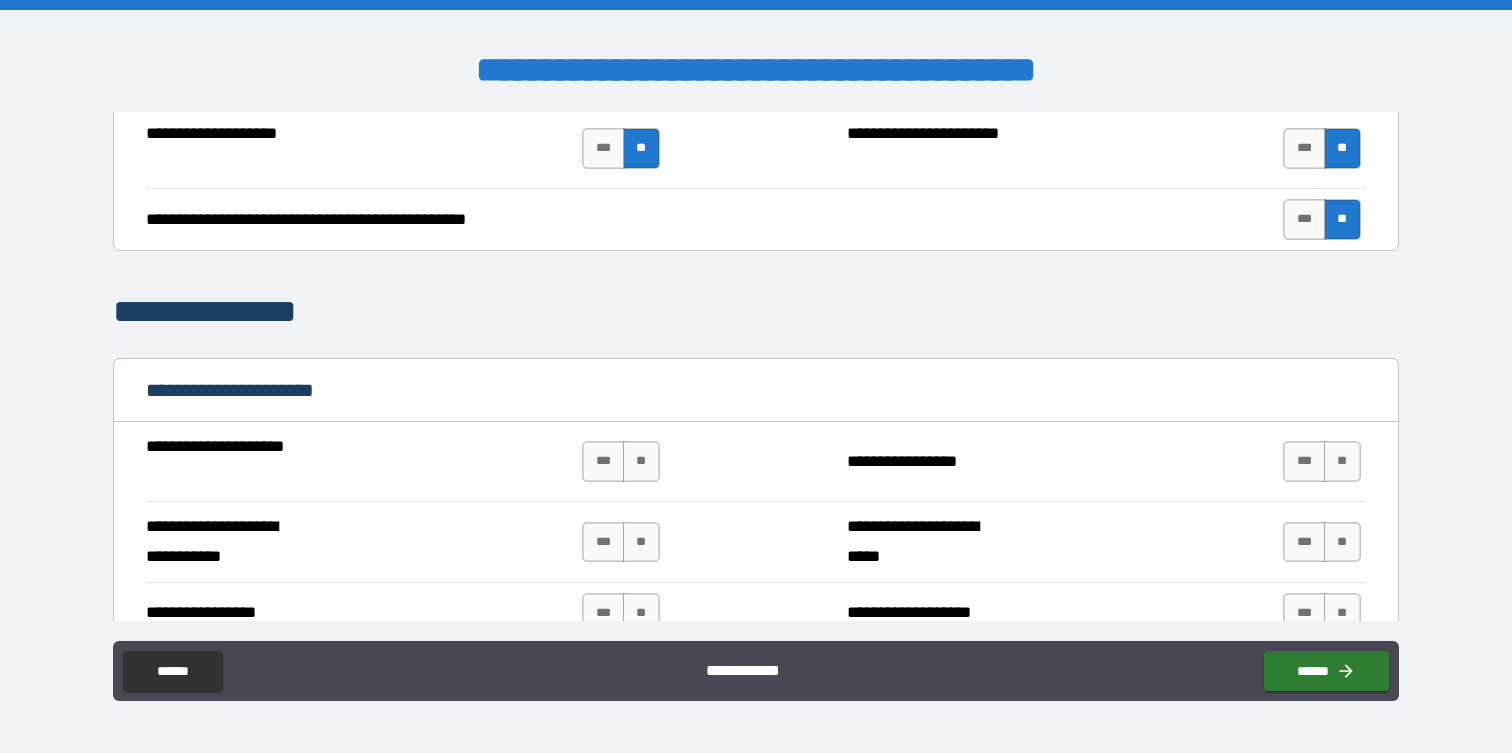 scroll, scrollTop: 3995, scrollLeft: 0, axis: vertical 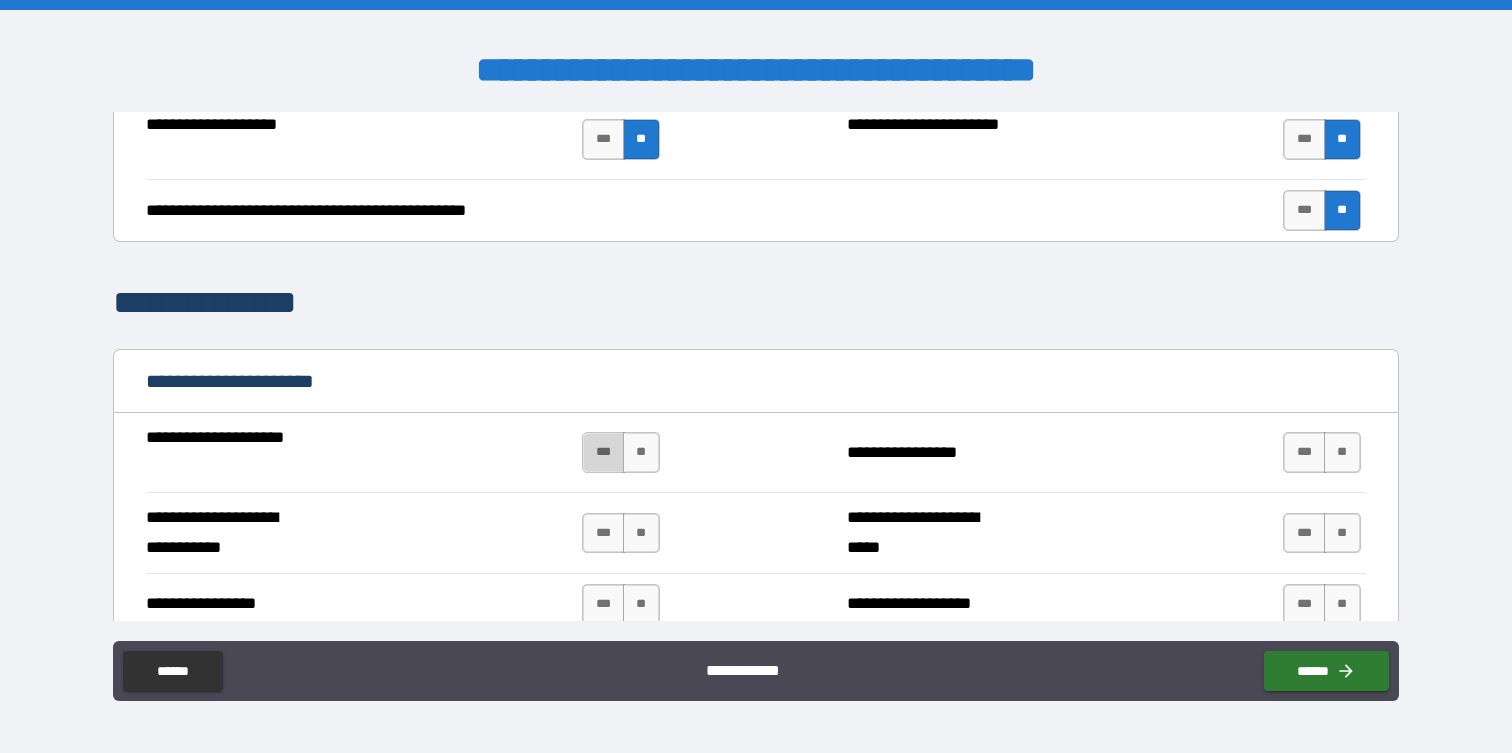 click on "***" at bounding box center (603, 452) 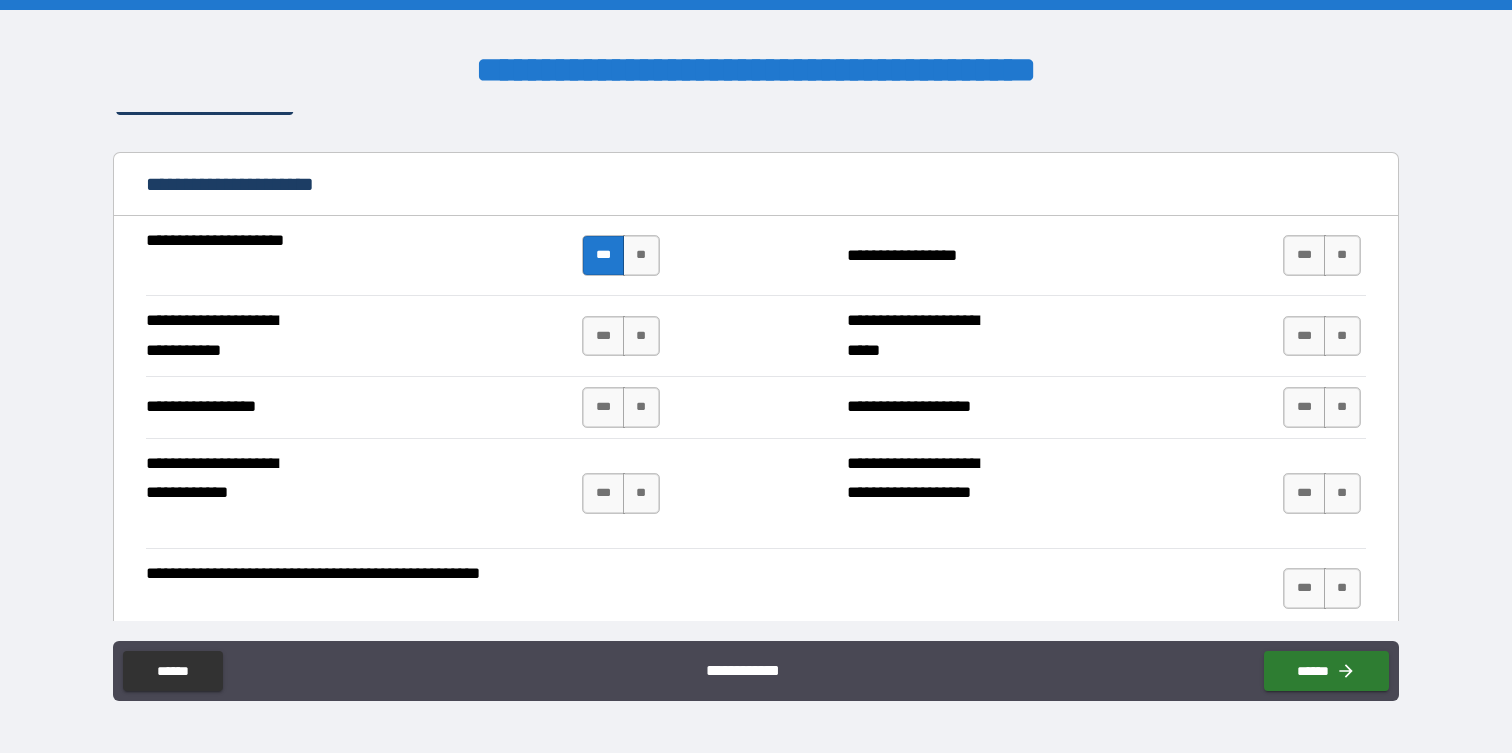scroll, scrollTop: 4197, scrollLeft: 0, axis: vertical 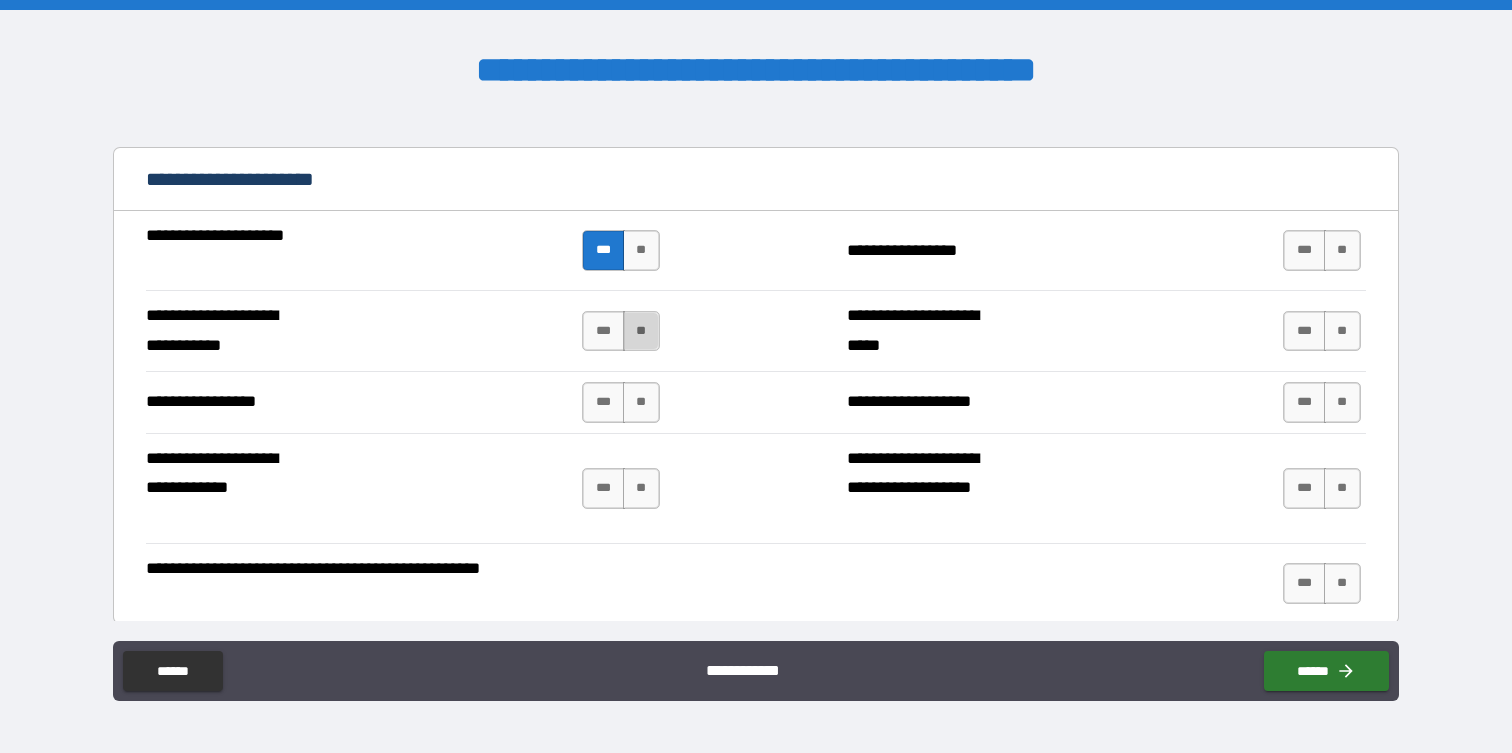 click on "**" at bounding box center [641, 331] 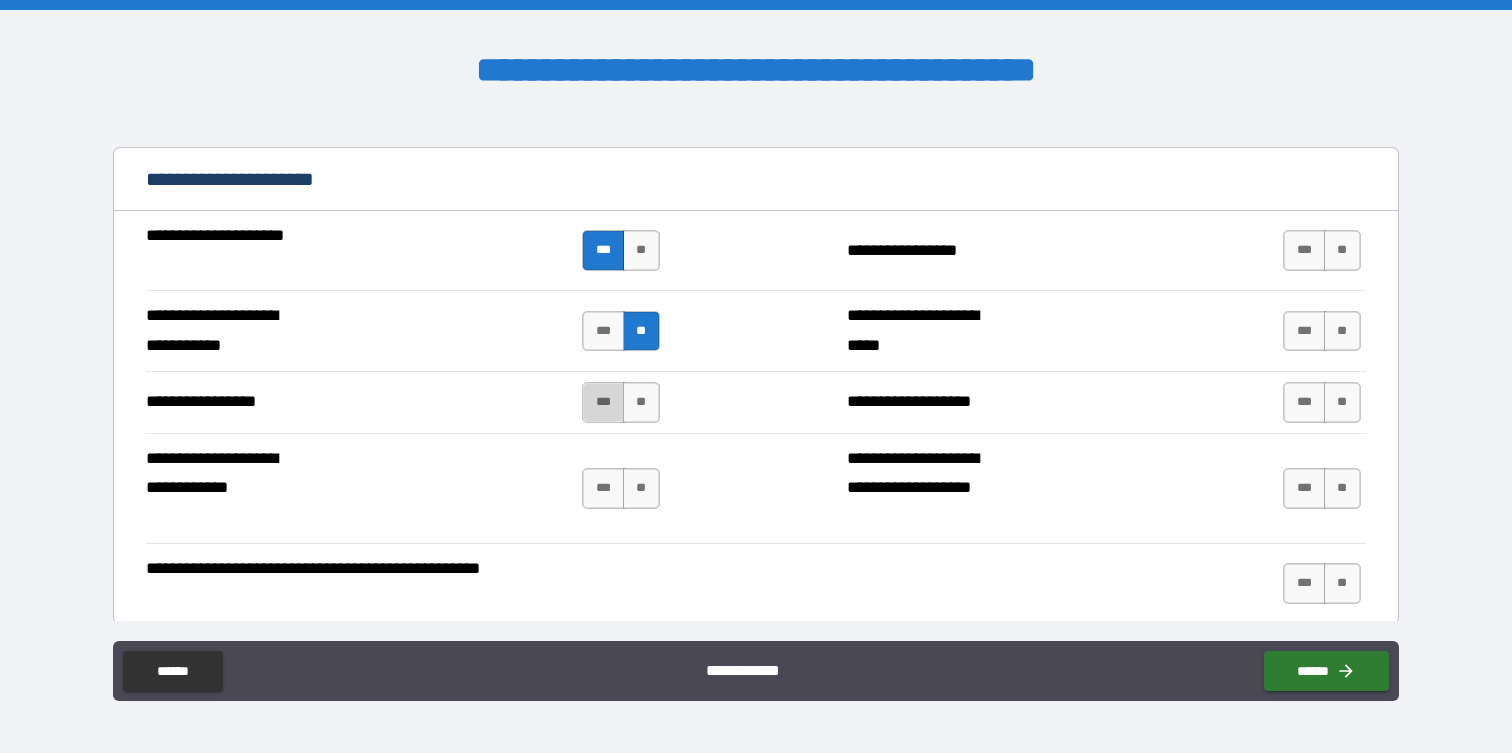 click on "***" at bounding box center (603, 402) 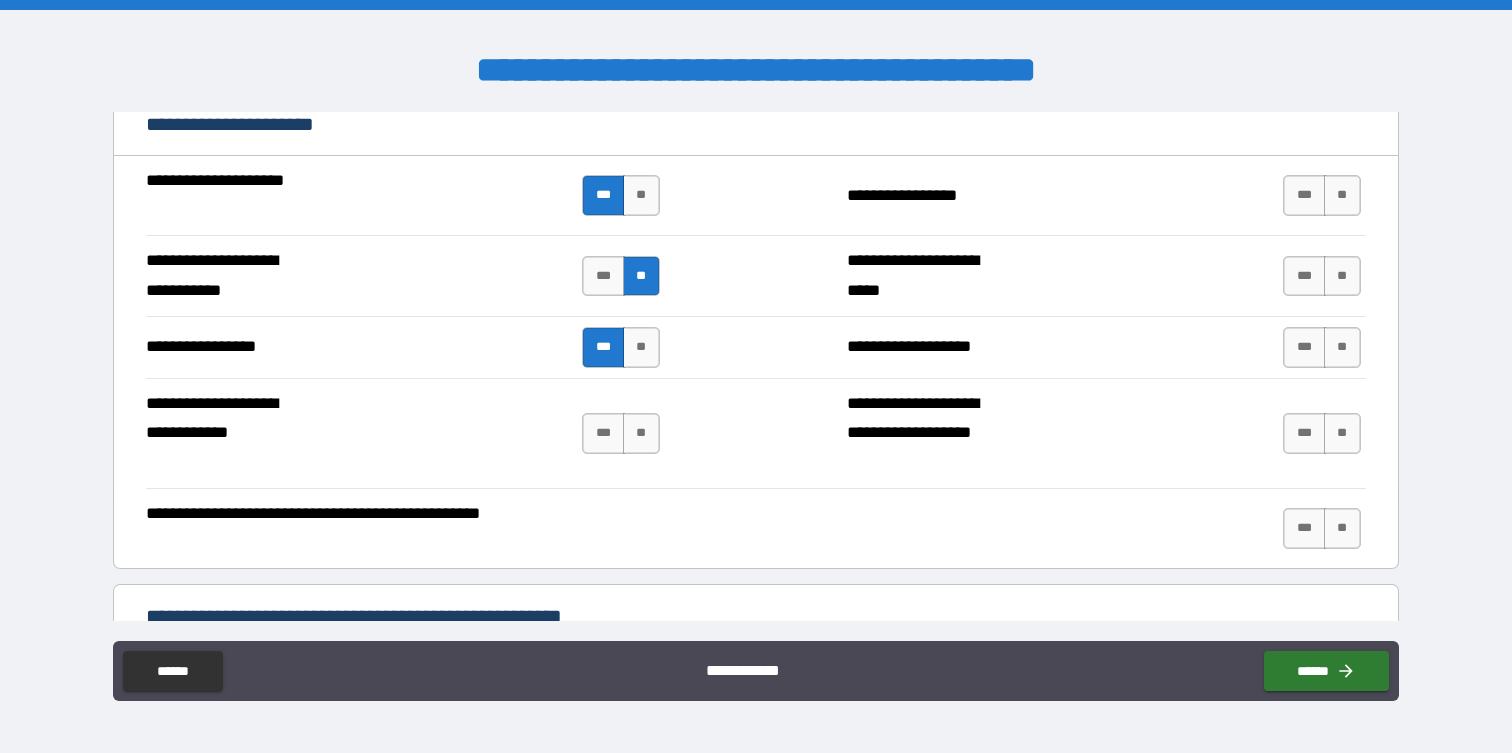 scroll, scrollTop: 4284, scrollLeft: 0, axis: vertical 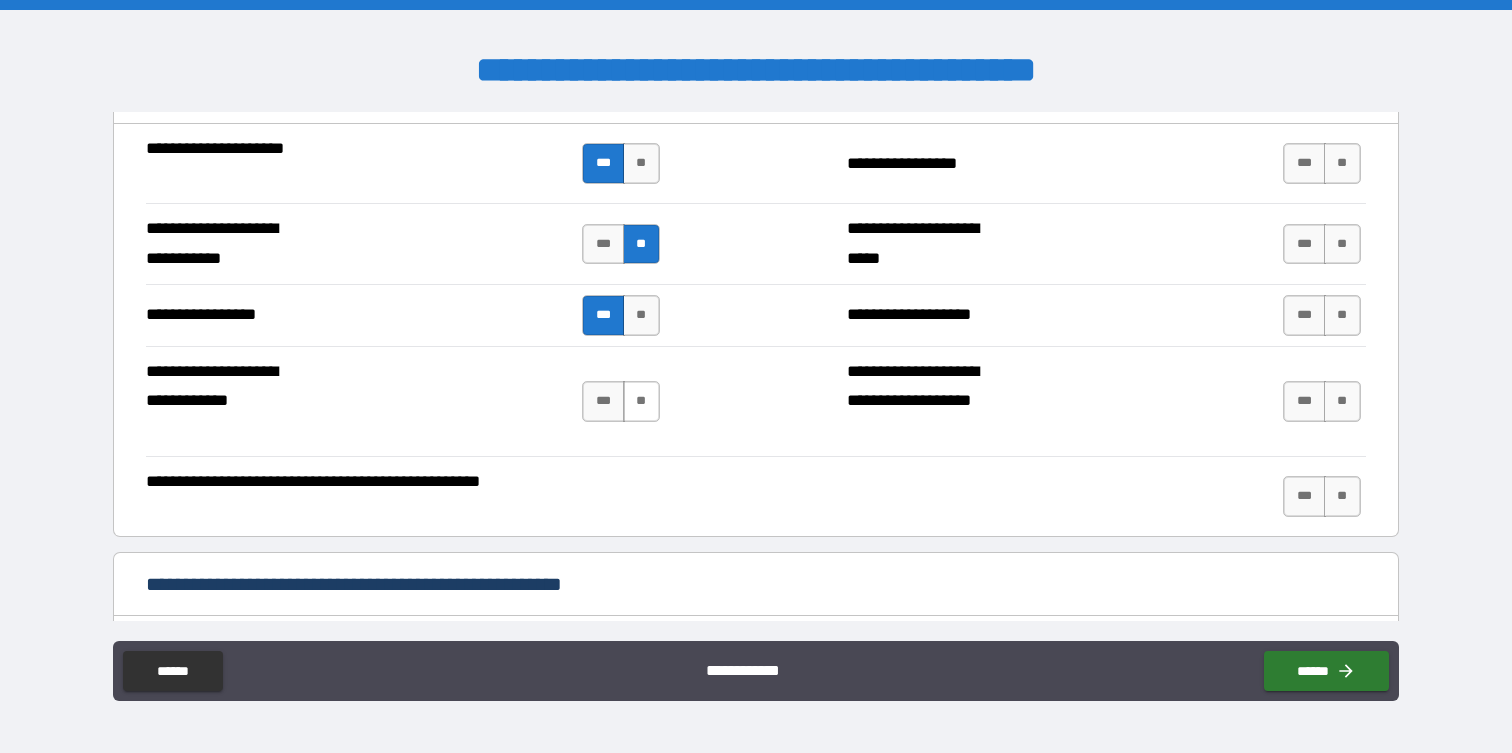 click on "**" at bounding box center [641, 401] 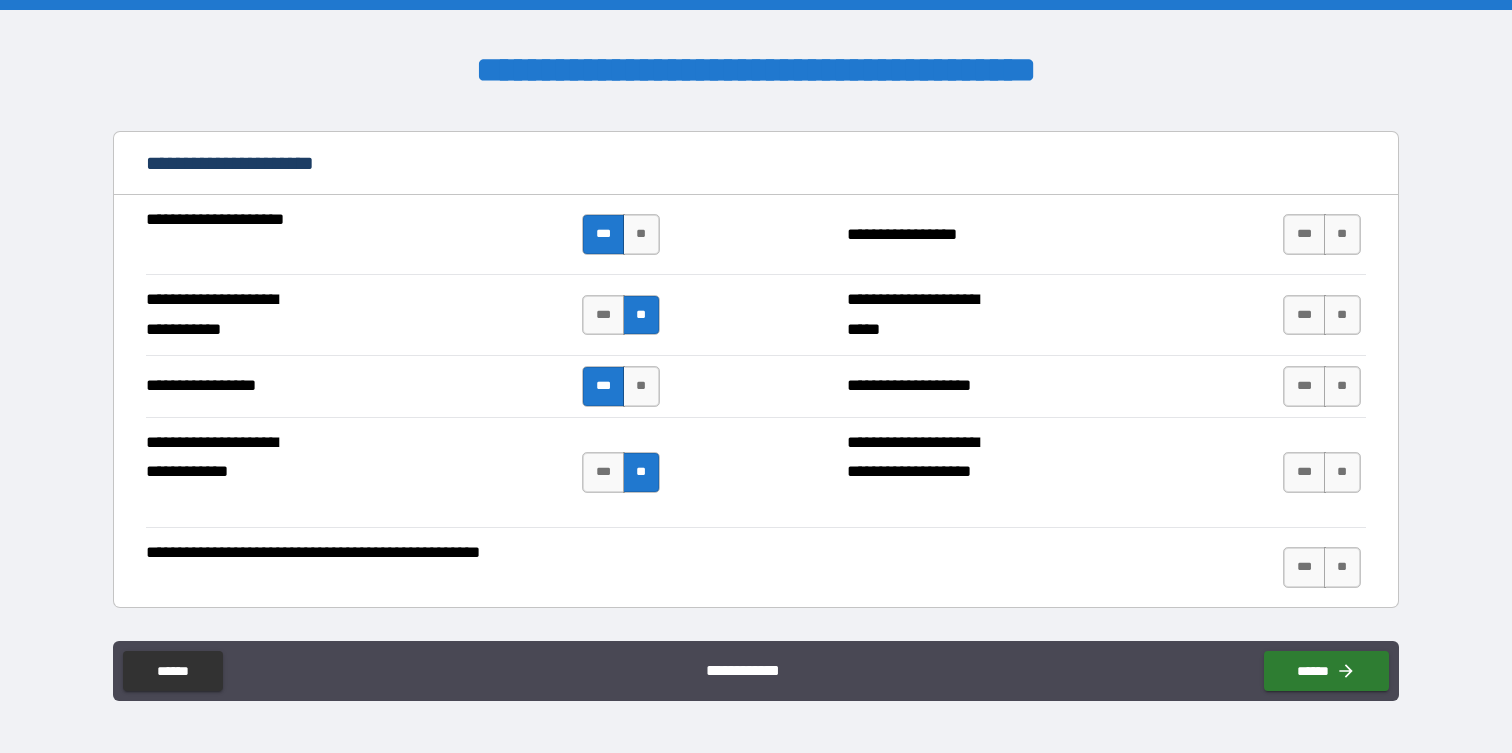 scroll, scrollTop: 4206, scrollLeft: 0, axis: vertical 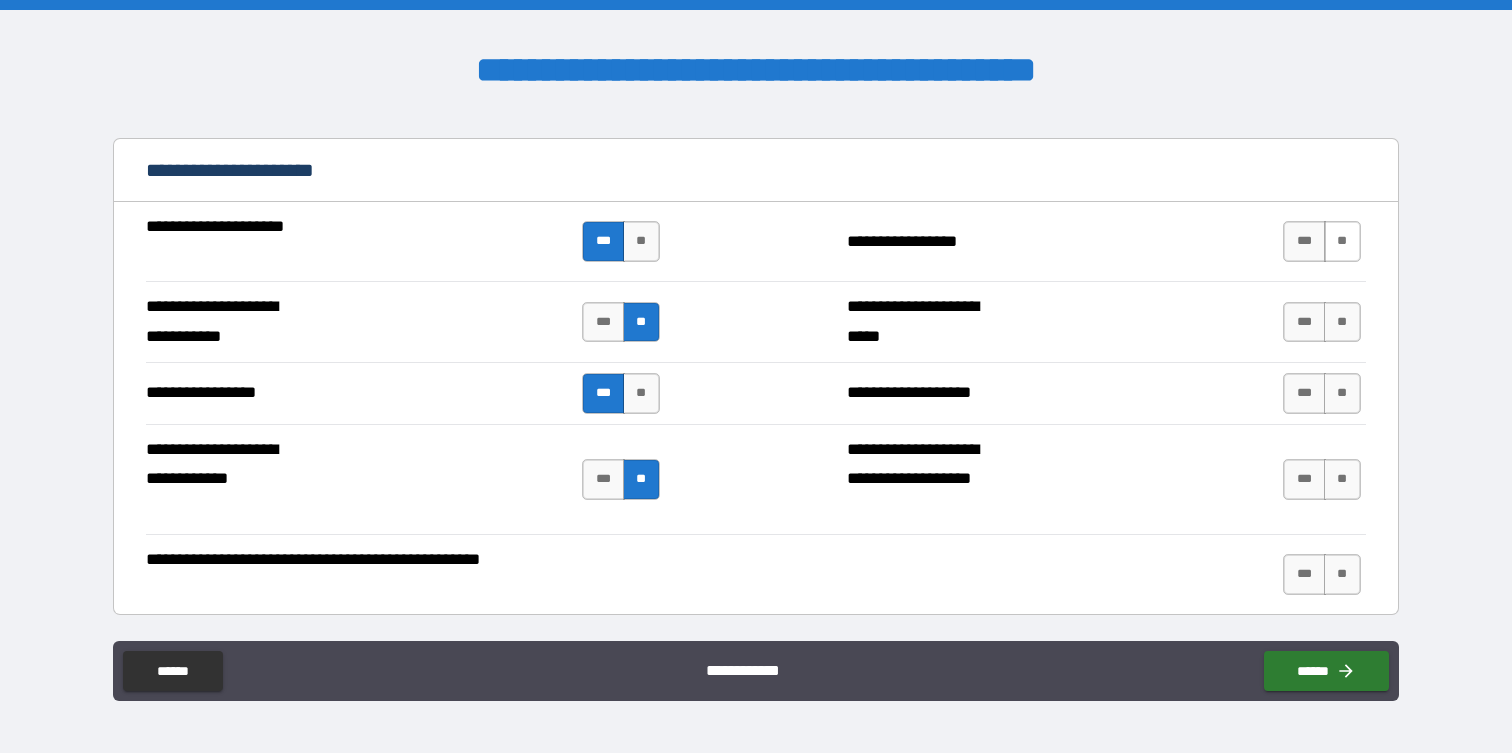 click on "**" at bounding box center (1342, 241) 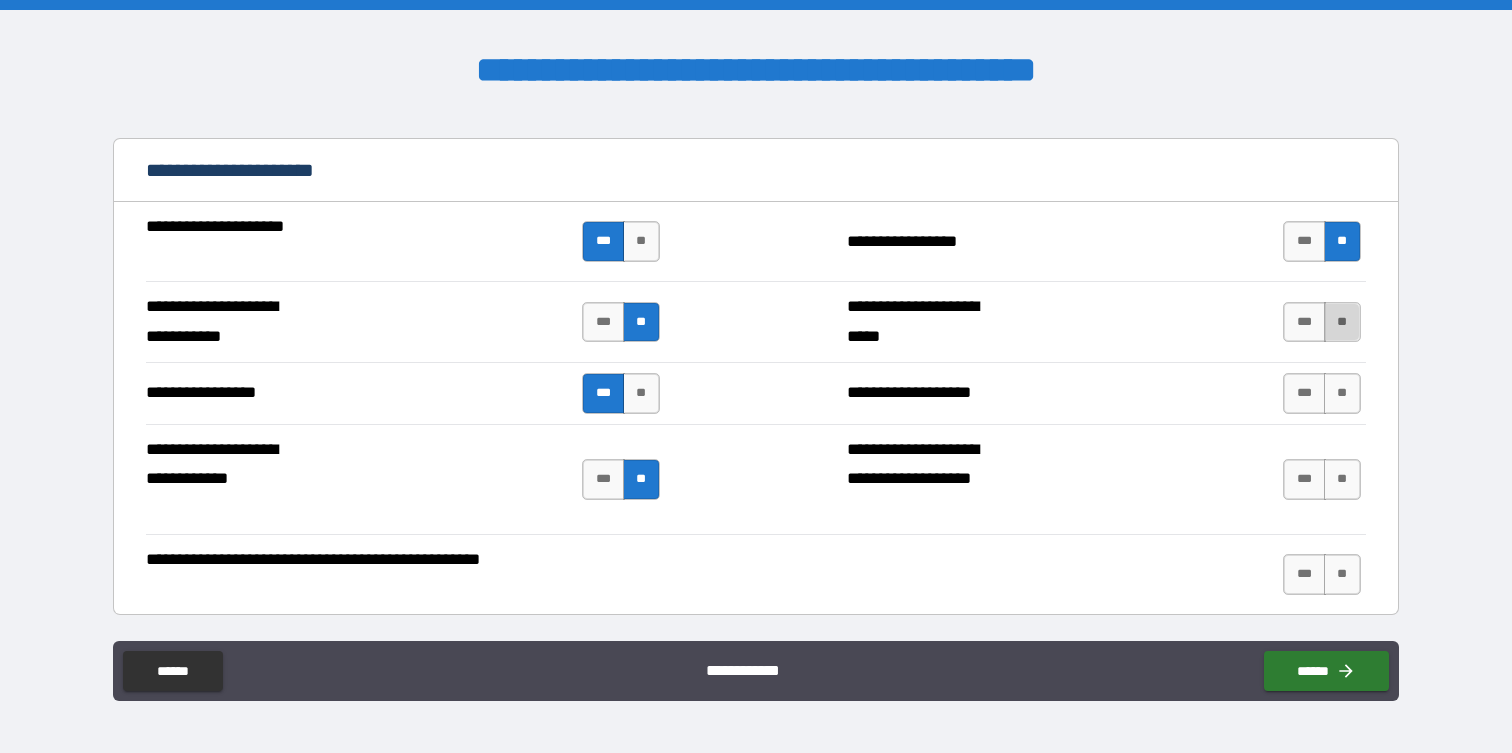 click on "**" at bounding box center (1342, 322) 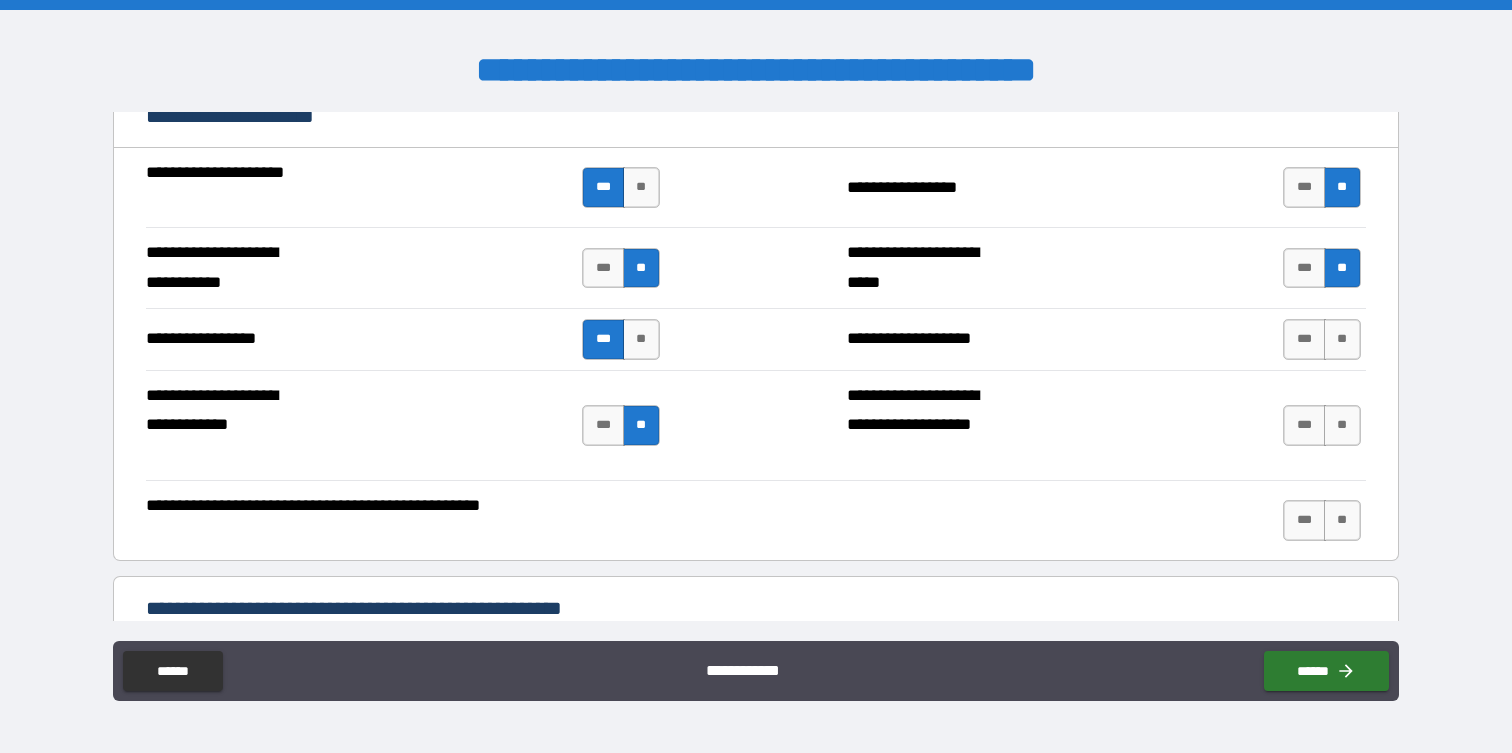 scroll, scrollTop: 4277, scrollLeft: 0, axis: vertical 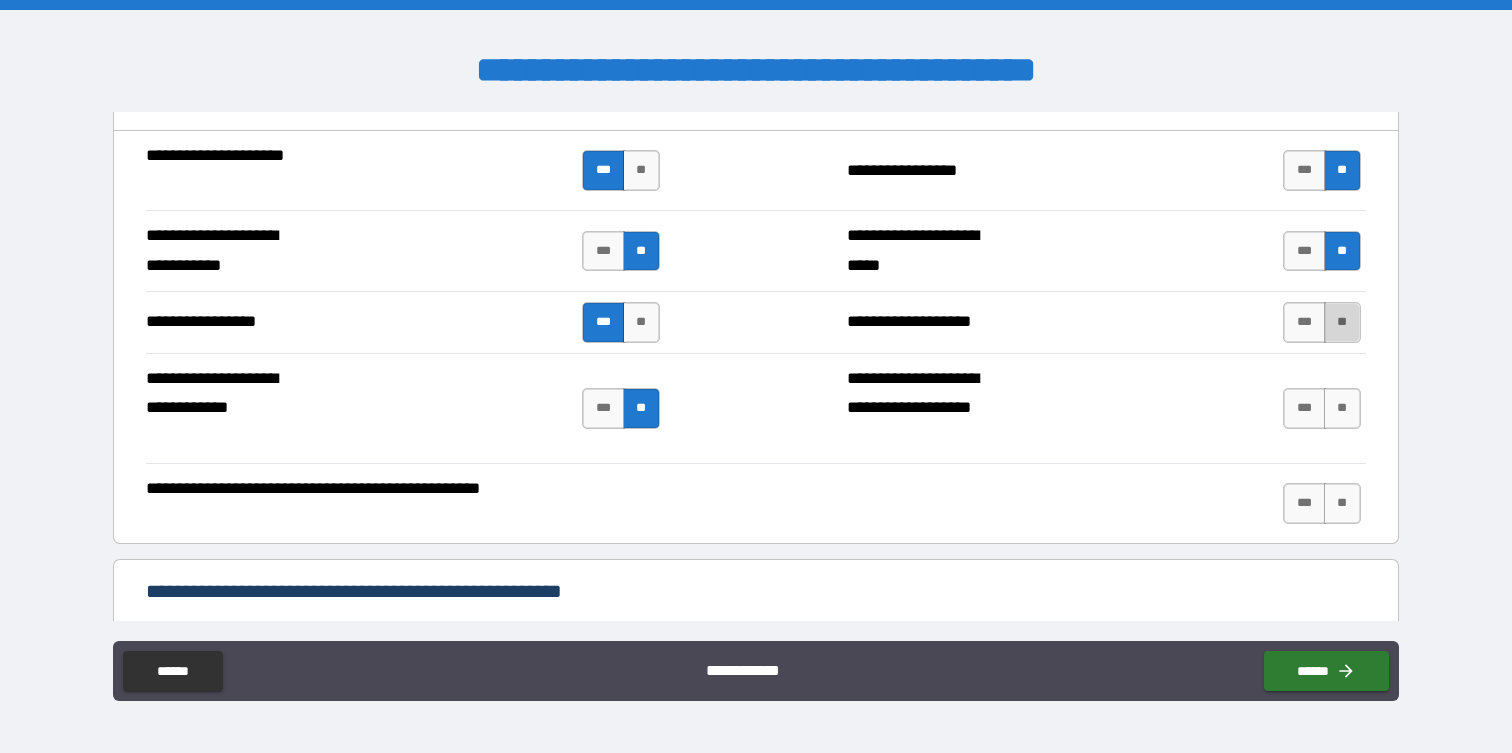 click on "**" at bounding box center (1342, 322) 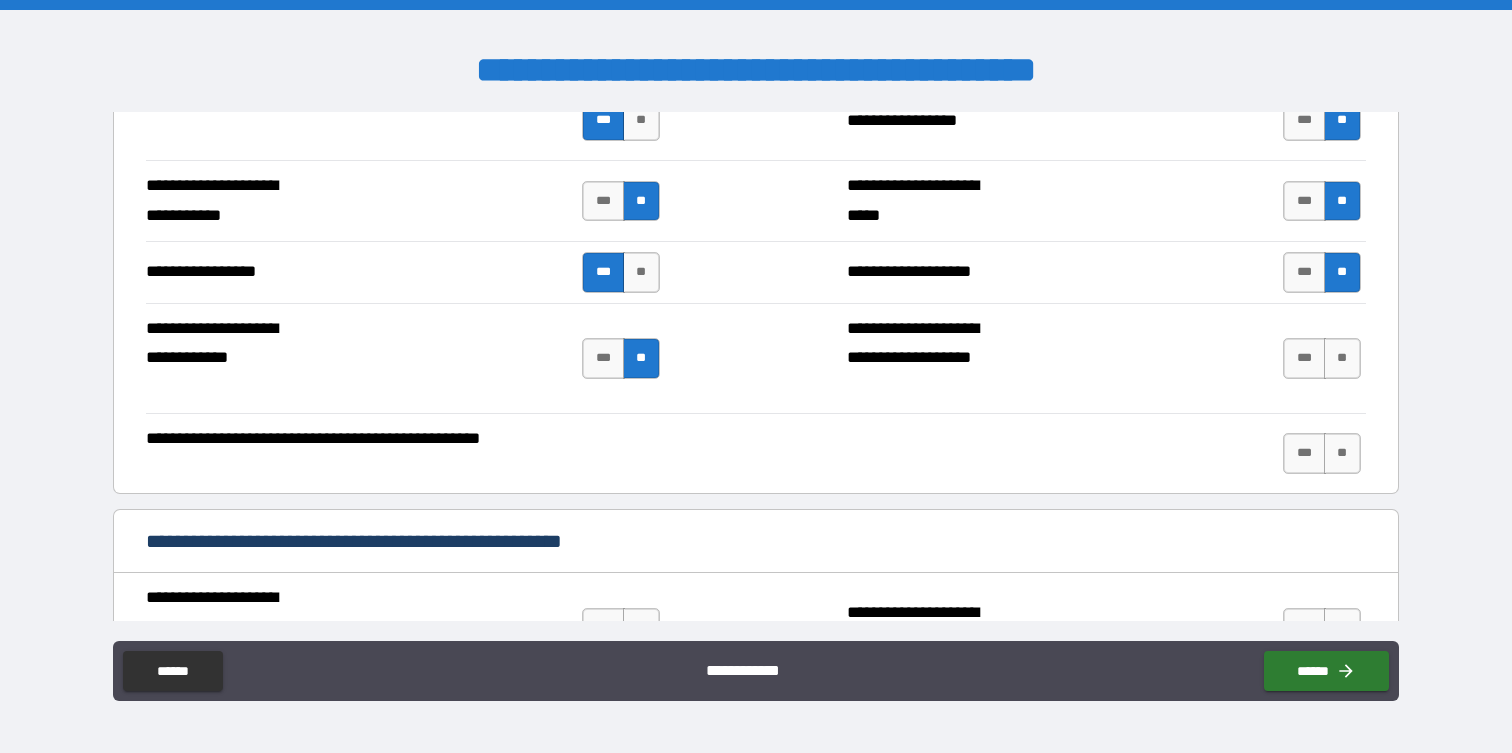 scroll, scrollTop: 4329, scrollLeft: 0, axis: vertical 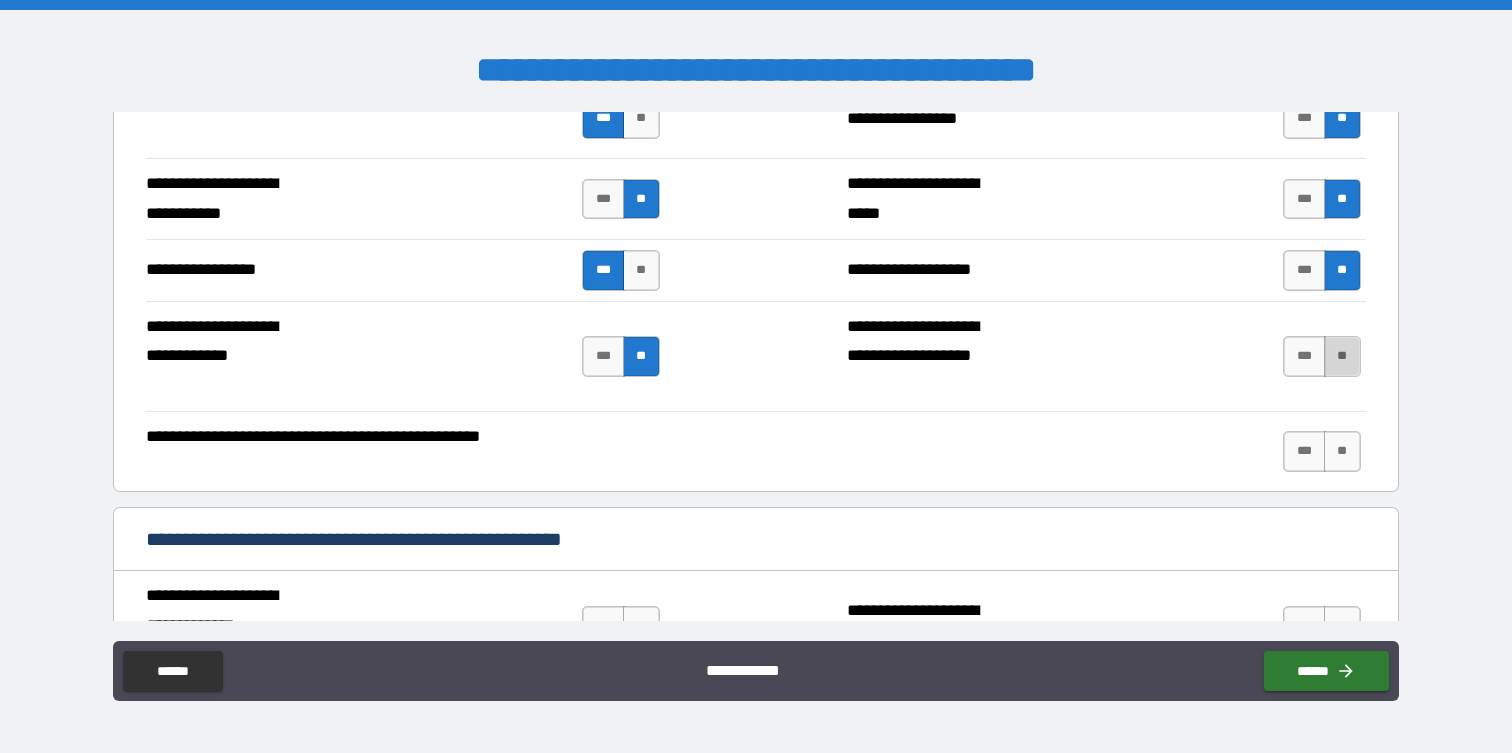 click on "**" at bounding box center [1342, 356] 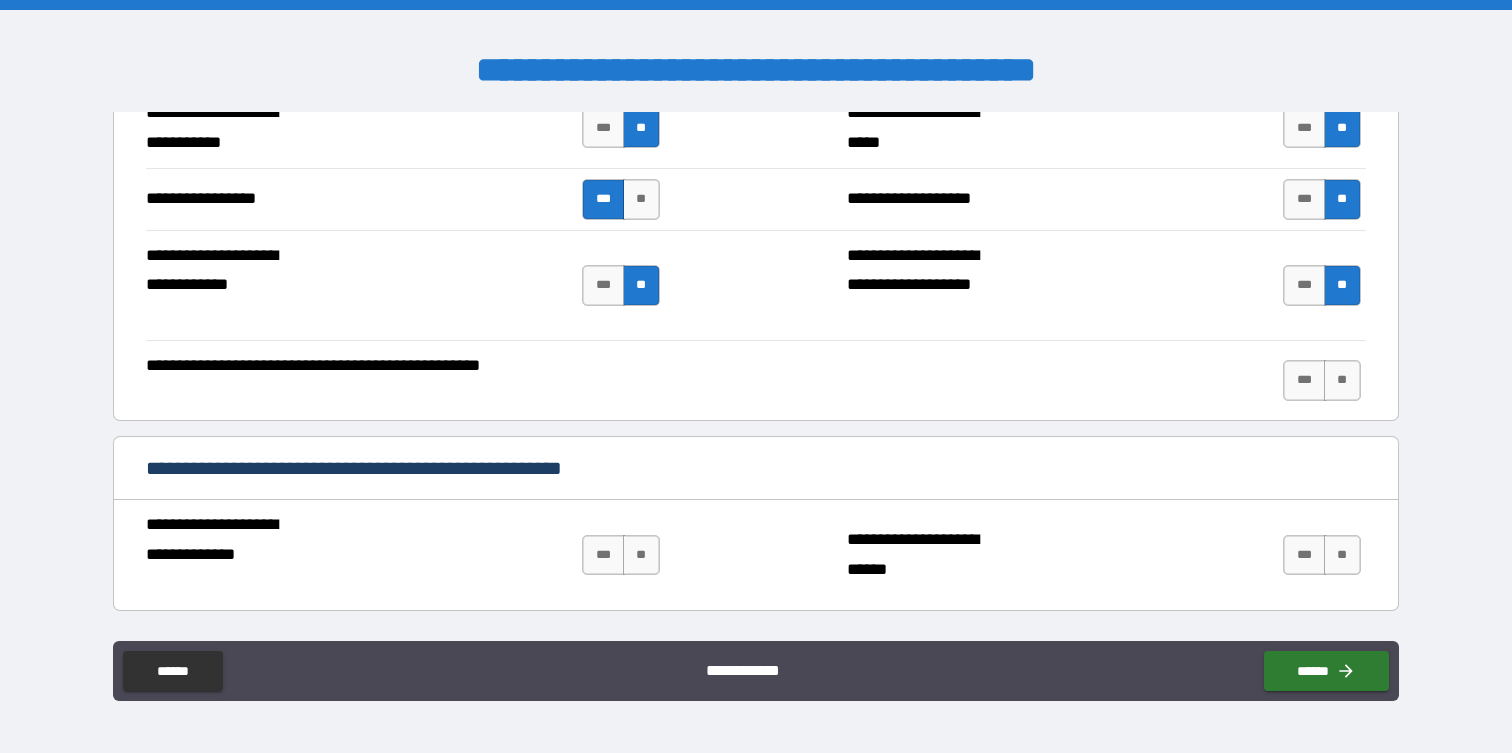 scroll, scrollTop: 4402, scrollLeft: 0, axis: vertical 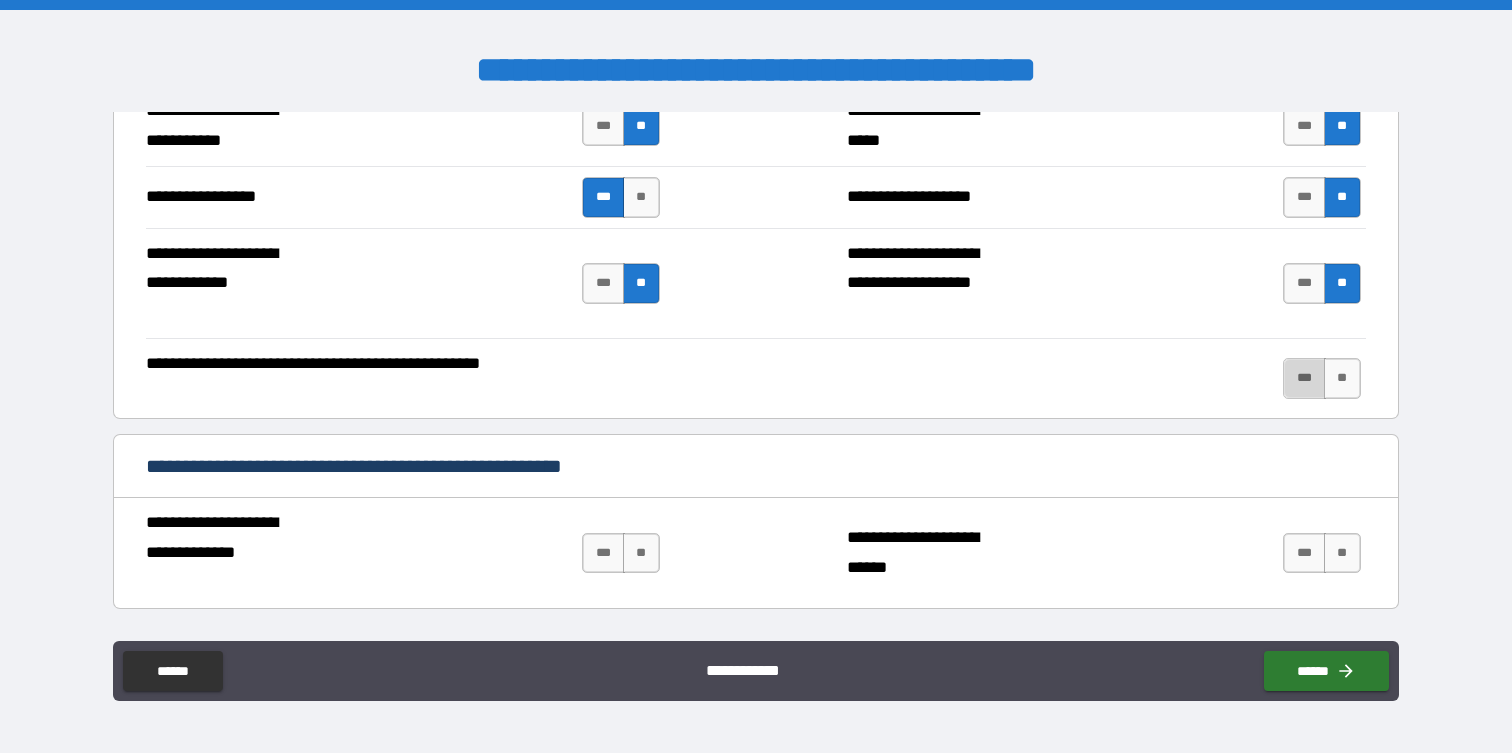 click on "***" at bounding box center [1304, 378] 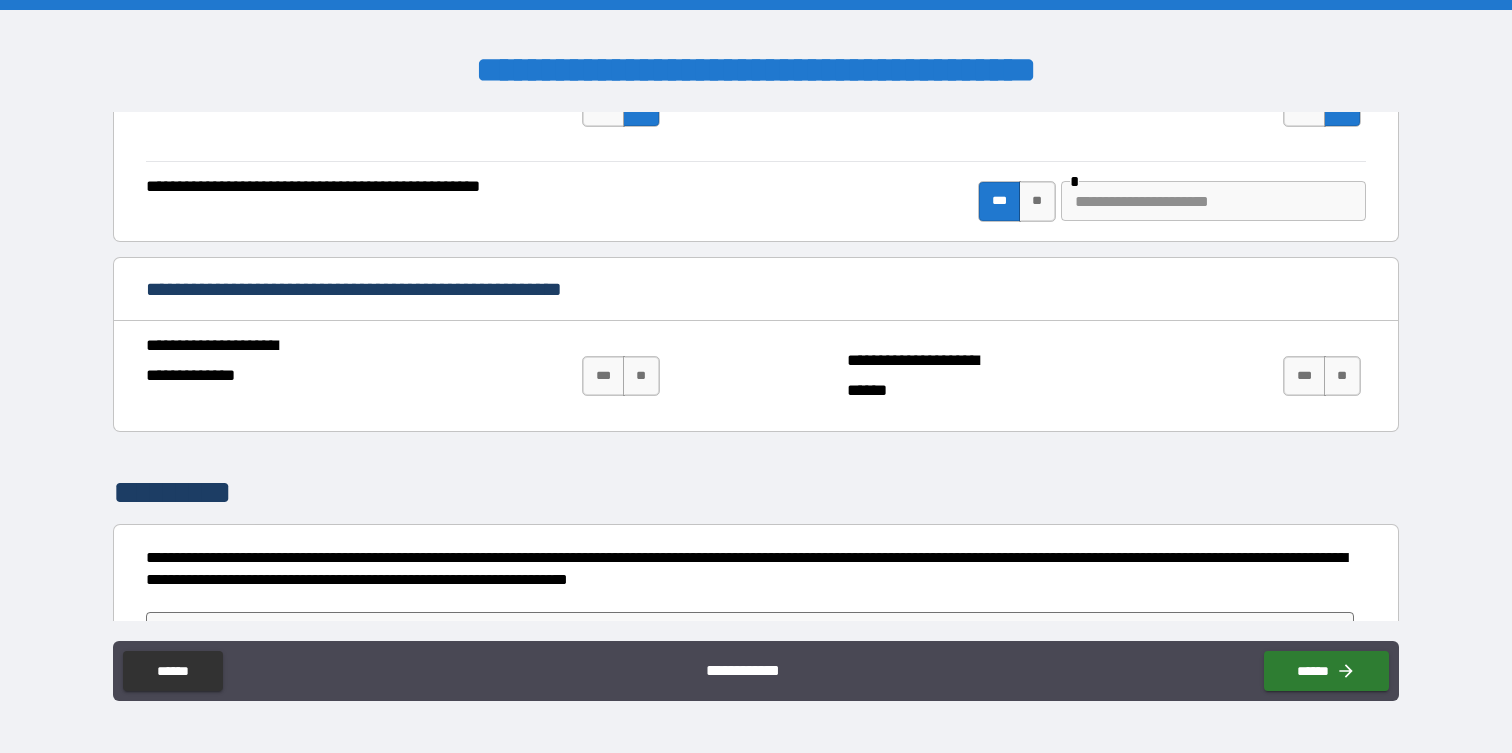 scroll, scrollTop: 4582, scrollLeft: 0, axis: vertical 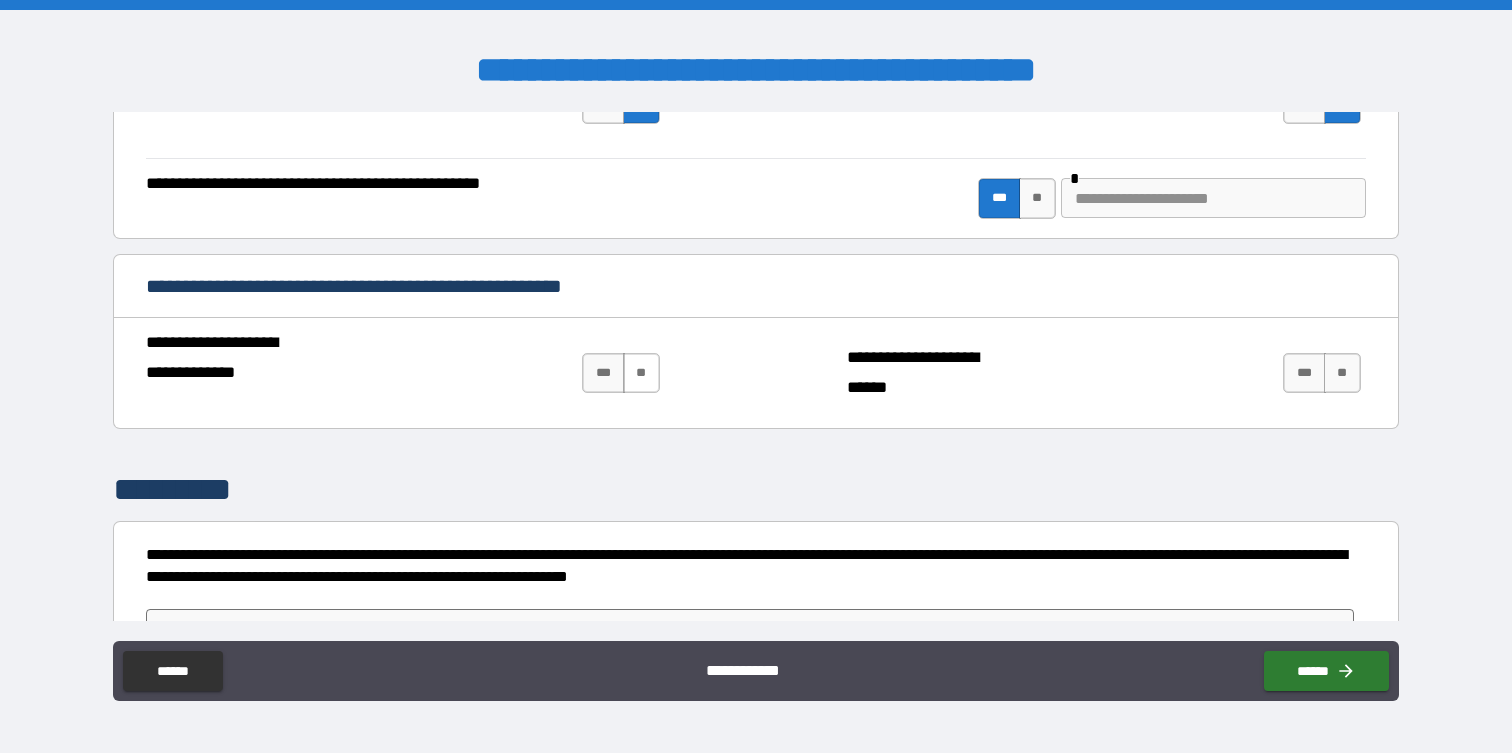 click on "**" at bounding box center (641, 373) 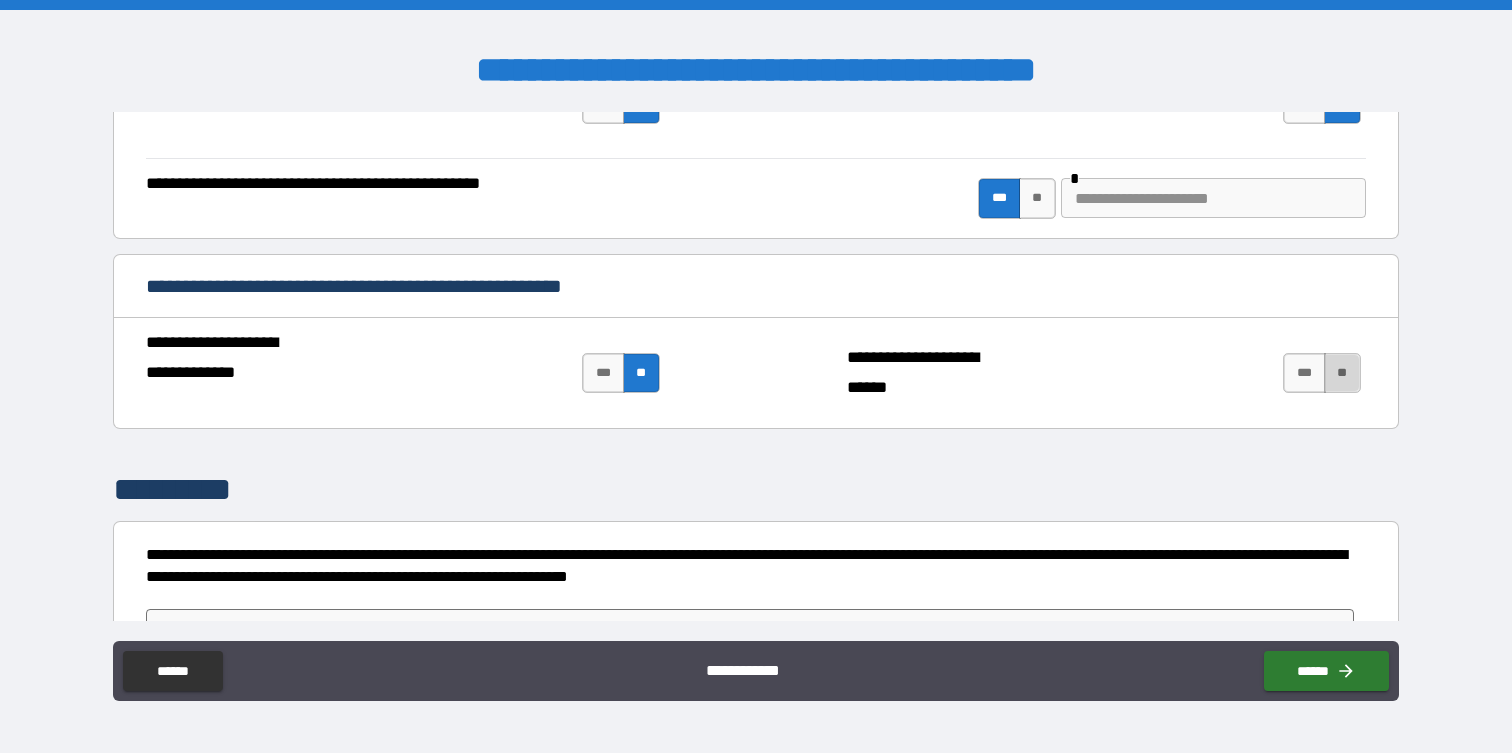 click on "**" at bounding box center (1342, 373) 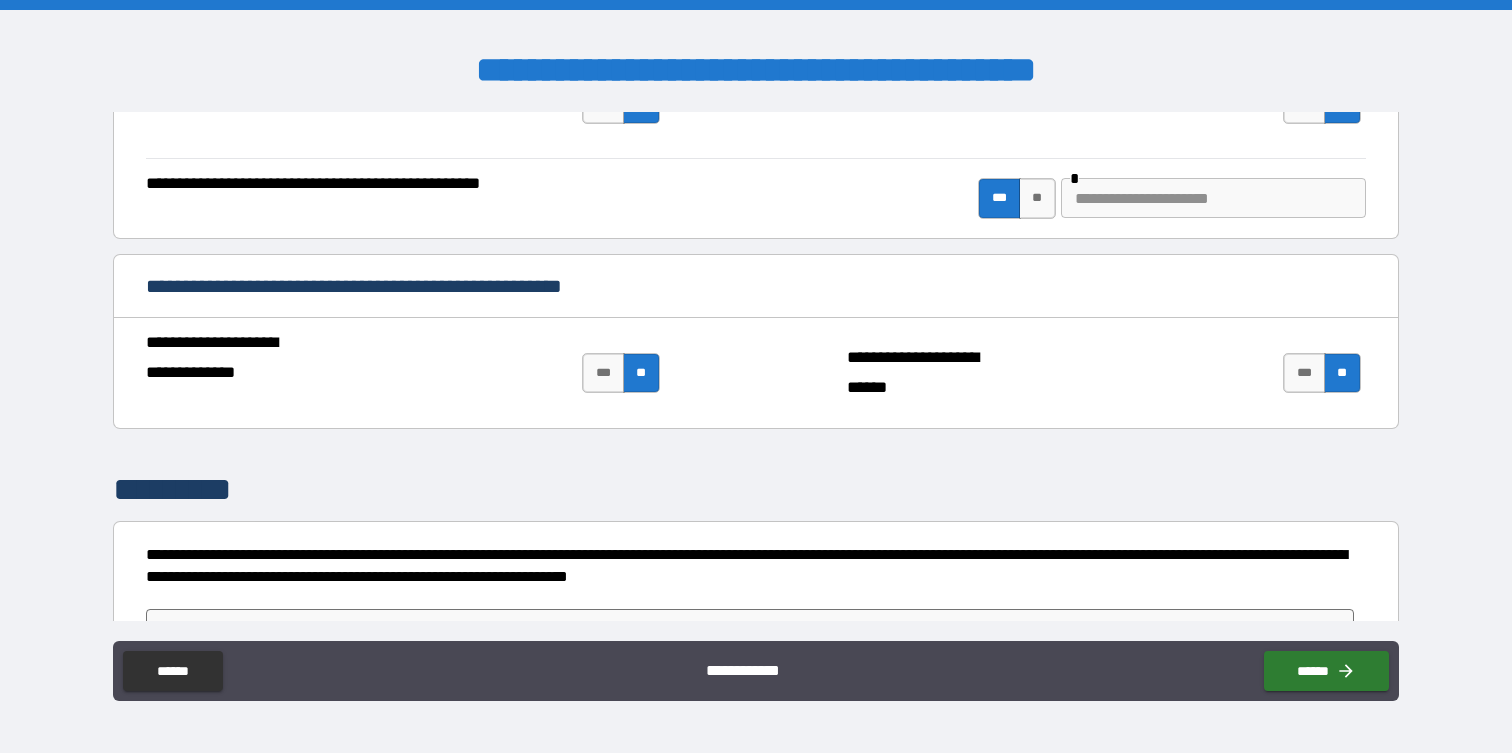 scroll, scrollTop: 4641, scrollLeft: 0, axis: vertical 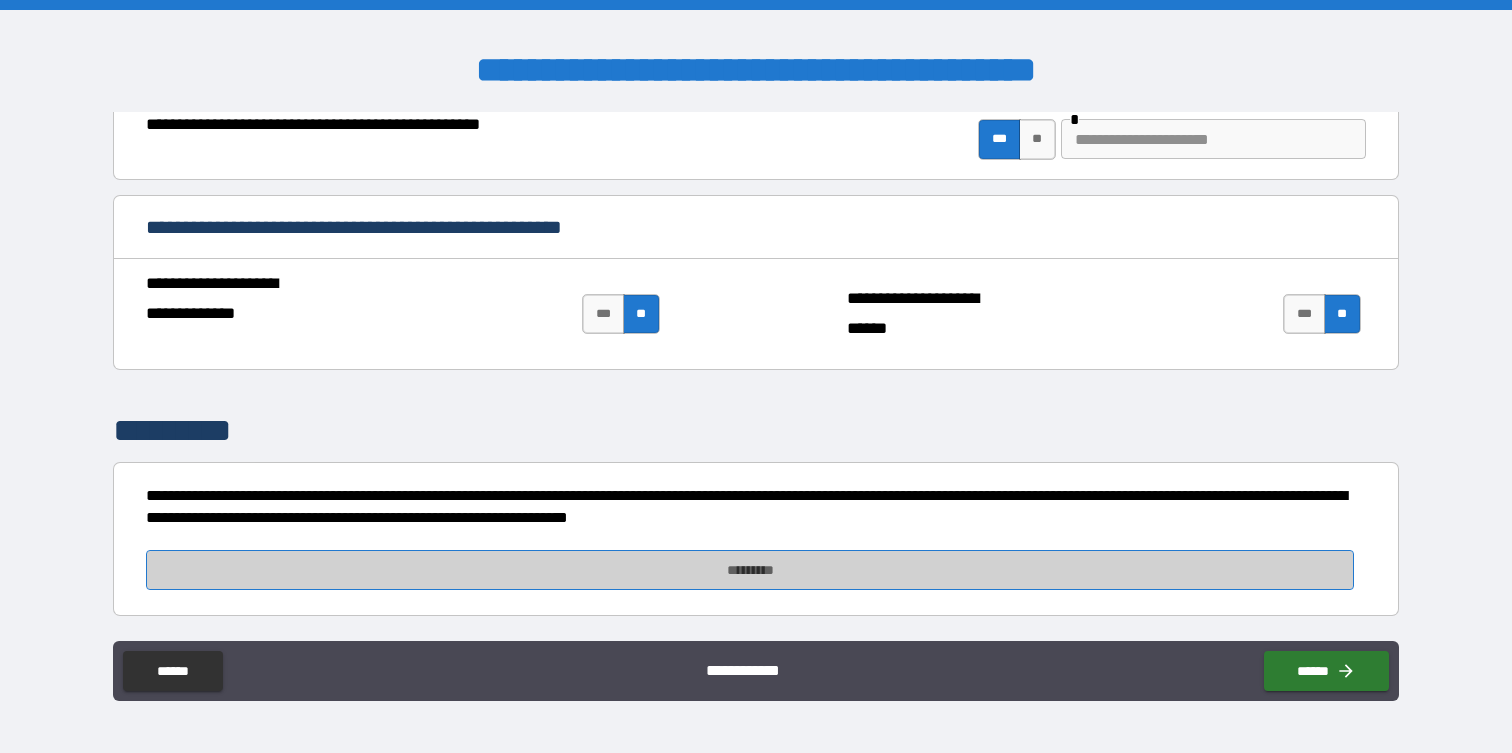 click on "*********" at bounding box center (749, 570) 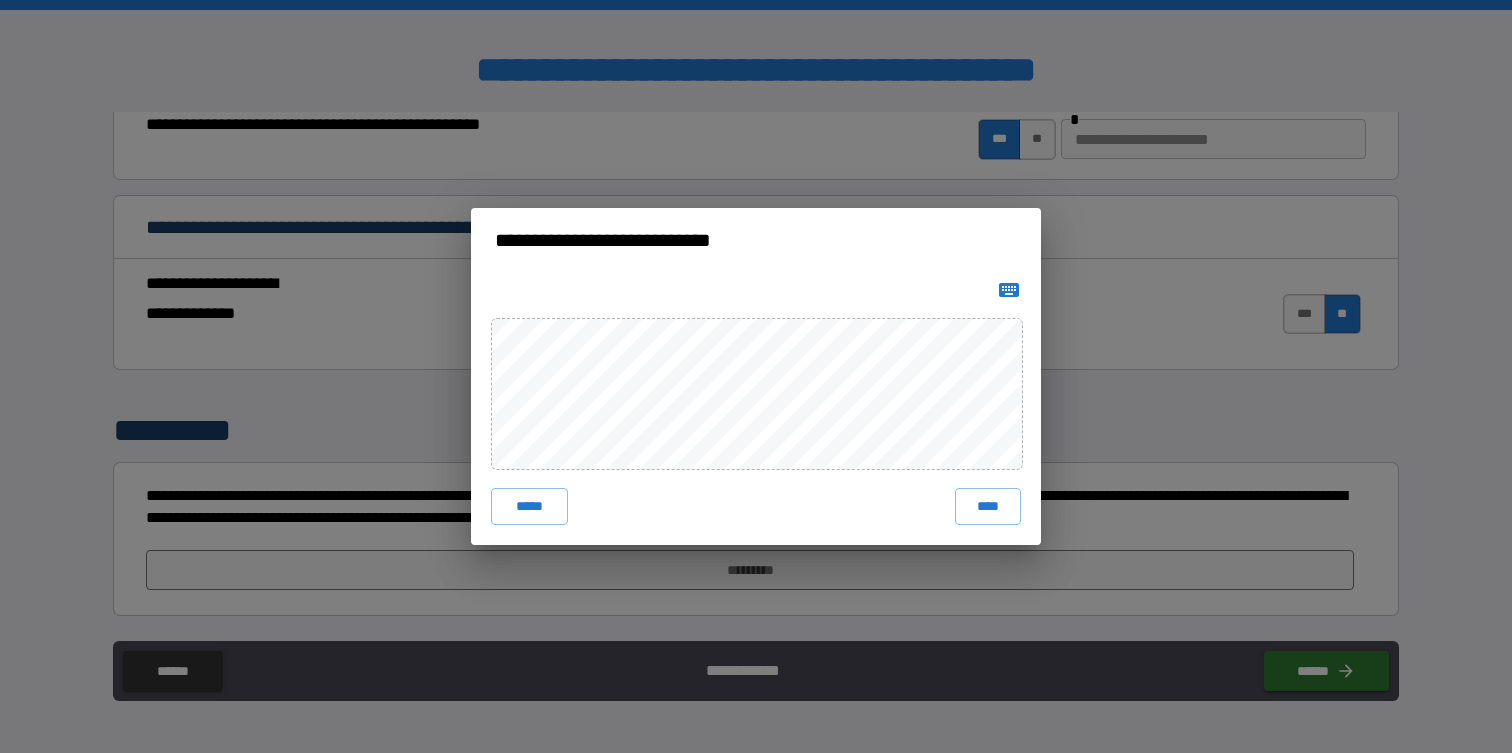 click on "***** ****" at bounding box center (756, 408) 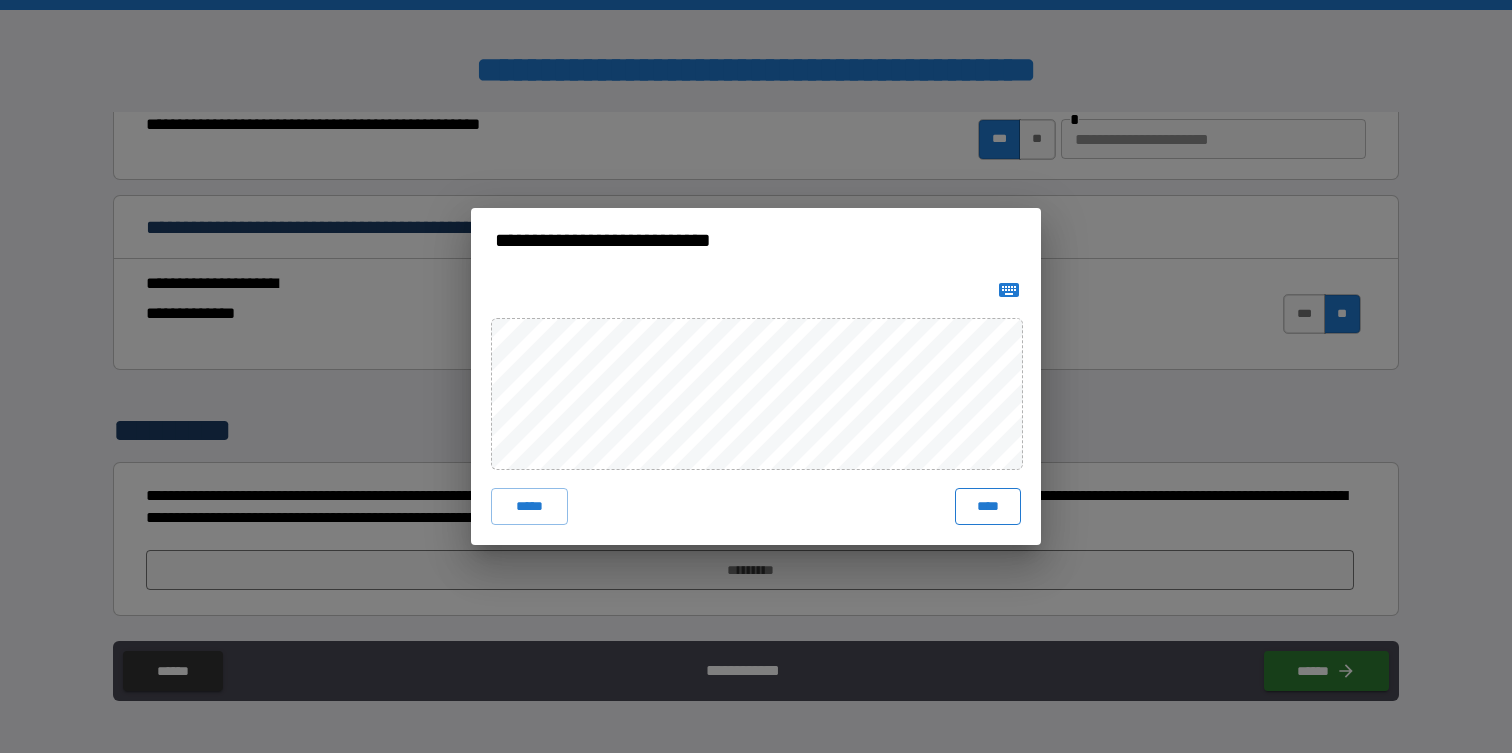 click on "****" at bounding box center [988, 506] 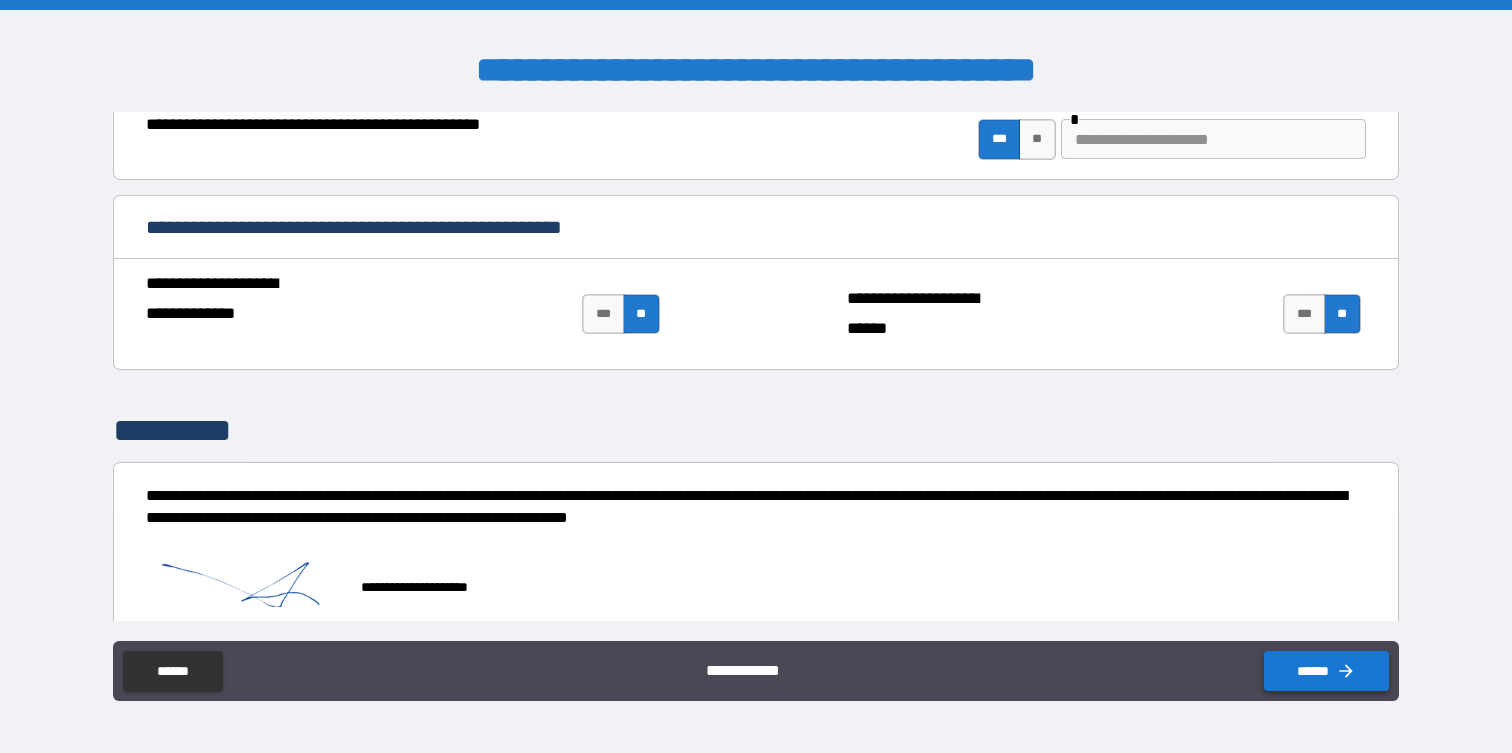 click on "******" at bounding box center [1326, 671] 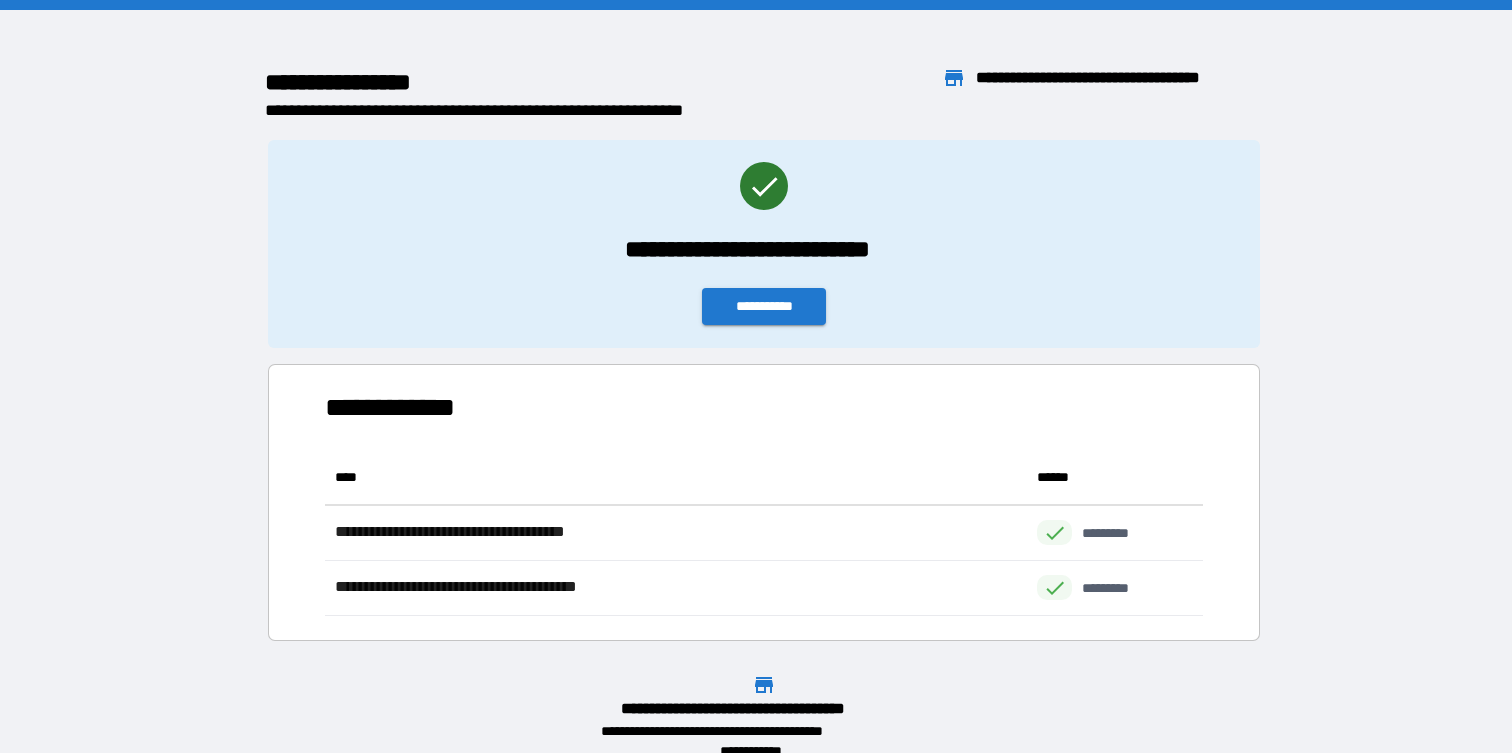 scroll, scrollTop: 1, scrollLeft: 1, axis: both 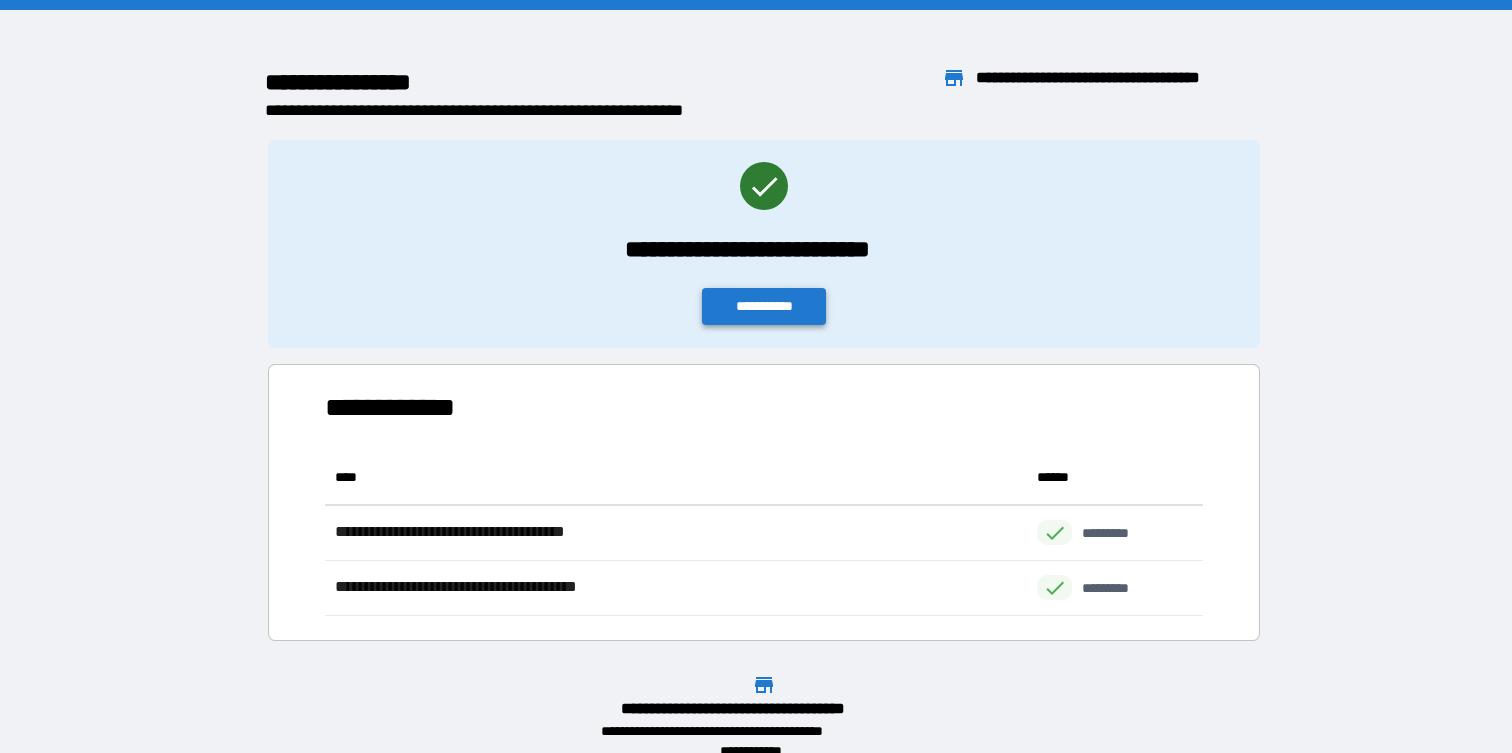 click on "**********" at bounding box center (764, 306) 